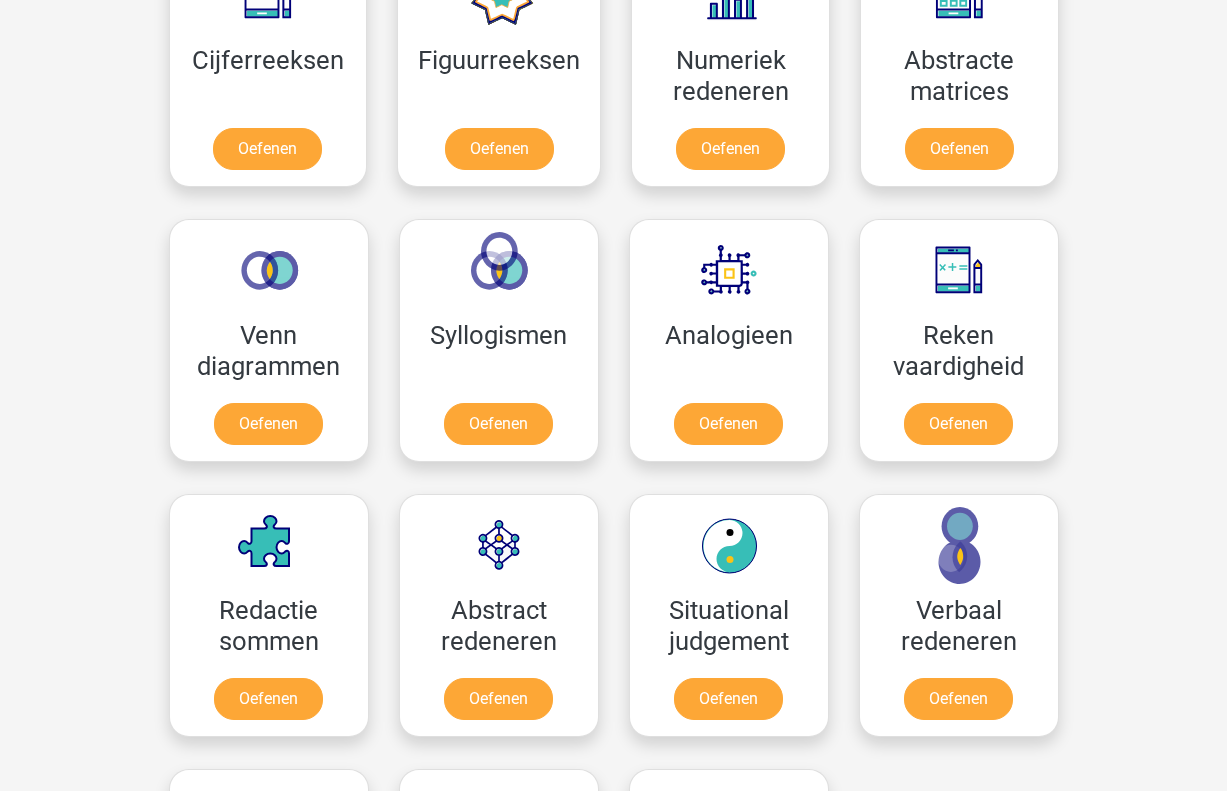 scroll, scrollTop: 1200, scrollLeft: 0, axis: vertical 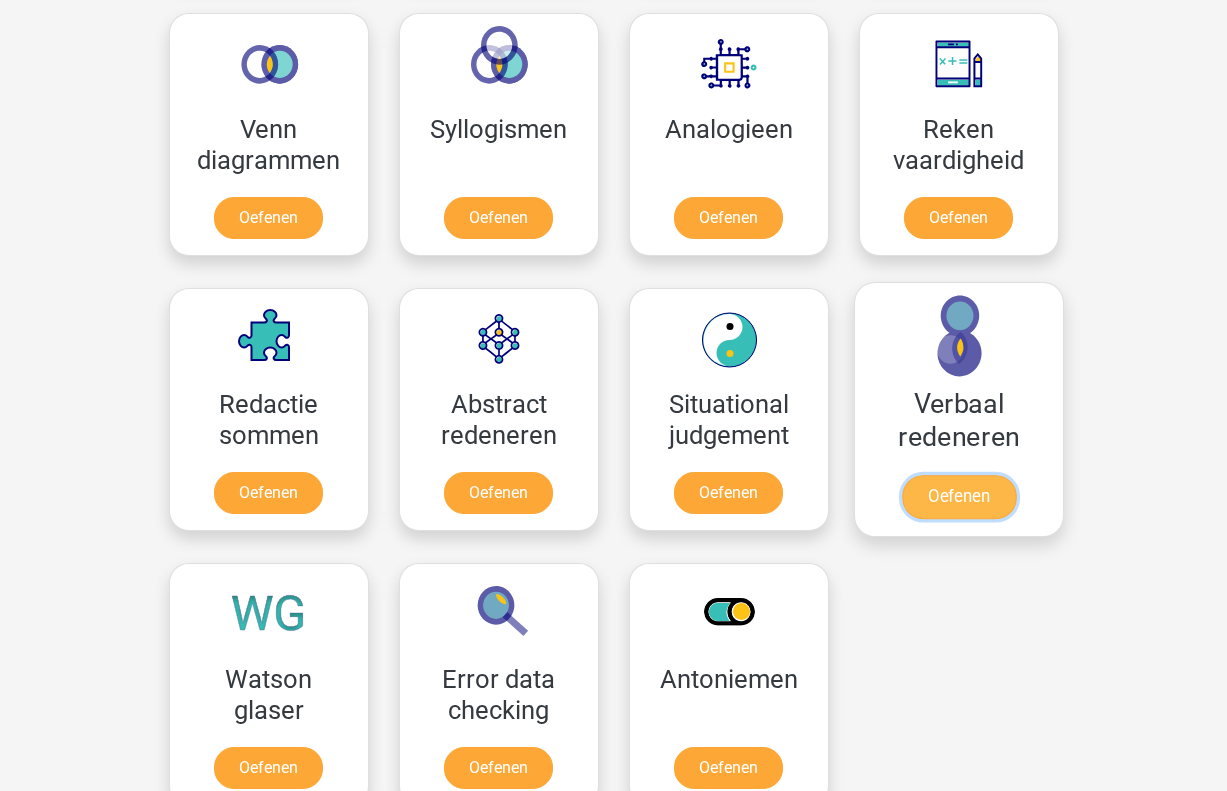 click on "Oefenen" at bounding box center (958, 497) 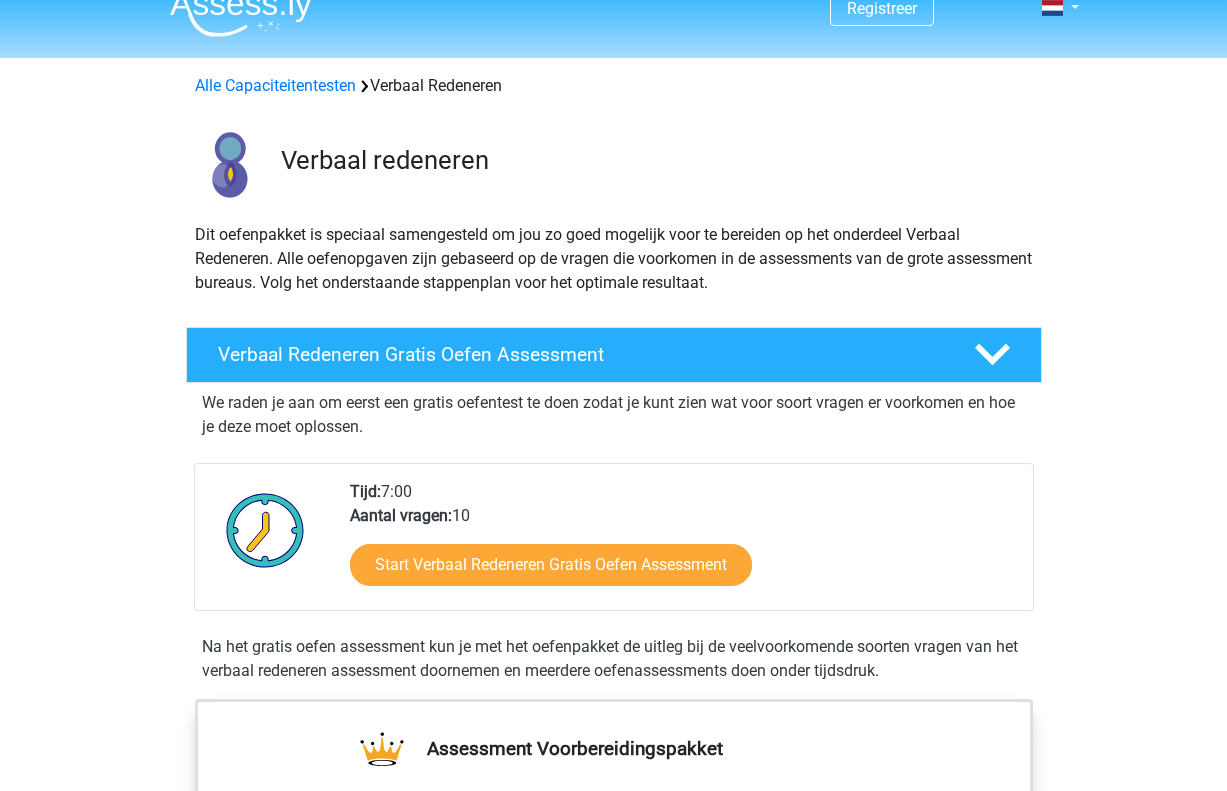 scroll, scrollTop: 39, scrollLeft: 0, axis: vertical 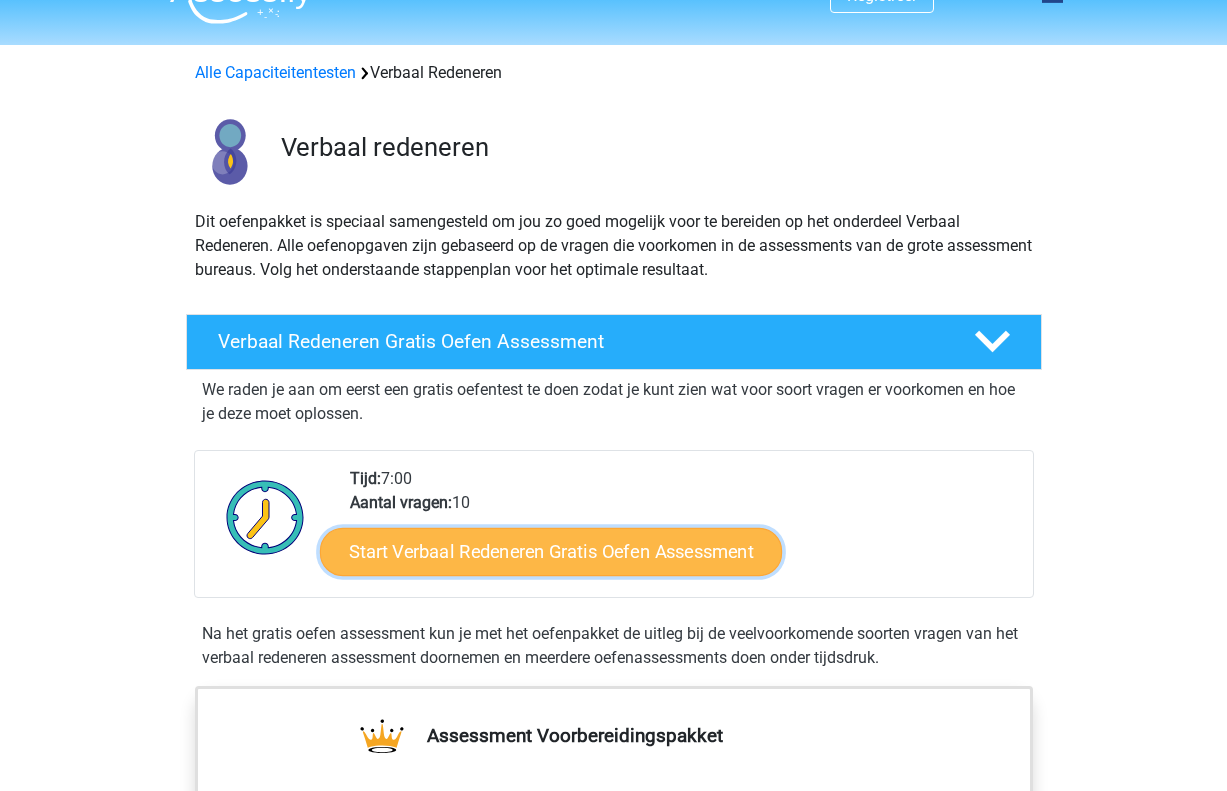 click on "Start Verbaal Redeneren
Gratis Oefen Assessment" at bounding box center (551, 552) 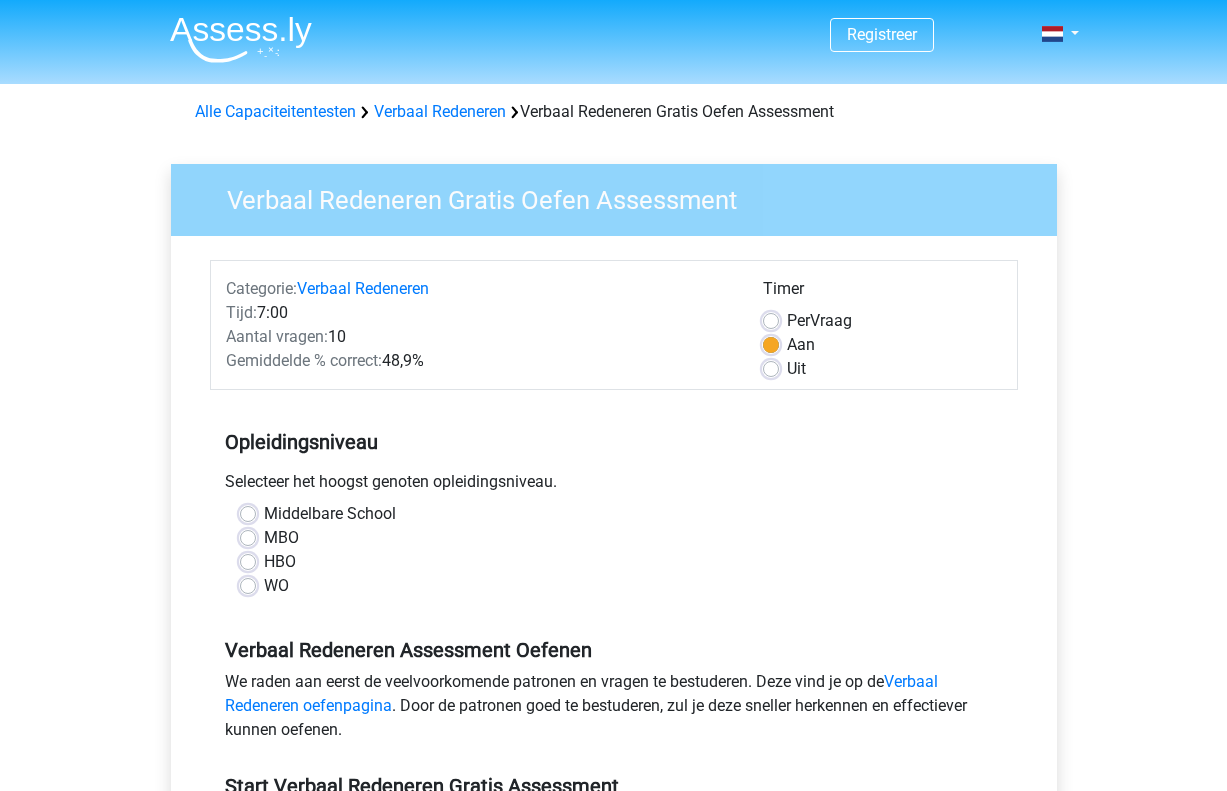 scroll, scrollTop: 0, scrollLeft: 0, axis: both 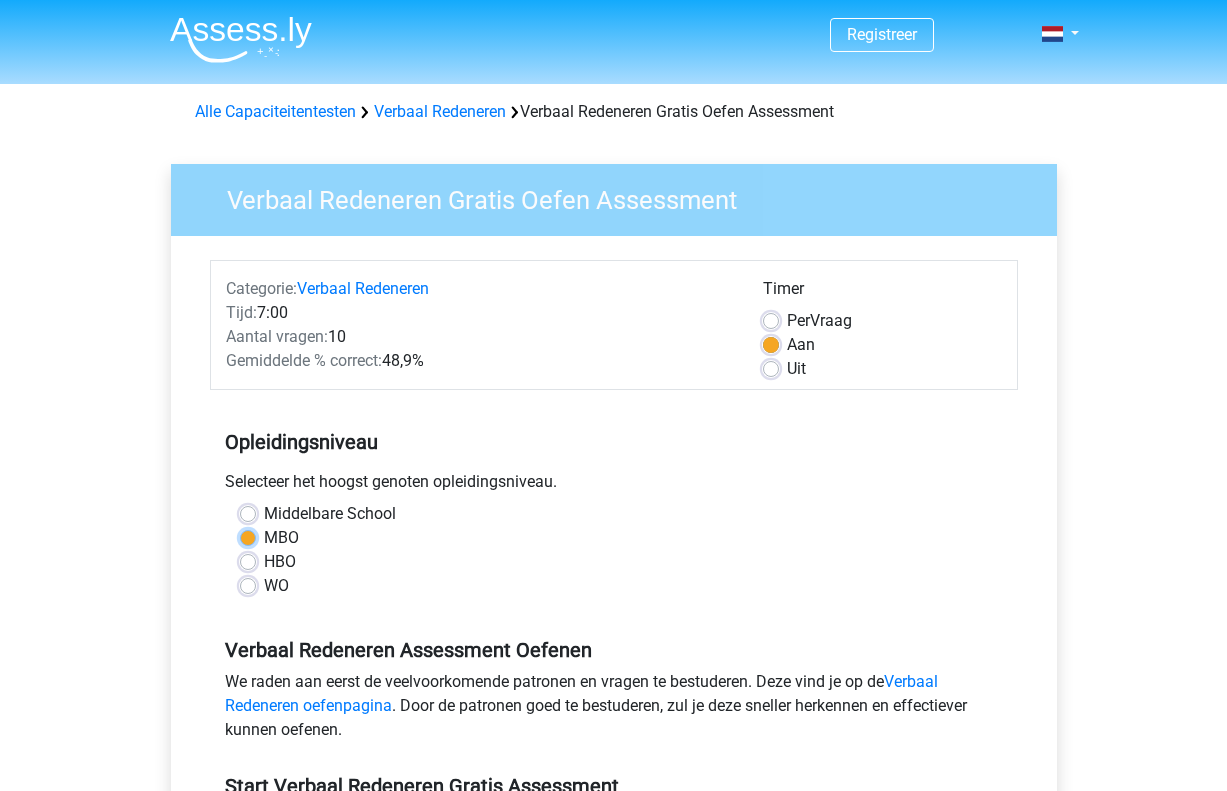 click on "MBO" at bounding box center (248, 536) 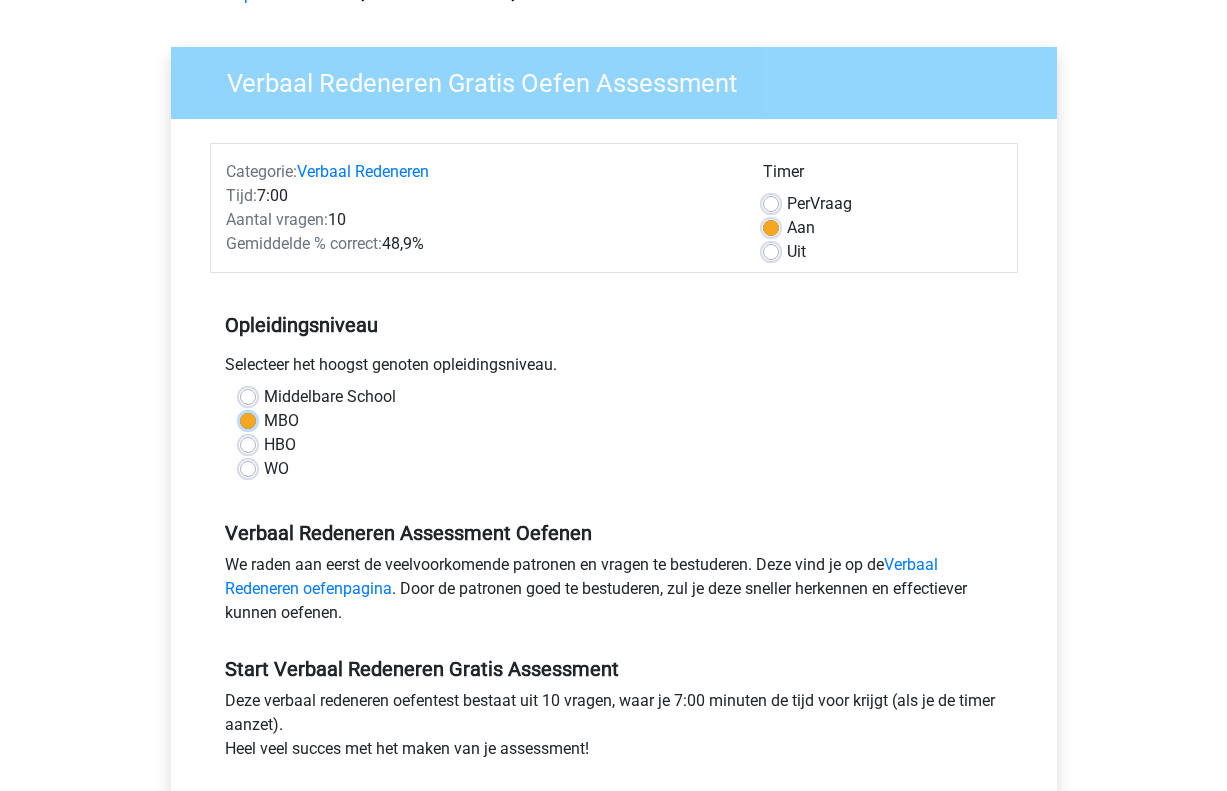 scroll, scrollTop: 212, scrollLeft: 0, axis: vertical 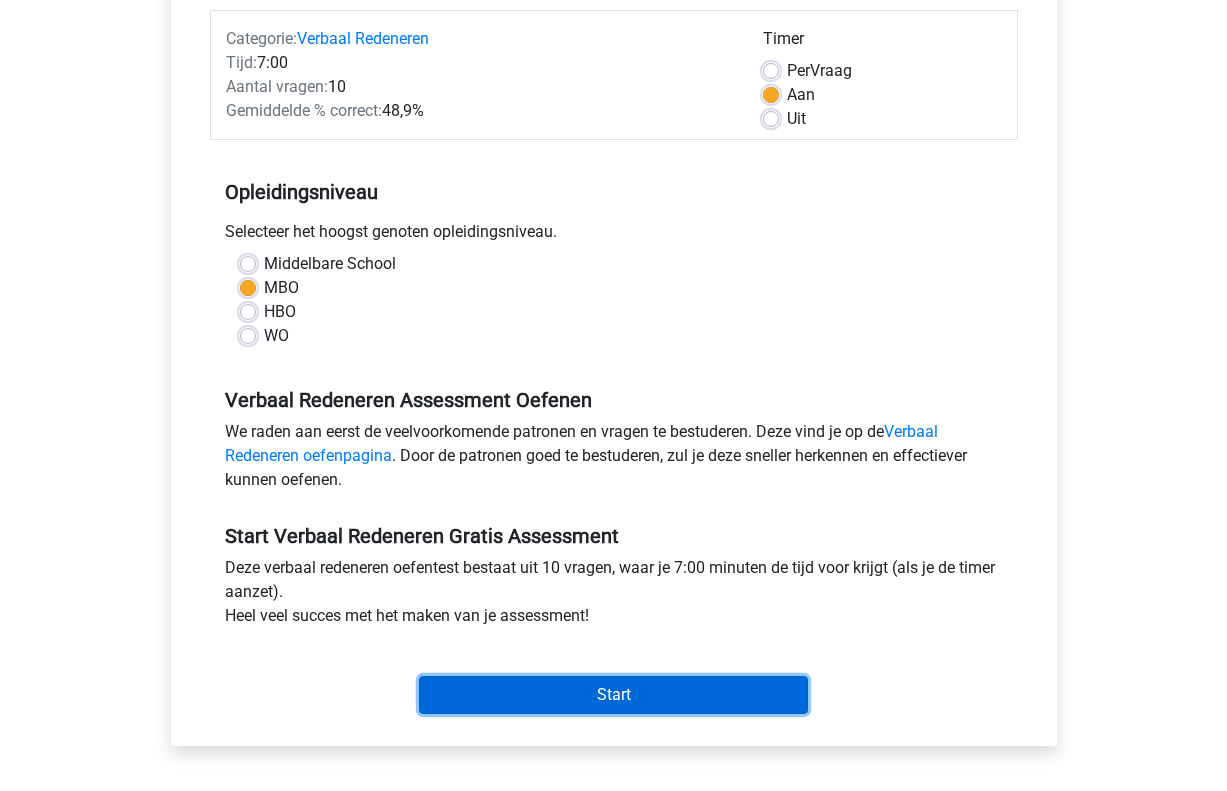 click on "Start" at bounding box center (613, 695) 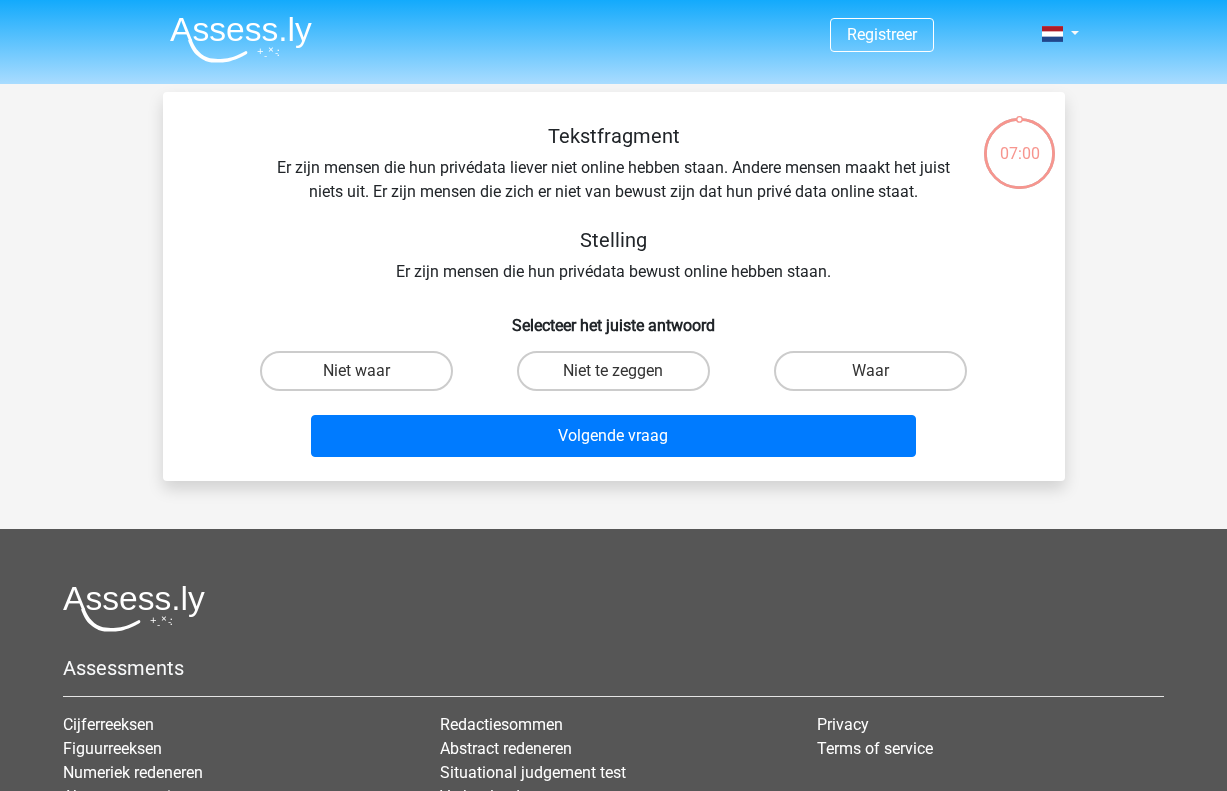 scroll, scrollTop: 0, scrollLeft: 0, axis: both 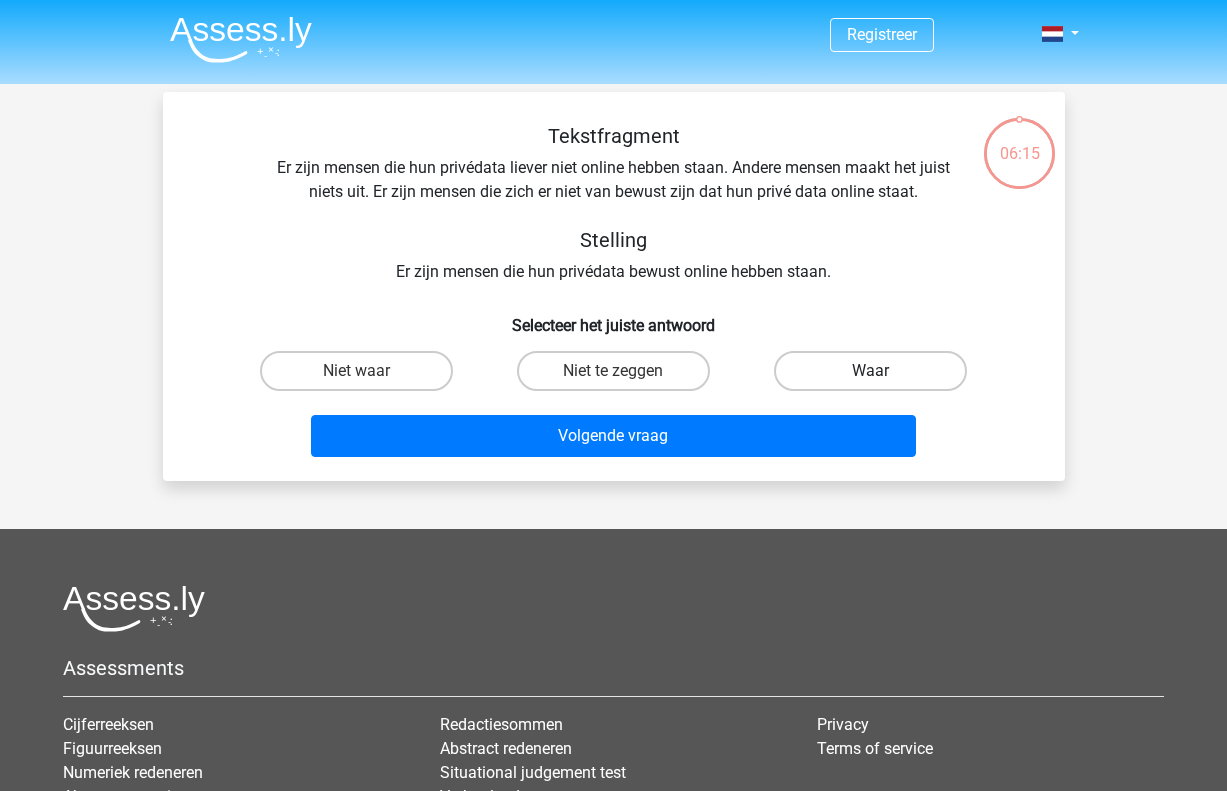click on "Waar" at bounding box center (870, 371) 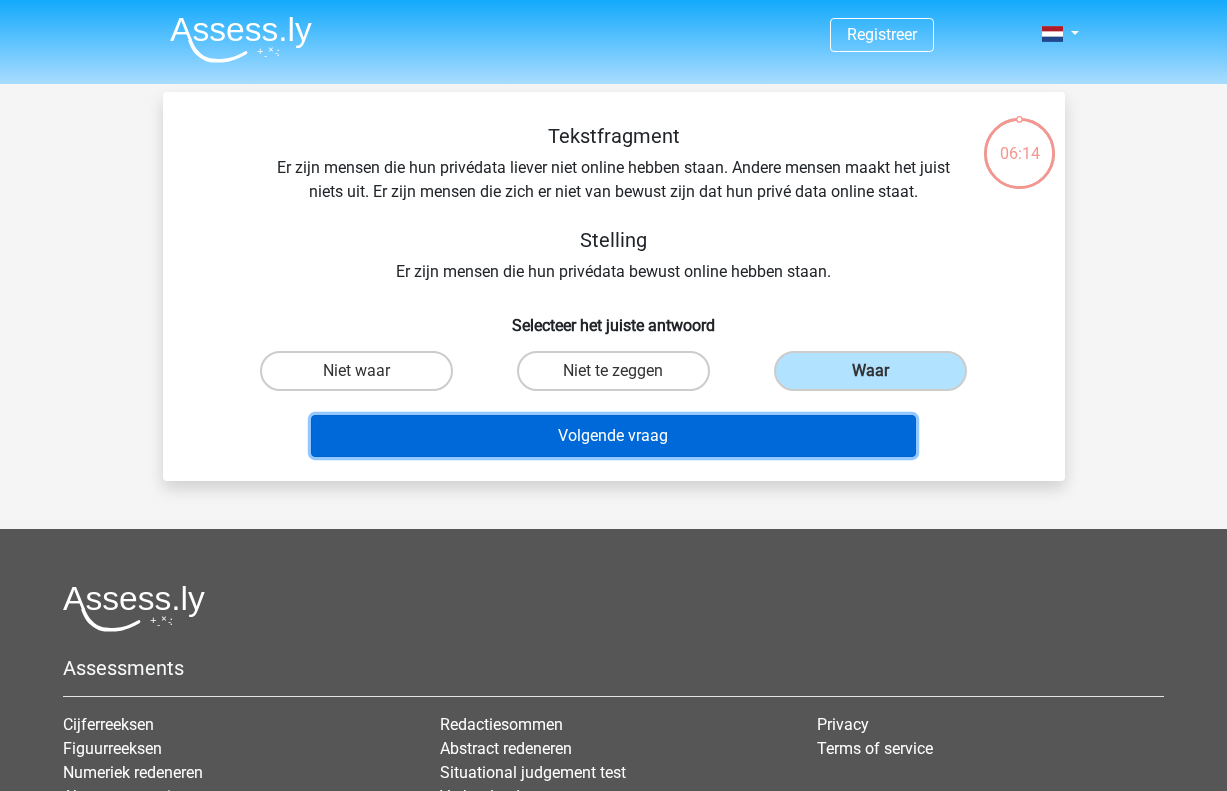 click on "Volgende vraag" at bounding box center (613, 436) 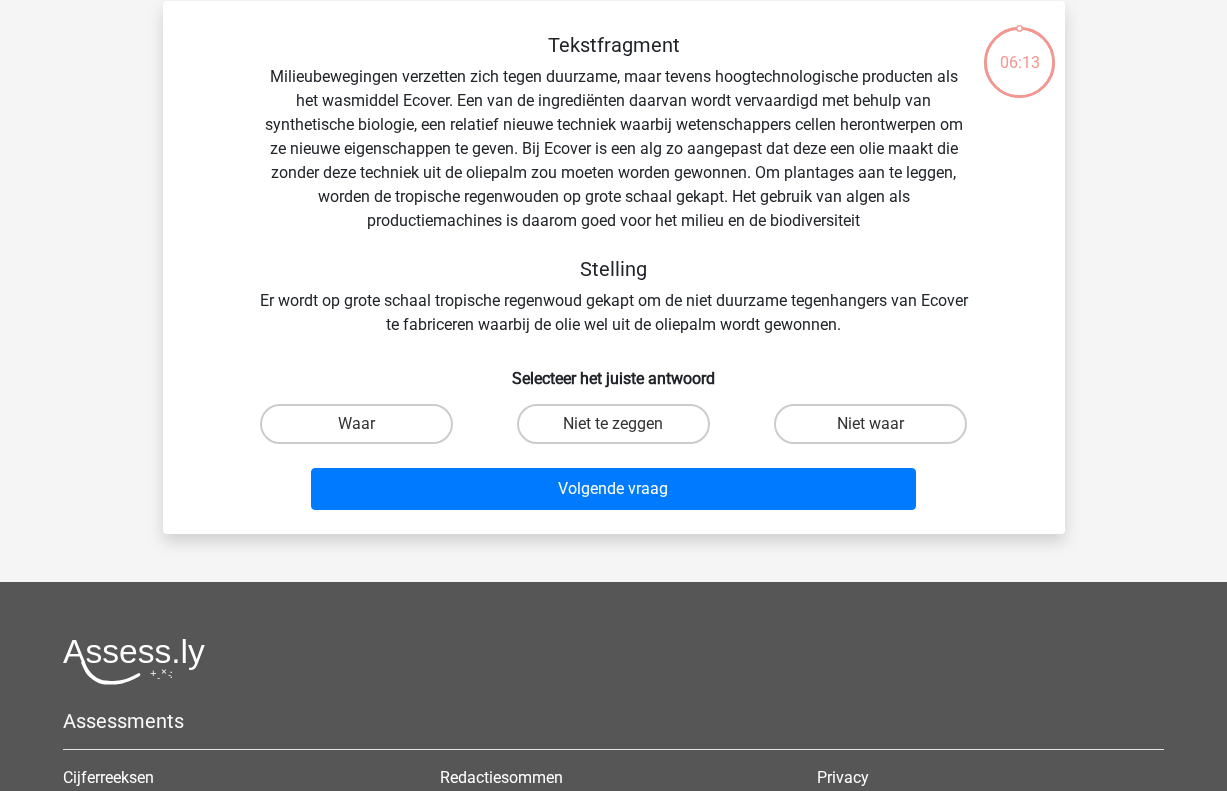scroll, scrollTop: 92, scrollLeft: 0, axis: vertical 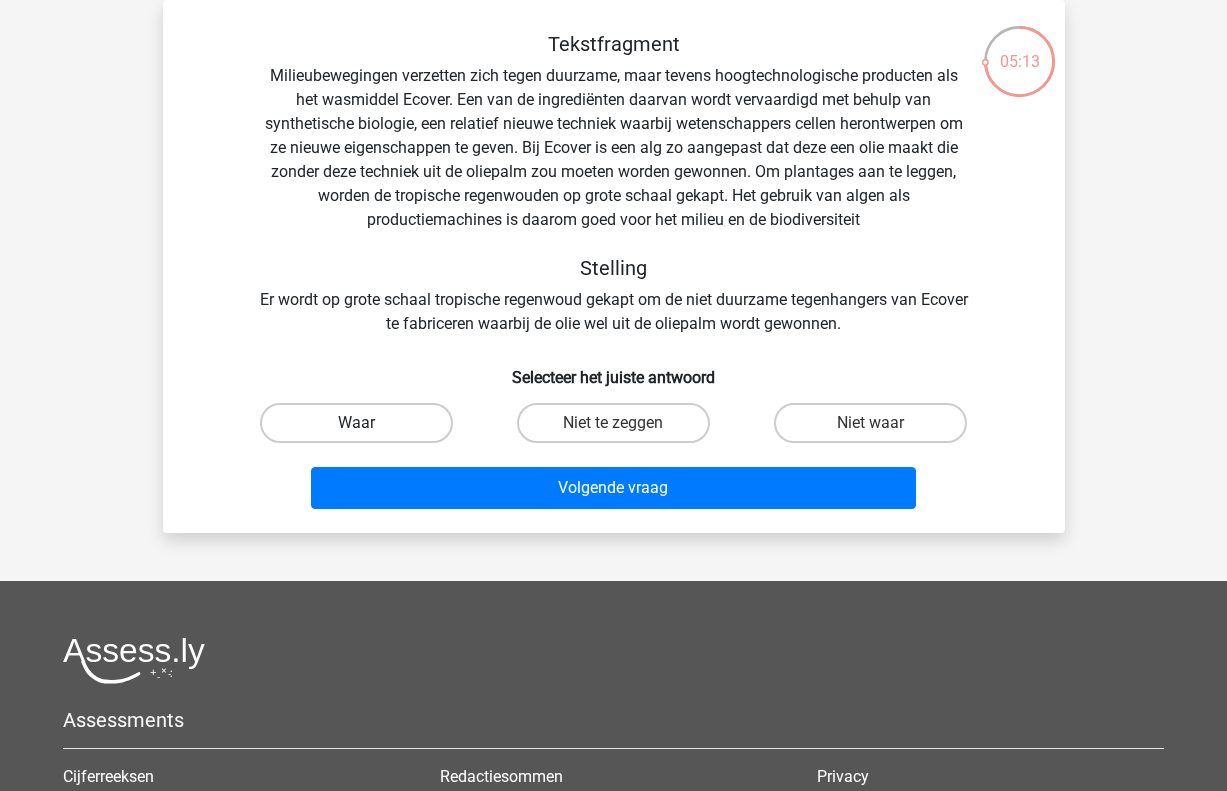 click on "Waar" at bounding box center [356, 423] 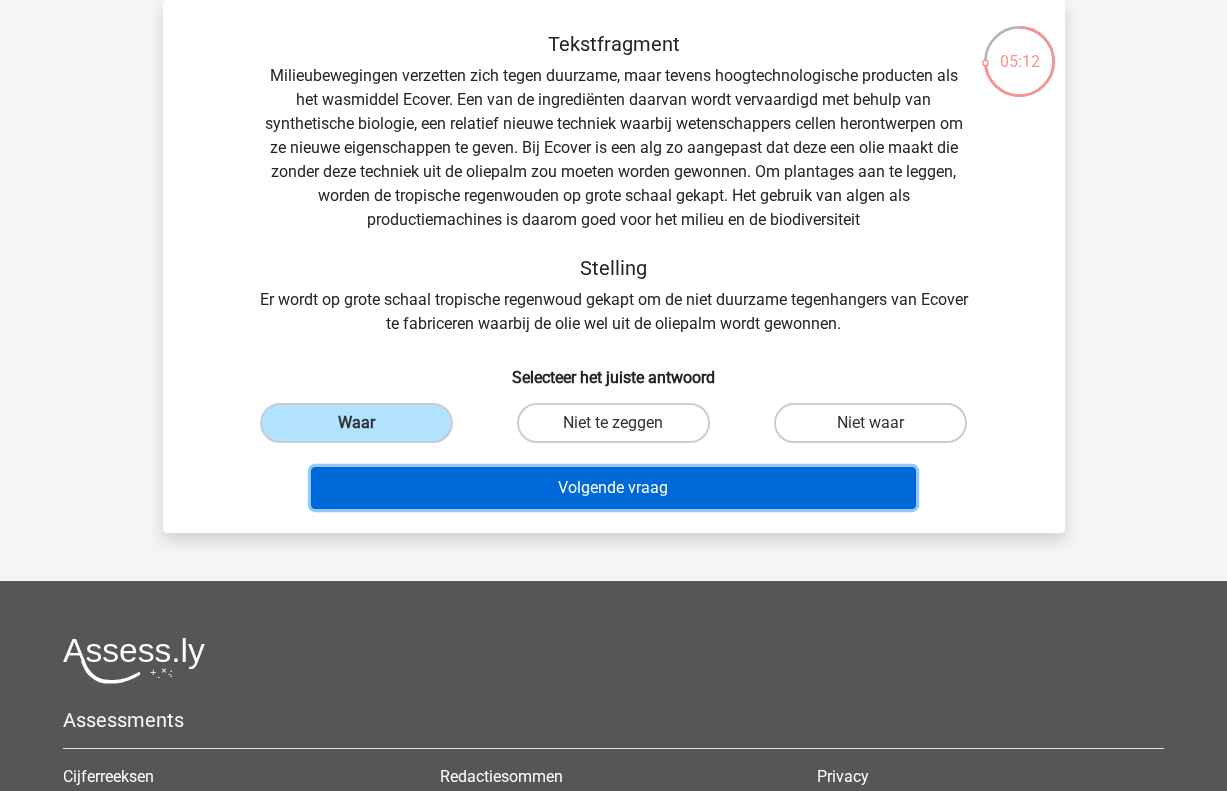 click on "Volgende vraag" at bounding box center [613, 488] 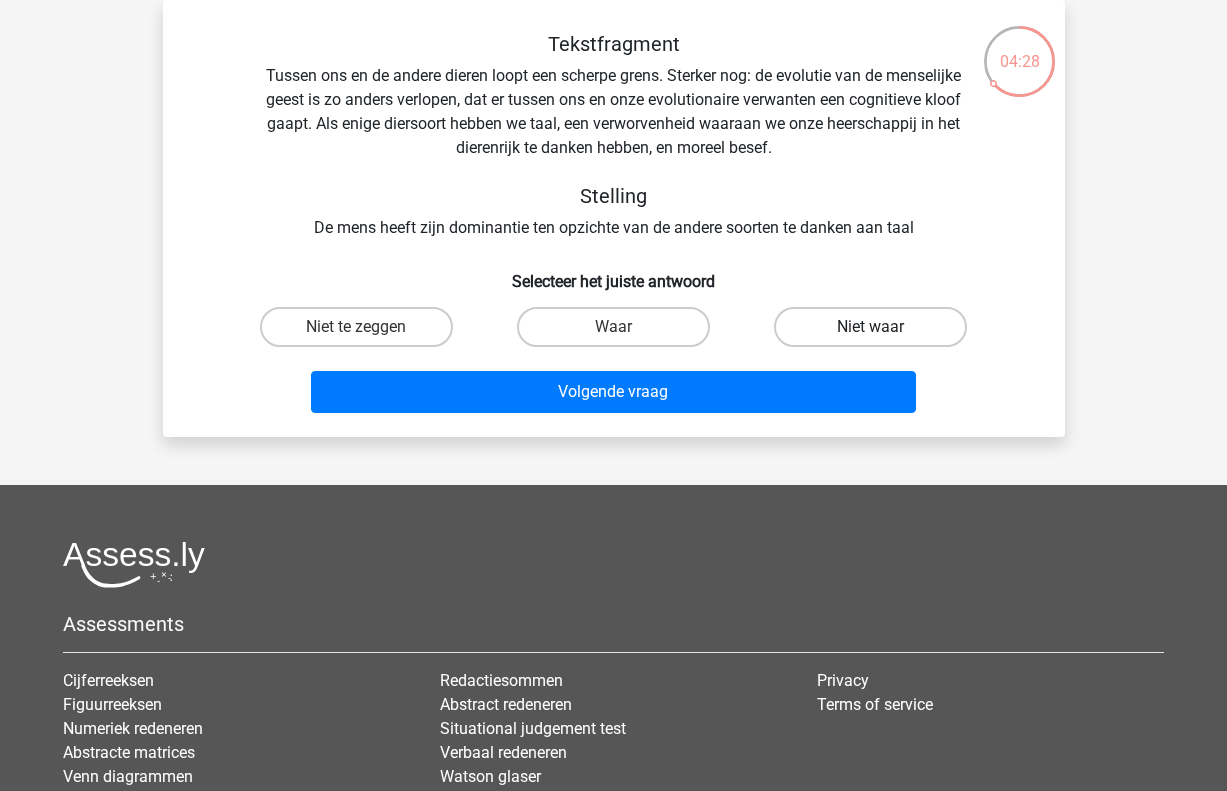 click on "Niet waar" at bounding box center (870, 327) 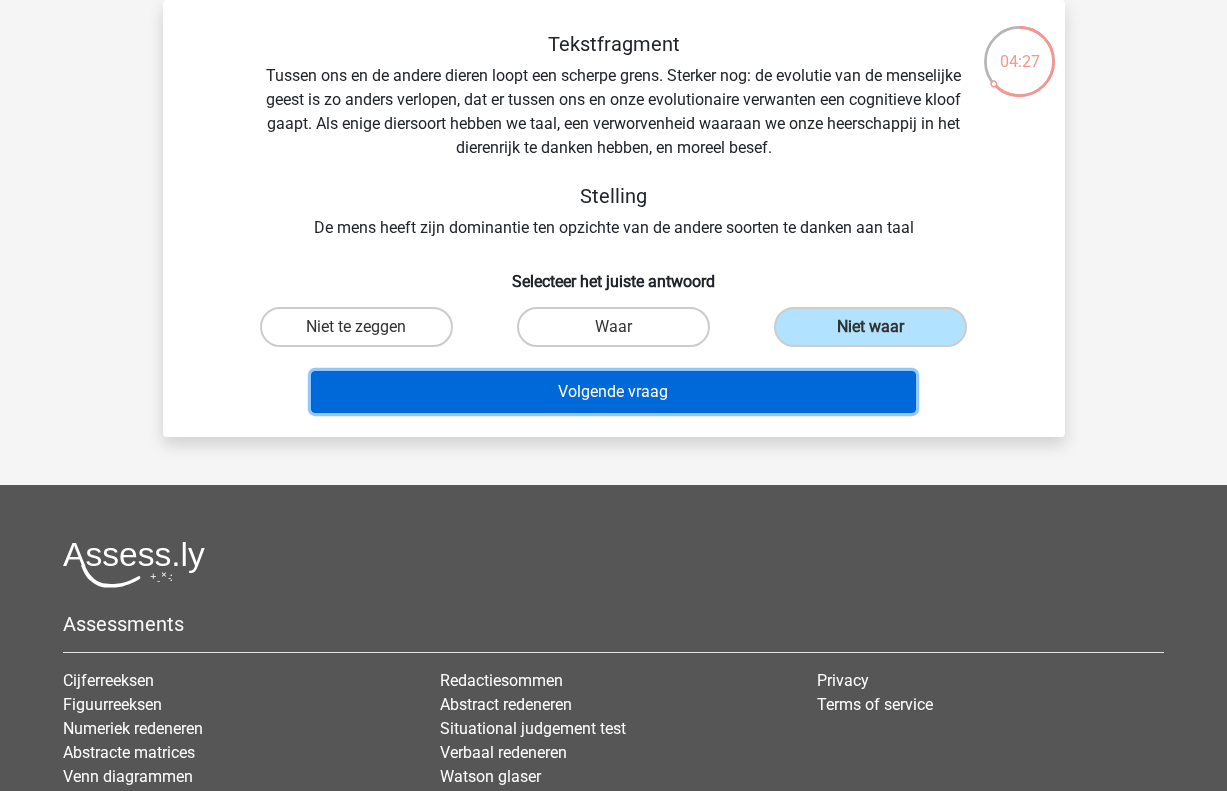 click on "Volgende vraag" at bounding box center (613, 392) 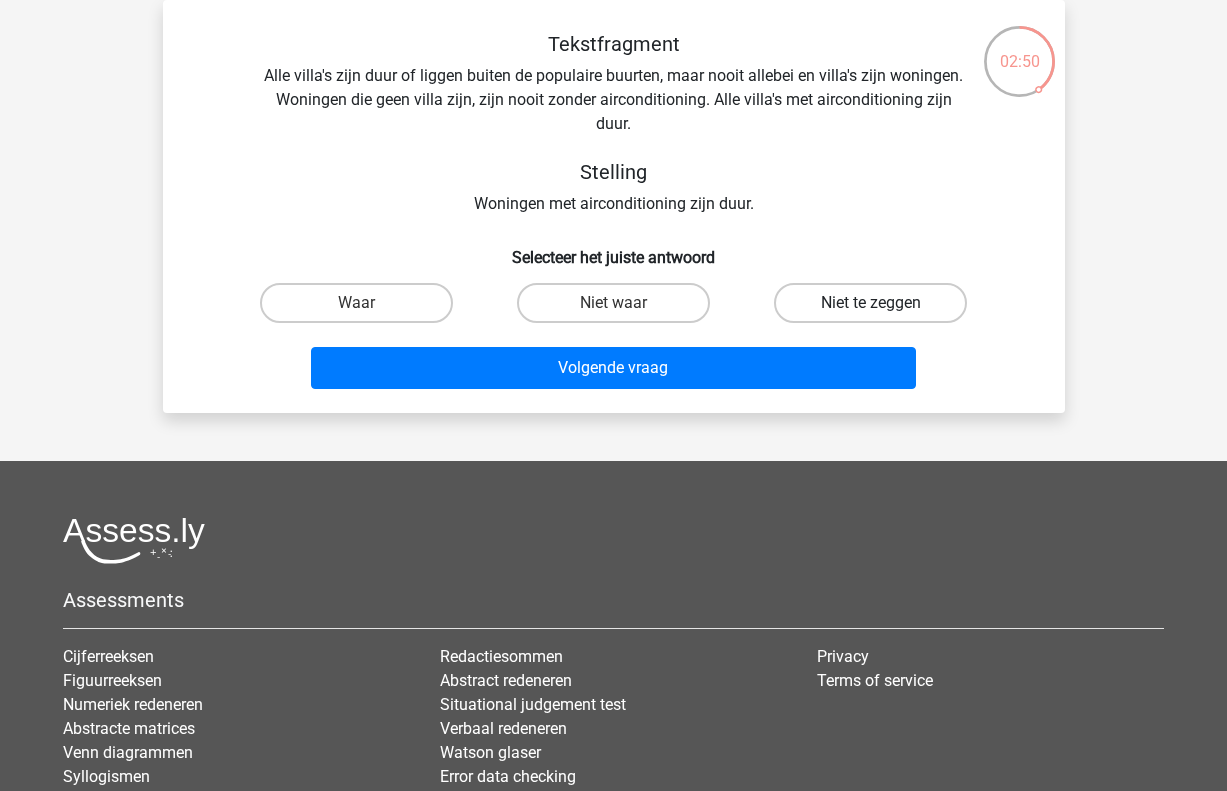 click on "Niet te zeggen" at bounding box center (870, 303) 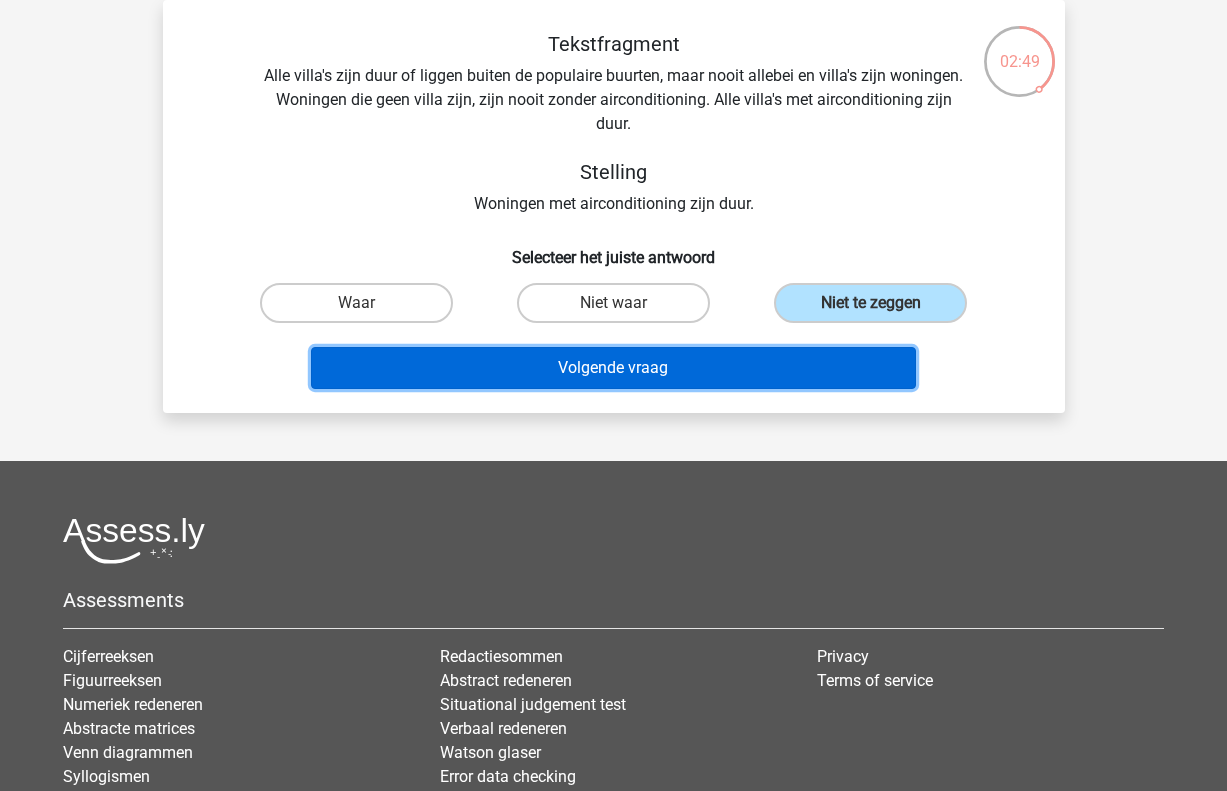 click on "Volgende vraag" at bounding box center (613, 368) 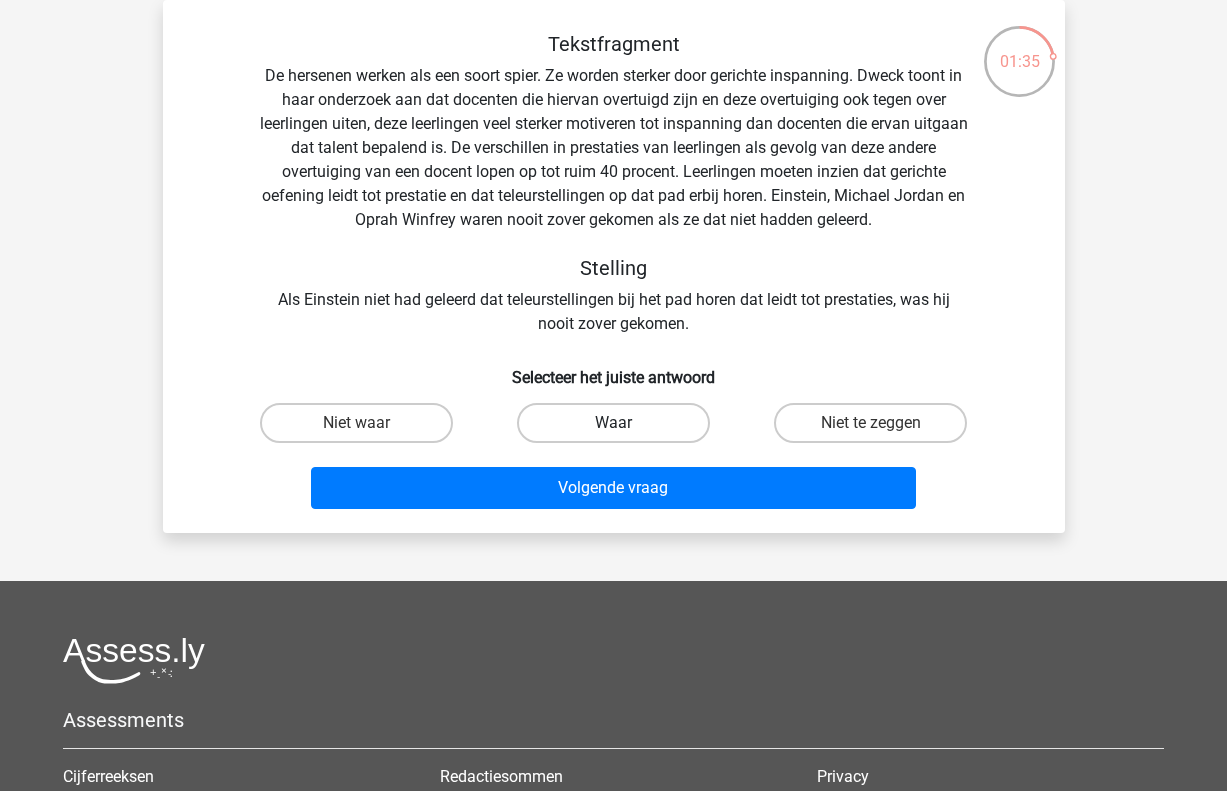 click on "Waar" at bounding box center [613, 423] 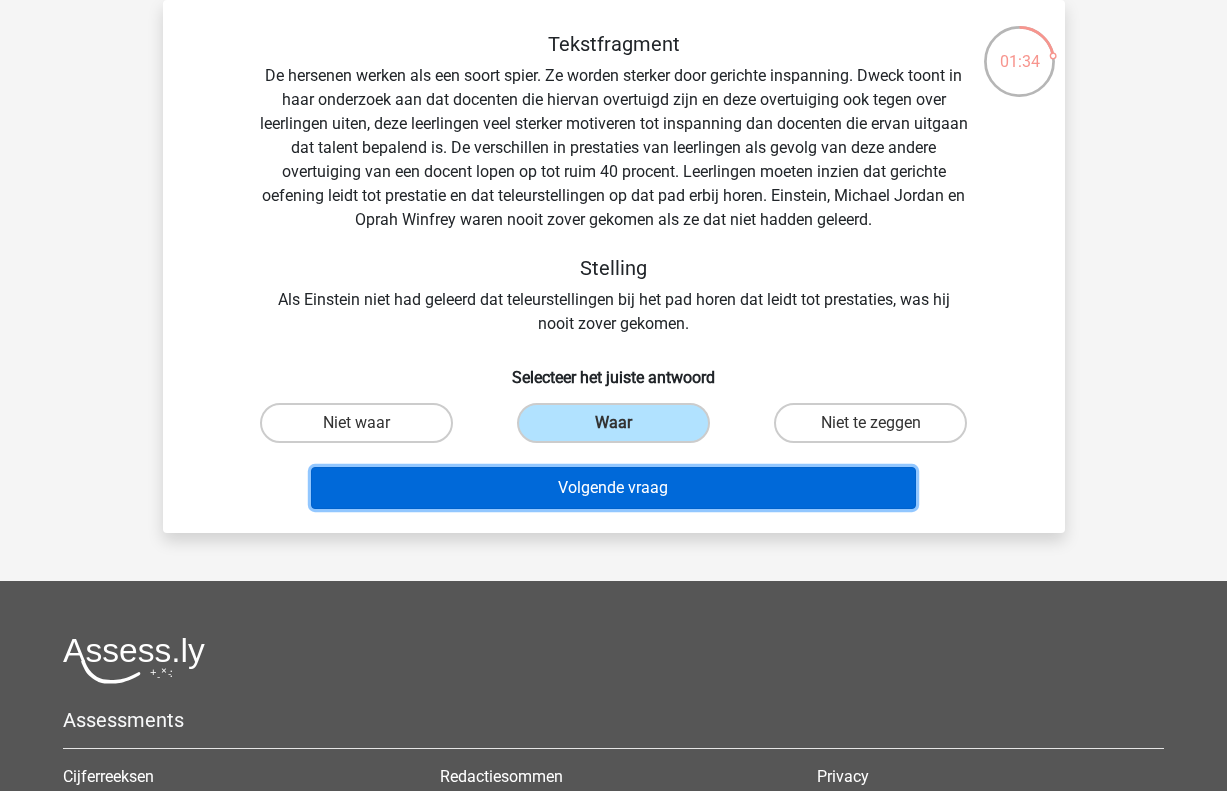 click on "Volgende vraag" at bounding box center (613, 488) 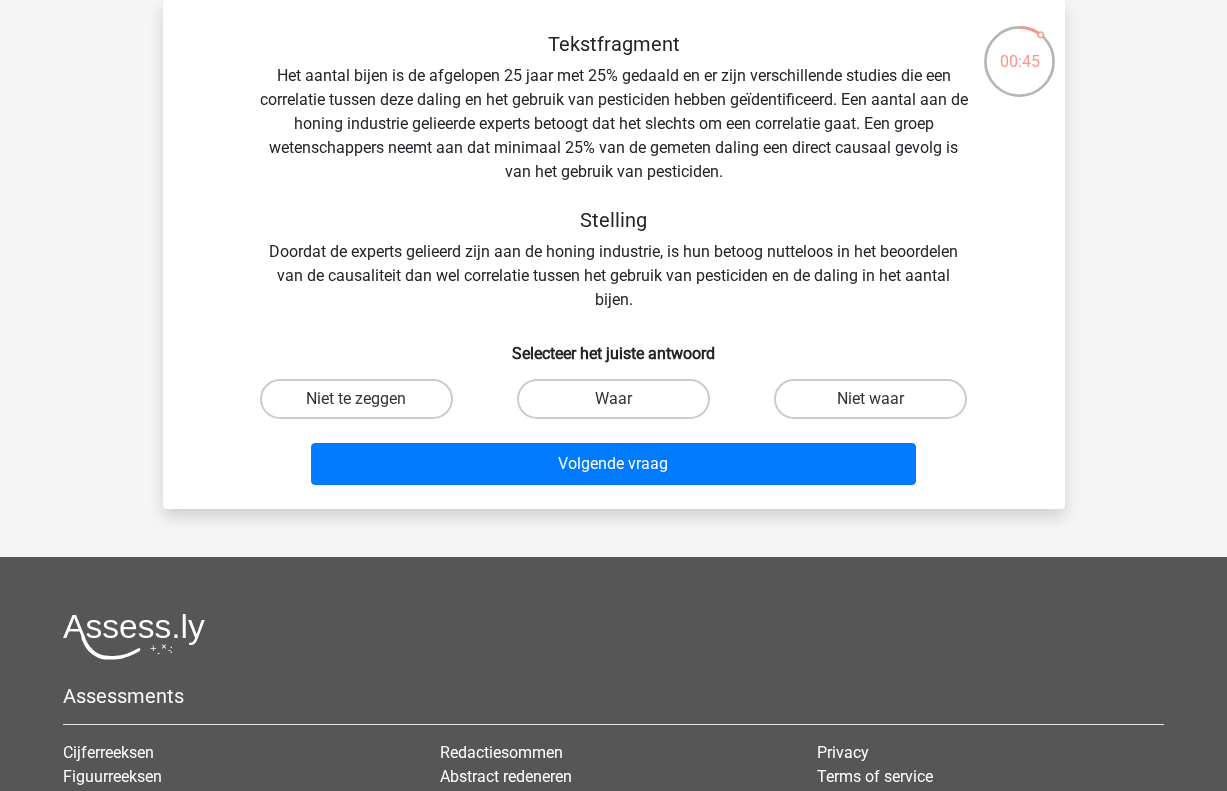 click on "Waar" at bounding box center [619, 405] 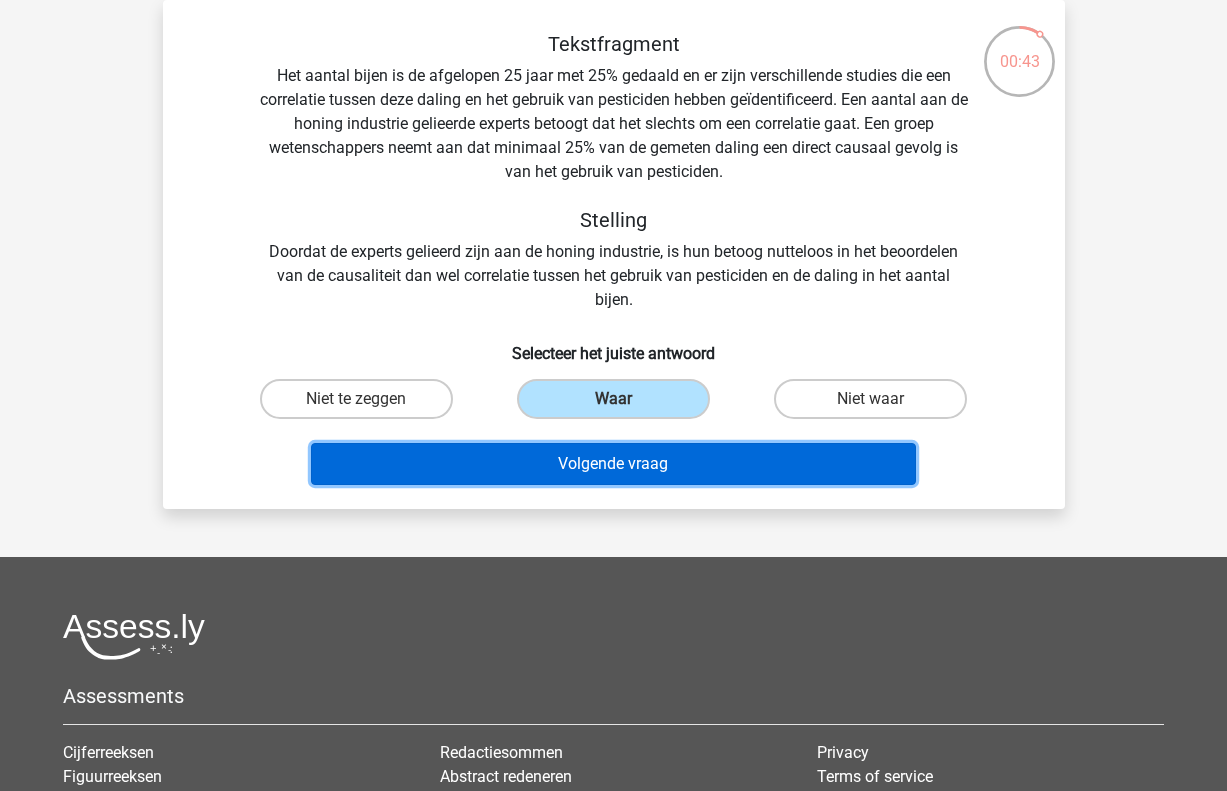 click on "Volgende vraag" at bounding box center [613, 464] 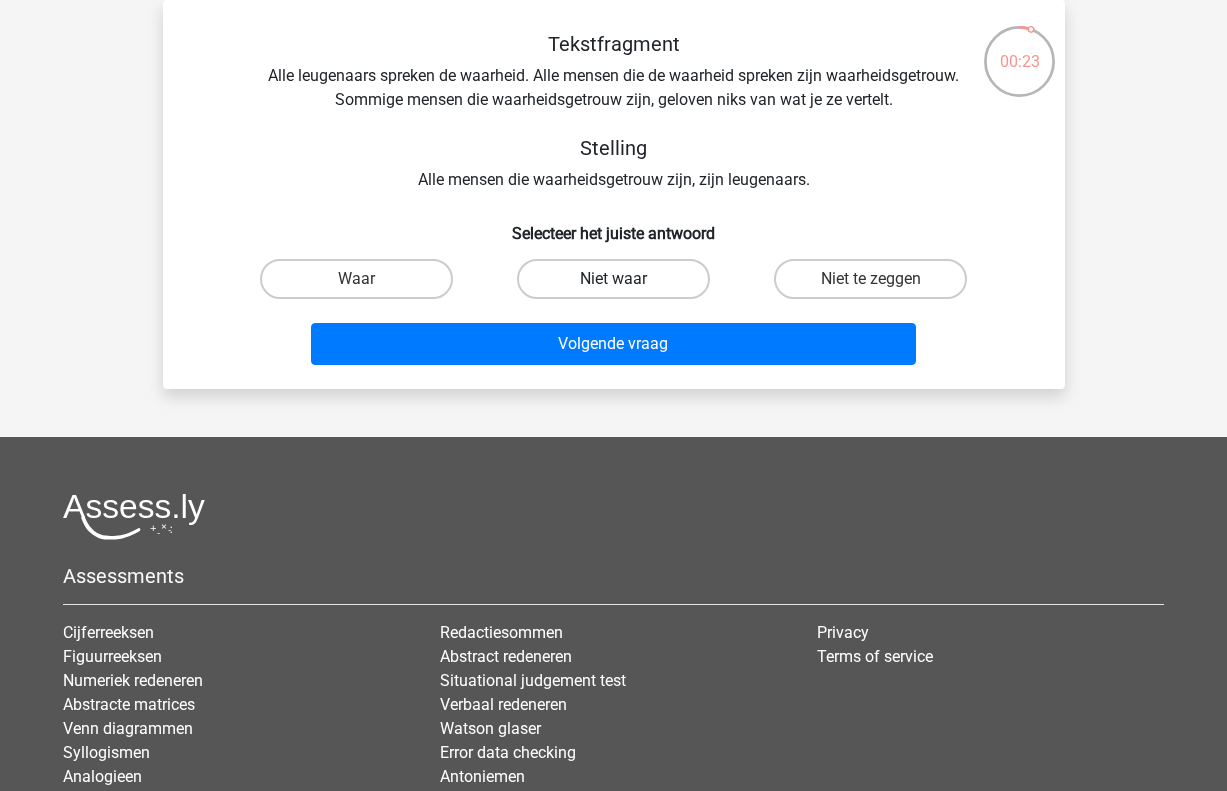 click on "Niet waar" at bounding box center [613, 279] 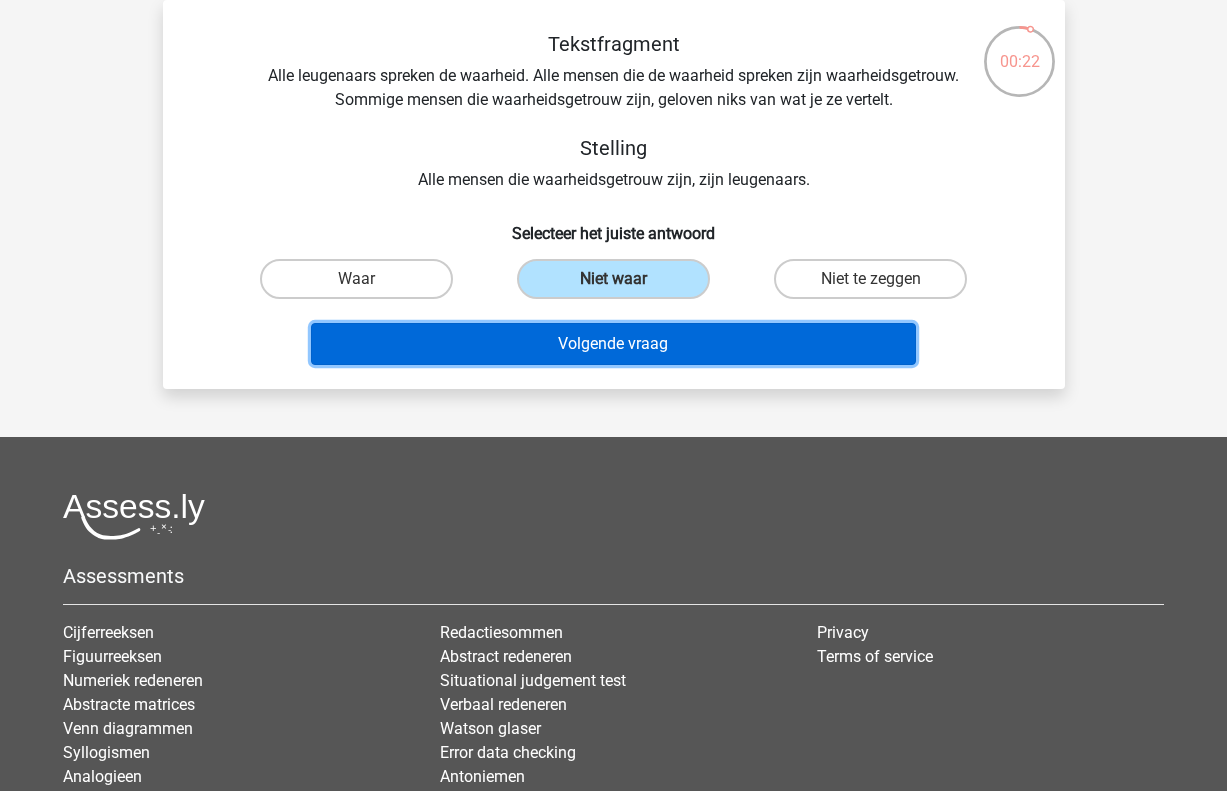 click on "Volgende vraag" at bounding box center [613, 344] 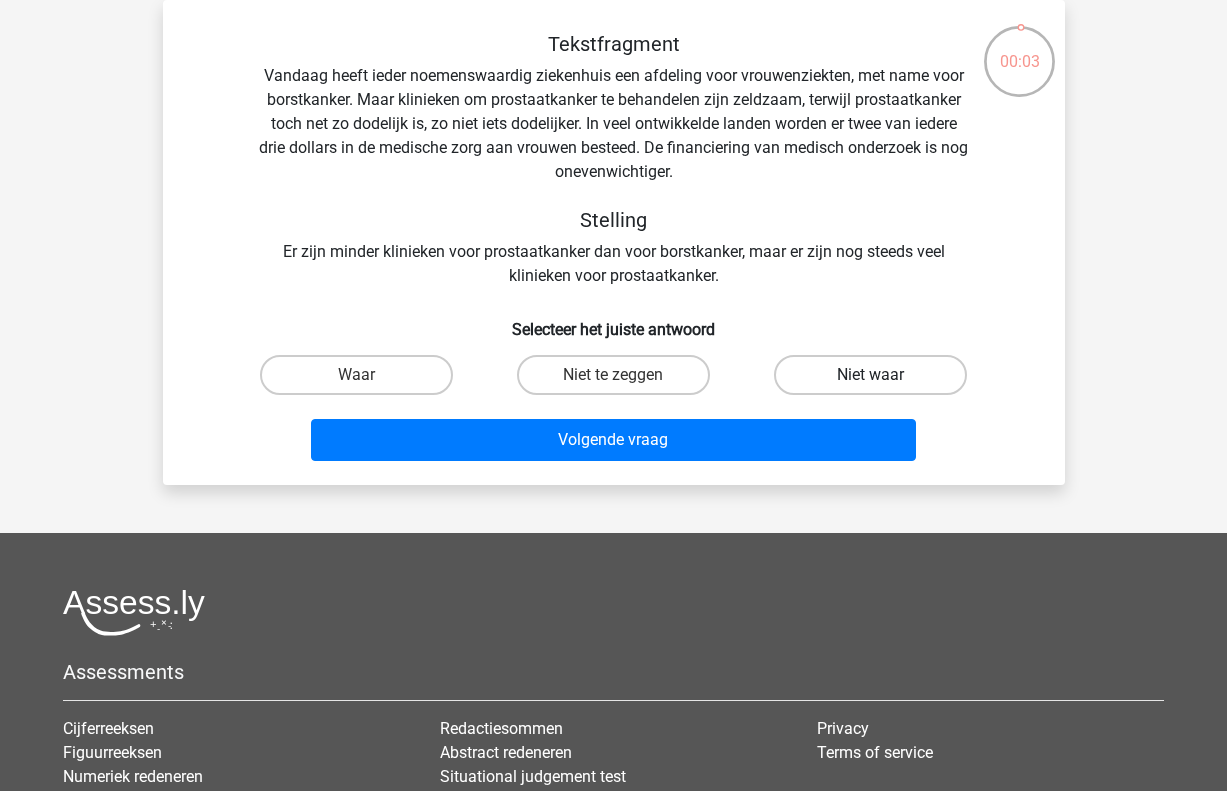 click on "Niet waar" at bounding box center (870, 375) 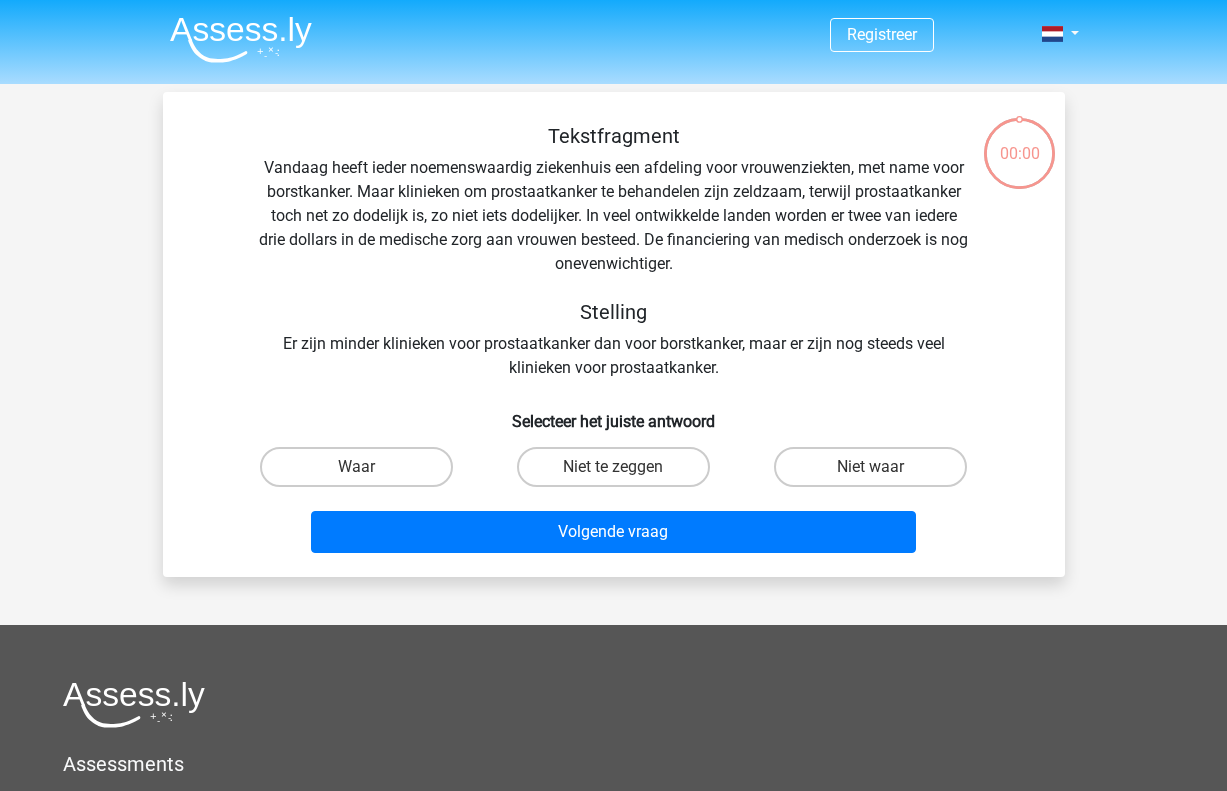 scroll, scrollTop: 0, scrollLeft: 0, axis: both 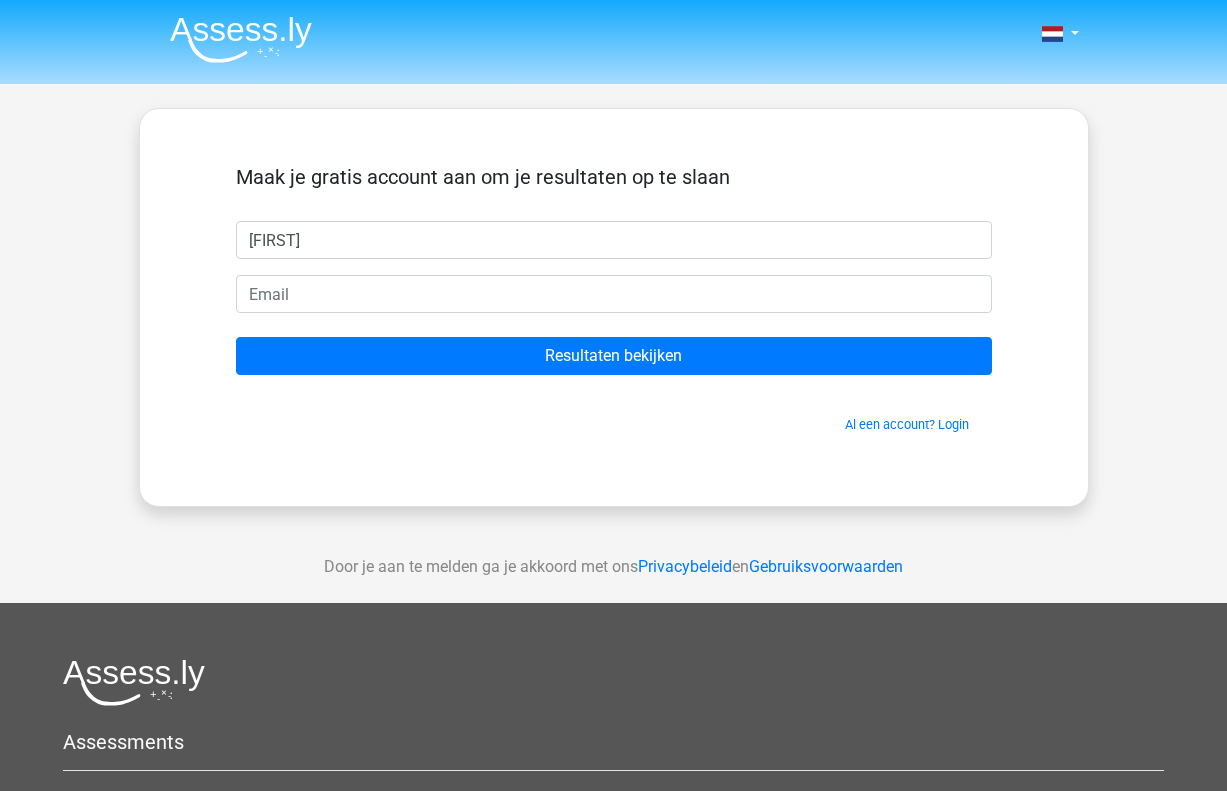 type on "[FIRST]" 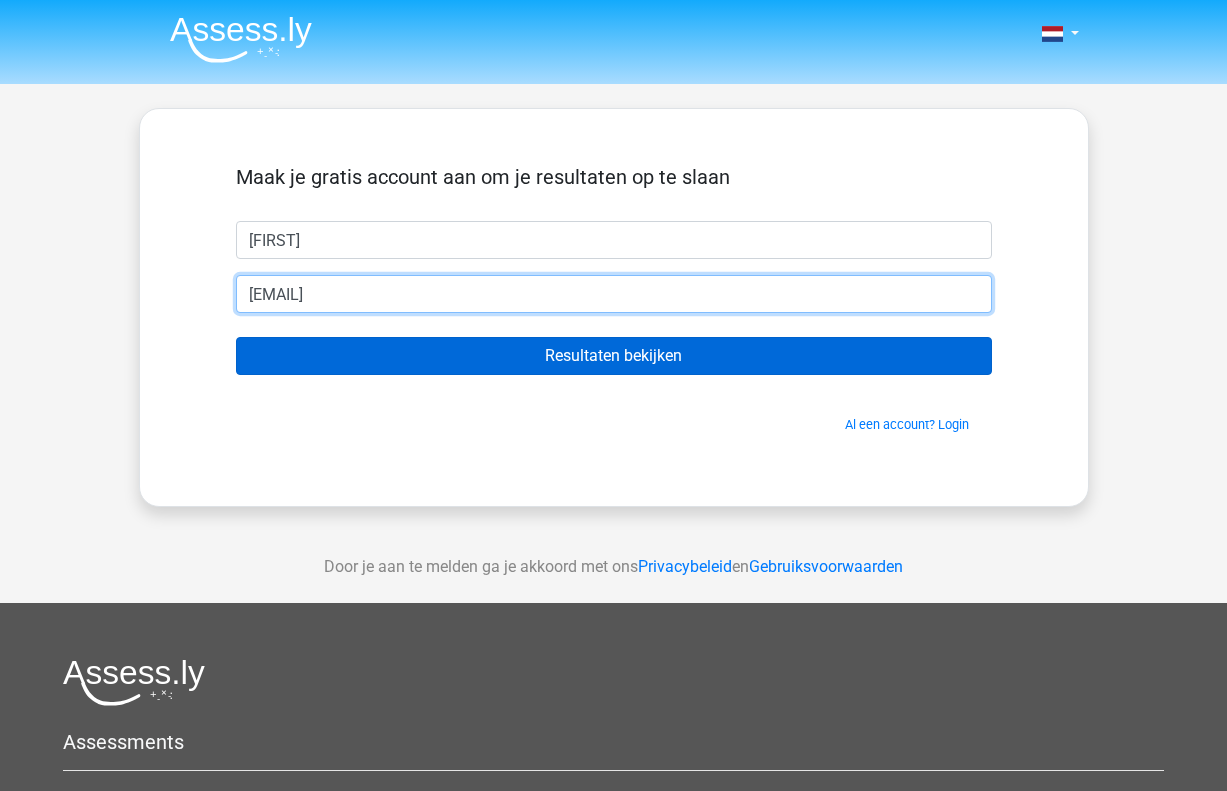 type on "[EMAIL]" 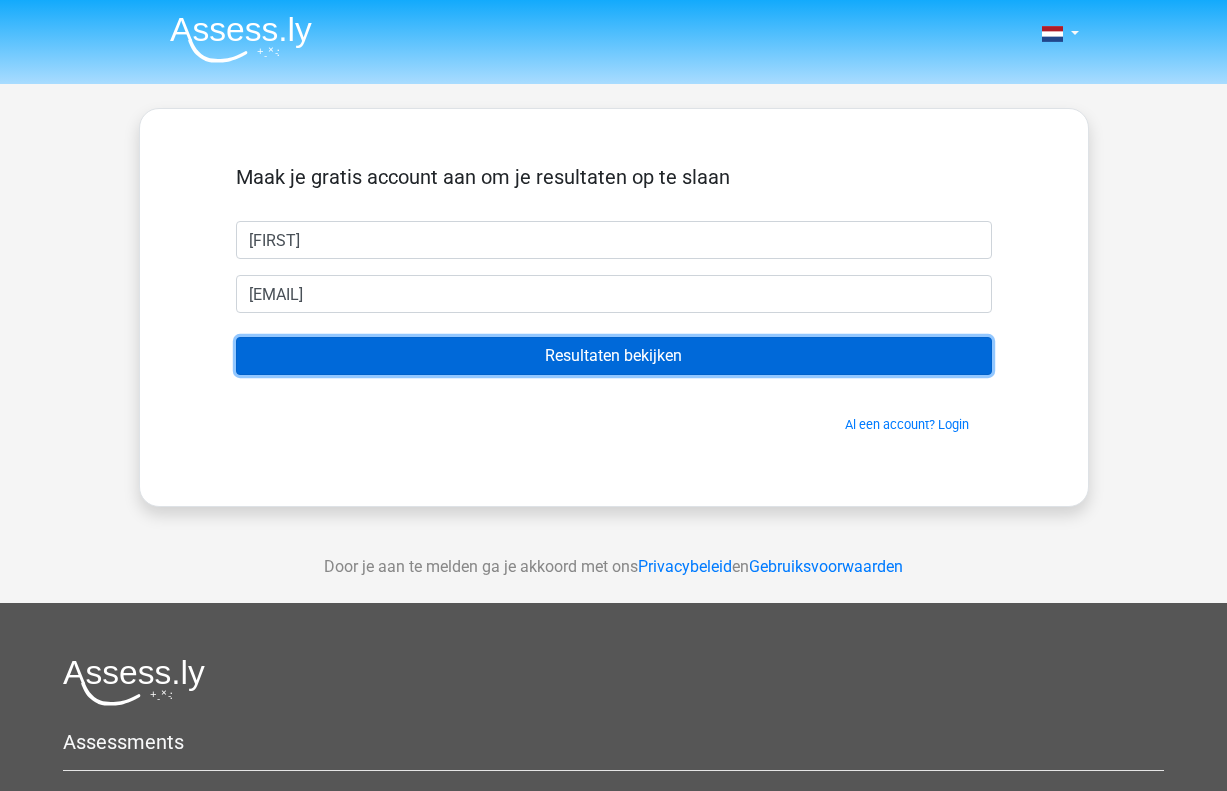 click on "Resultaten bekijken" at bounding box center (614, 356) 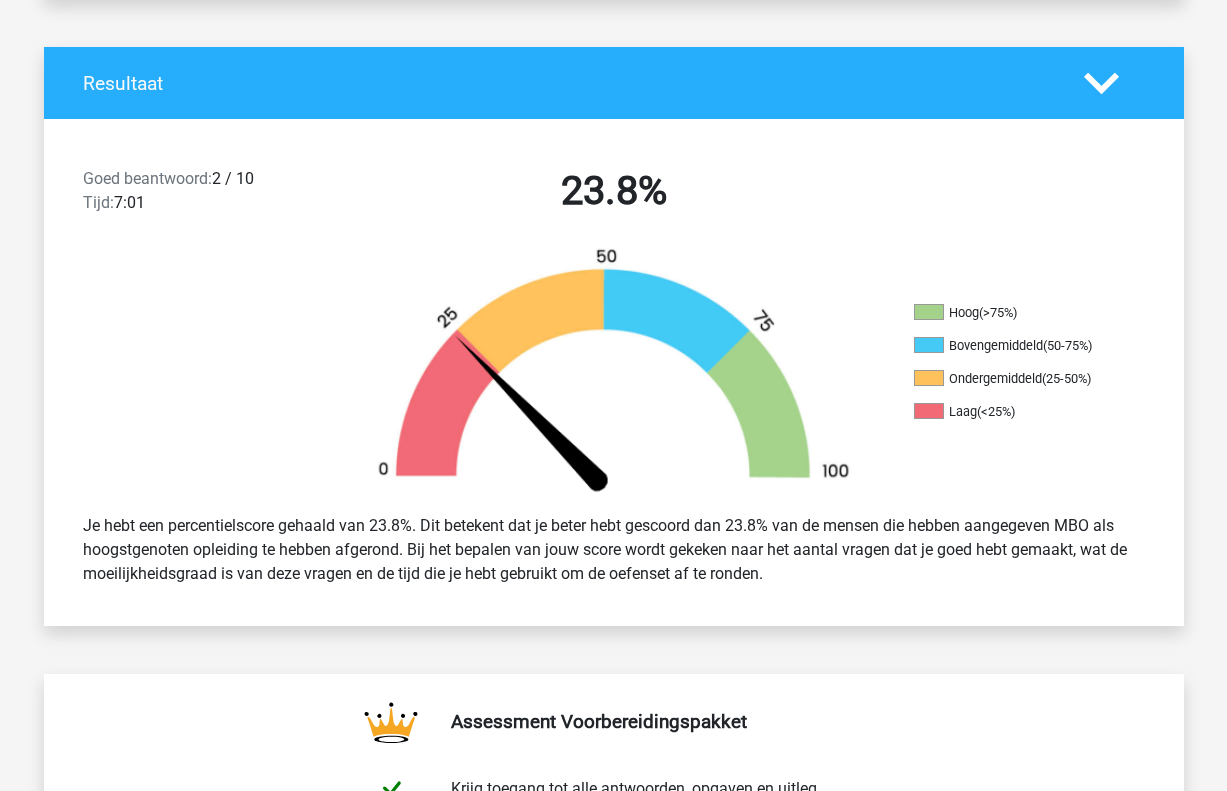 scroll, scrollTop: 0, scrollLeft: 0, axis: both 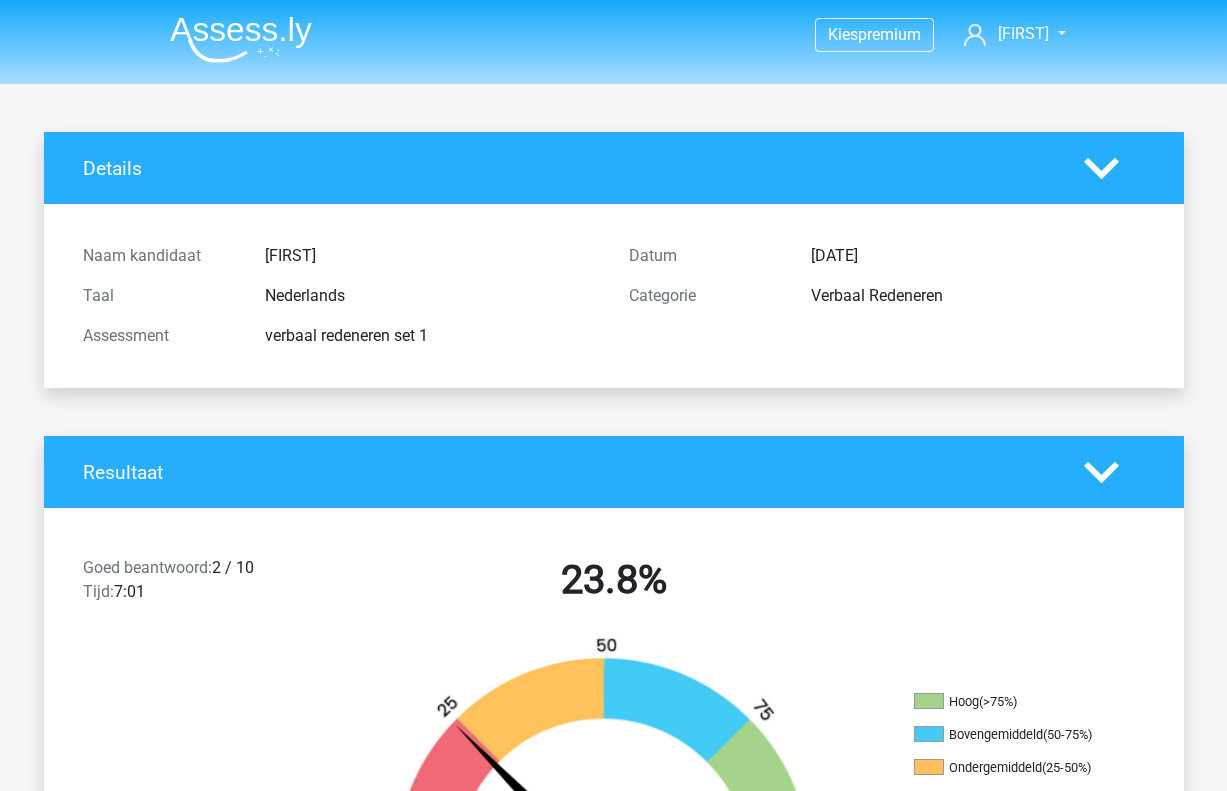 click 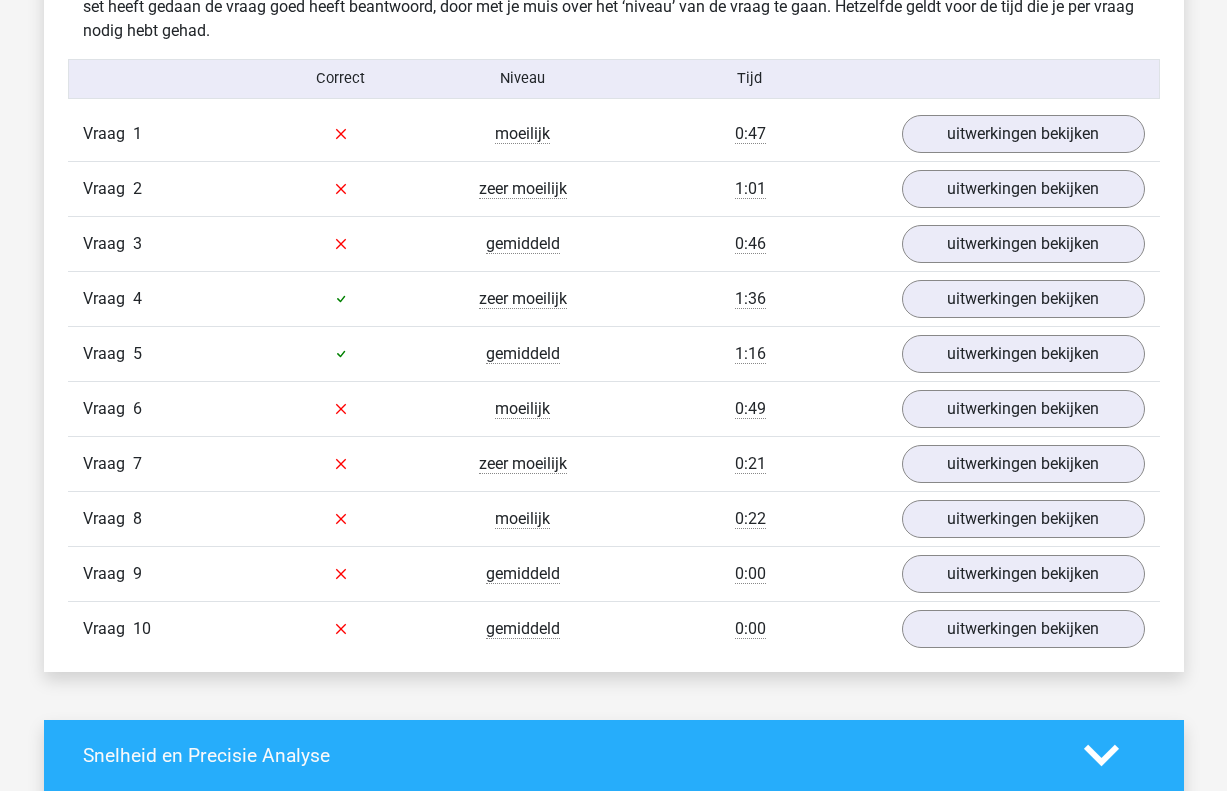 scroll, scrollTop: 1125, scrollLeft: 0, axis: vertical 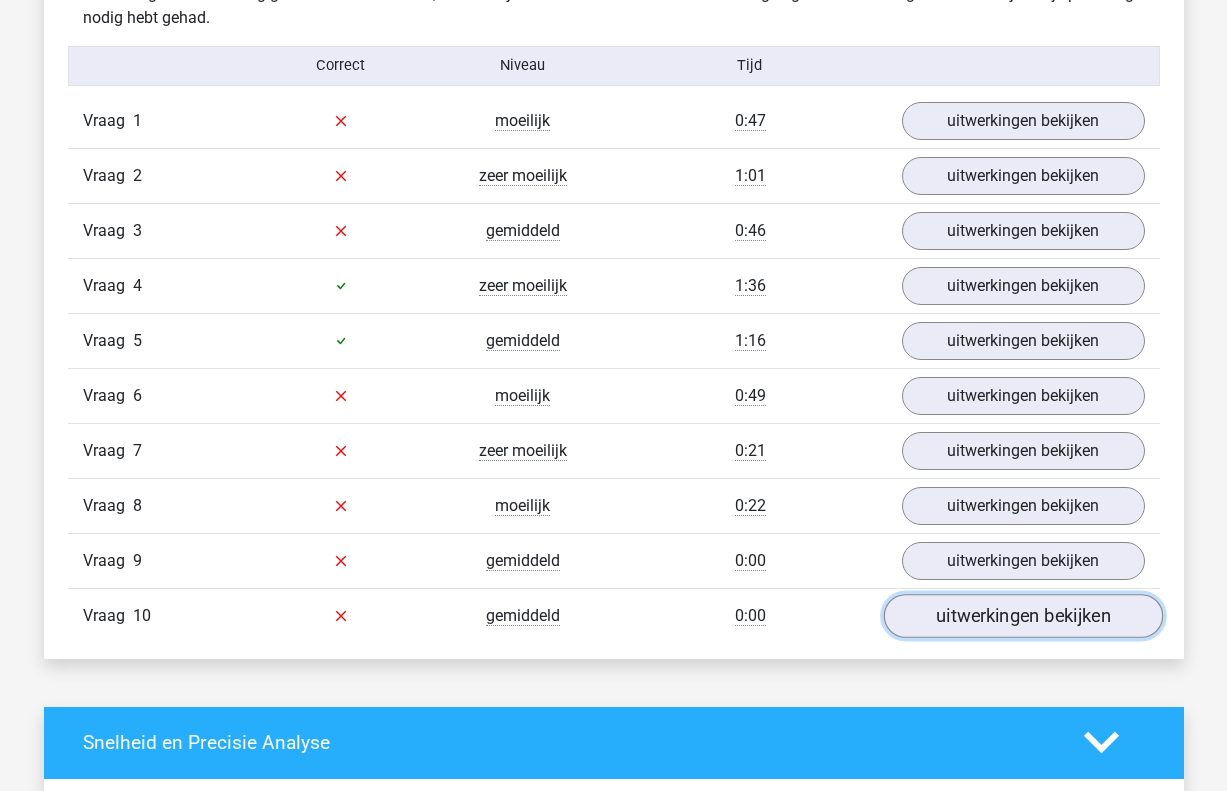 click on "uitwerkingen bekijken" at bounding box center (1022, 616) 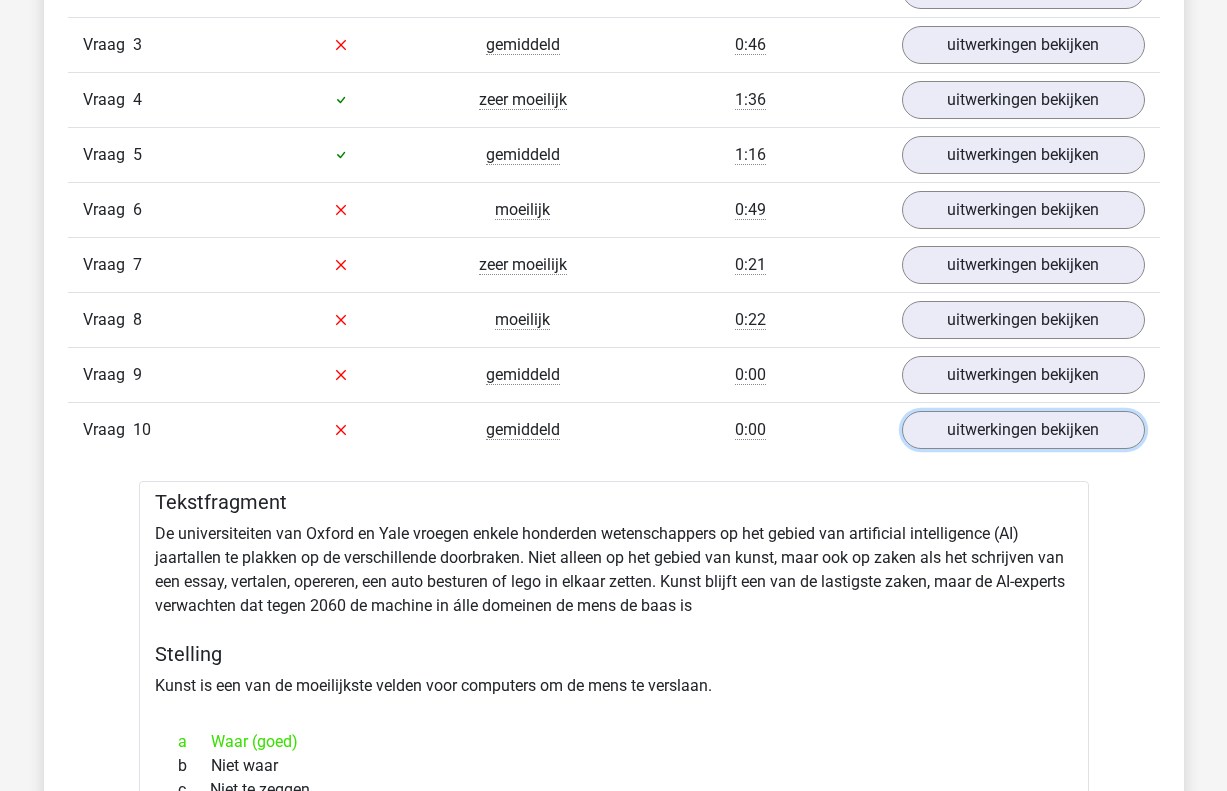 scroll, scrollTop: 1199, scrollLeft: 0, axis: vertical 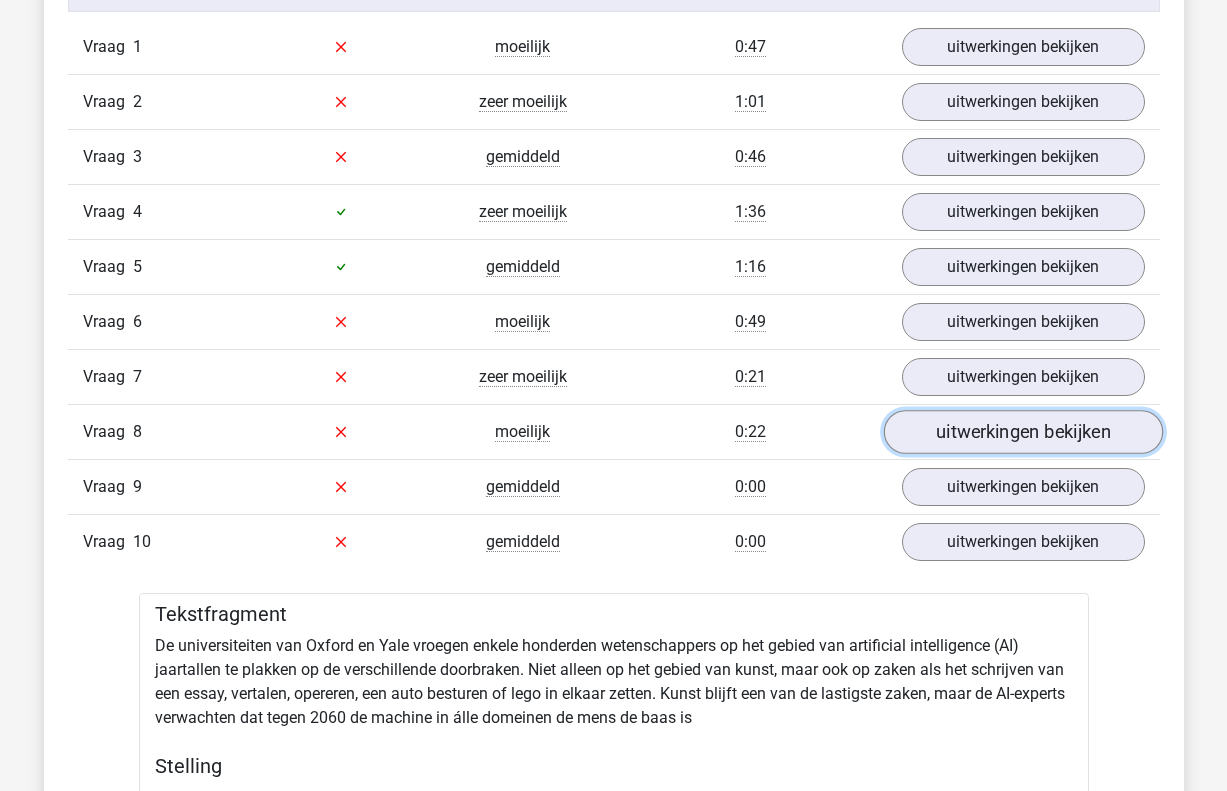 click on "uitwerkingen bekijken" at bounding box center (1022, 432) 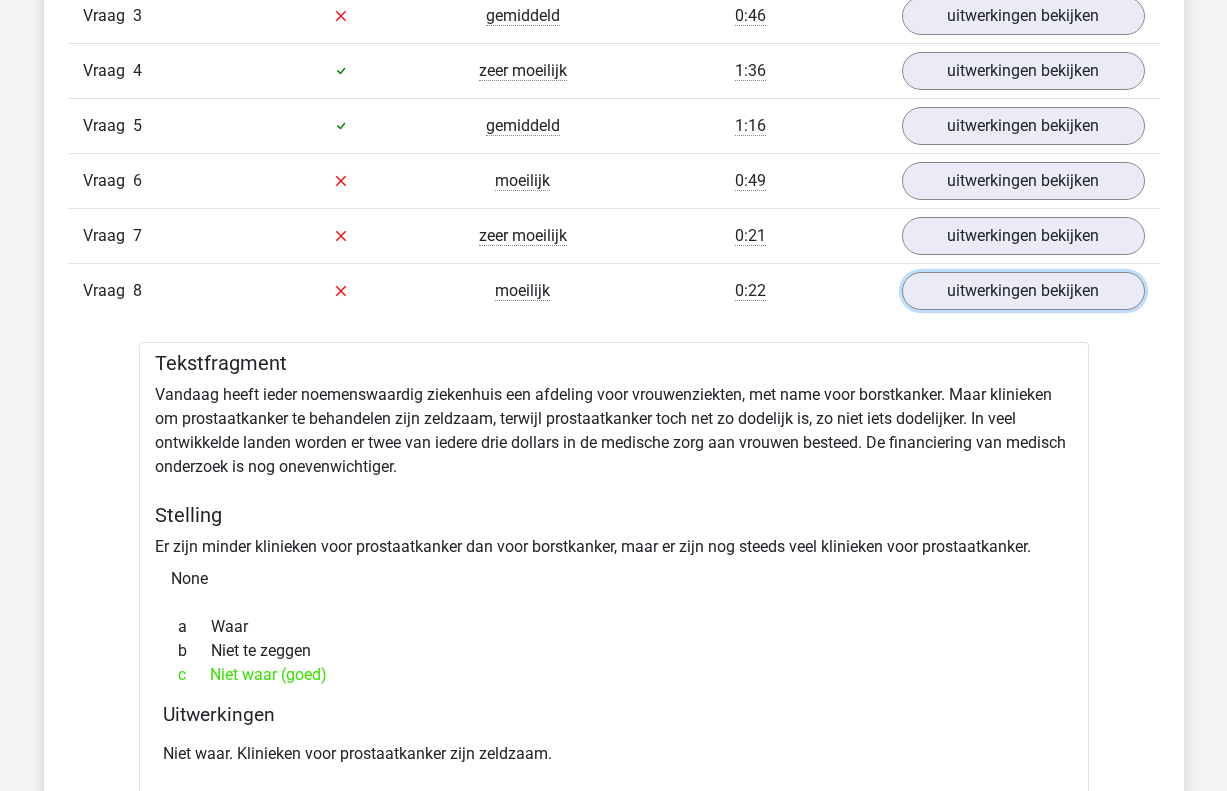 scroll, scrollTop: 1301, scrollLeft: 0, axis: vertical 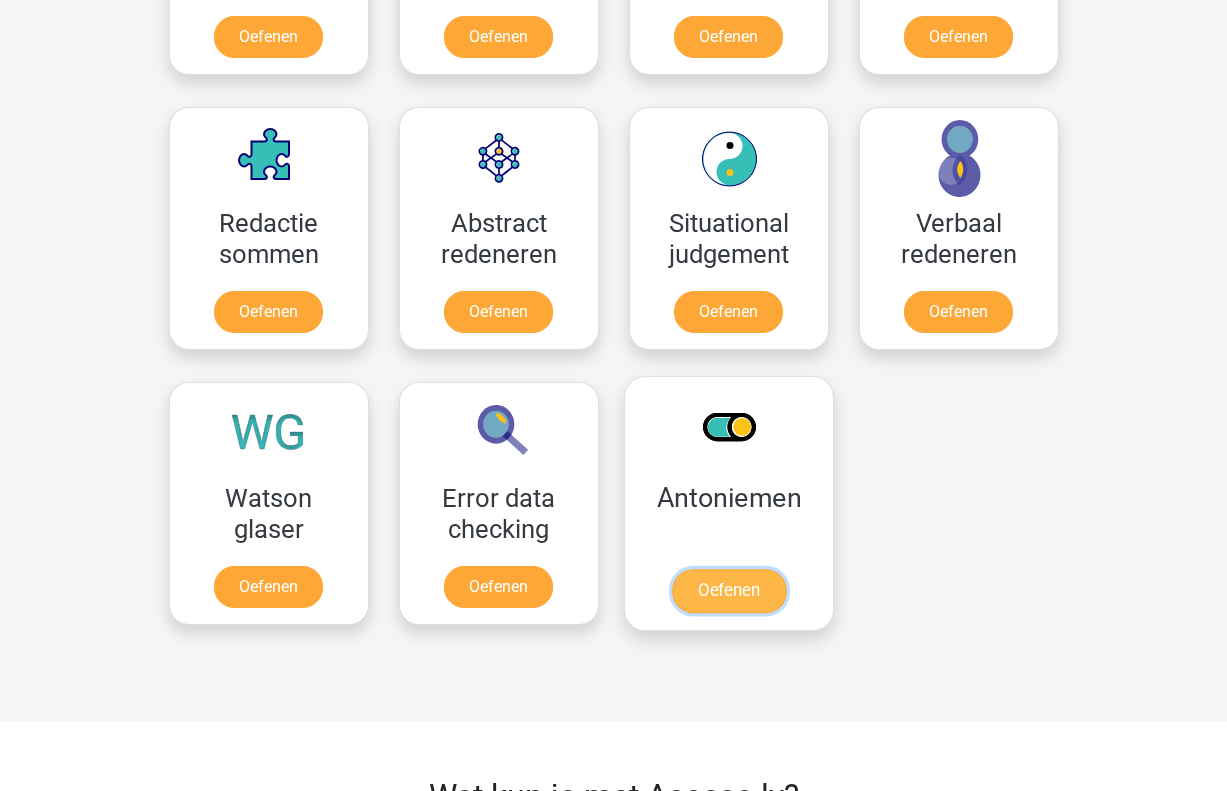 click on "Oefenen" at bounding box center [728, 591] 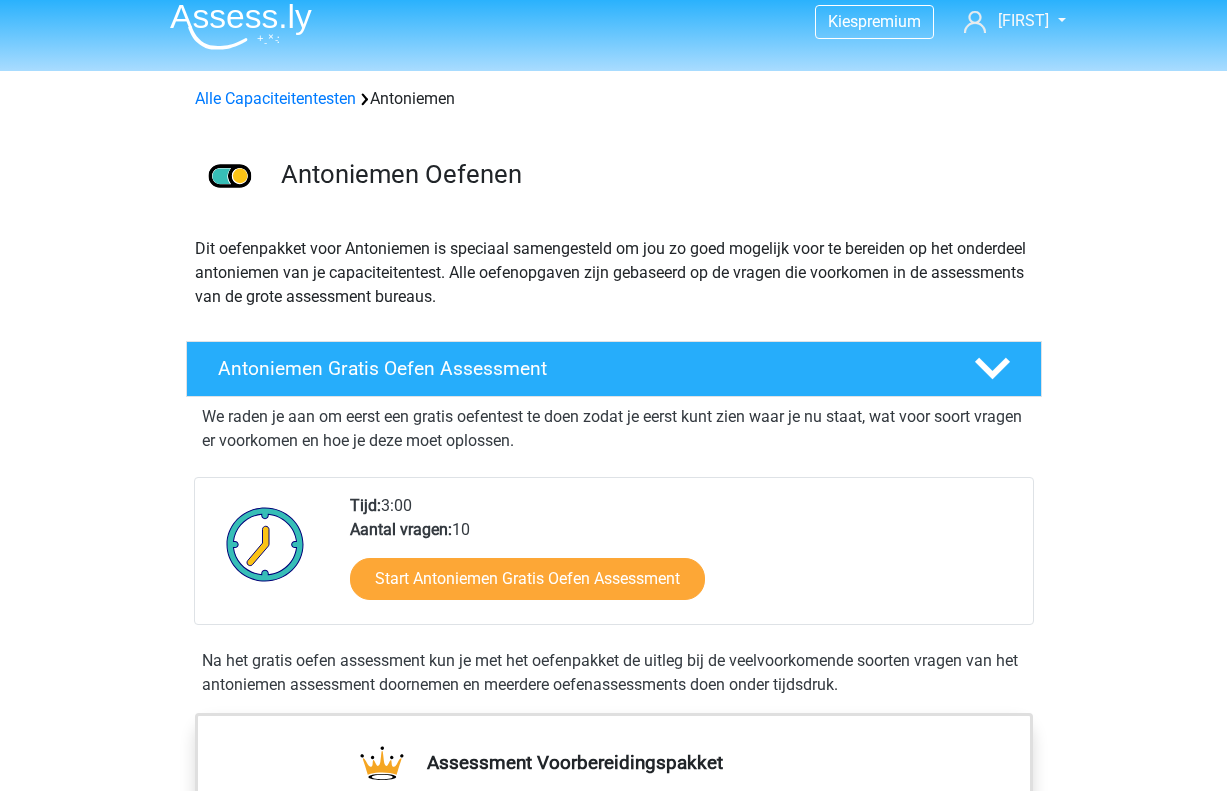 scroll, scrollTop: 39, scrollLeft: 0, axis: vertical 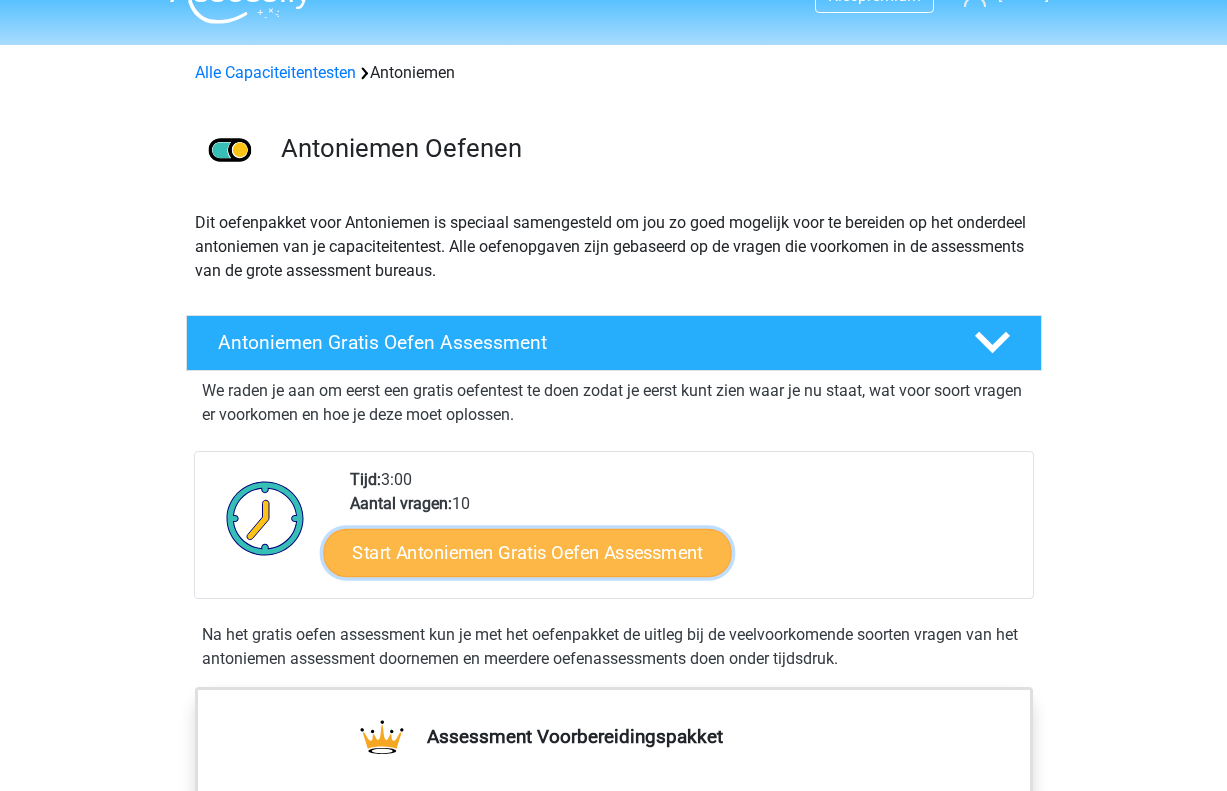 click on "Start Antoniemen
Gratis Oefen Assessment" at bounding box center [527, 552] 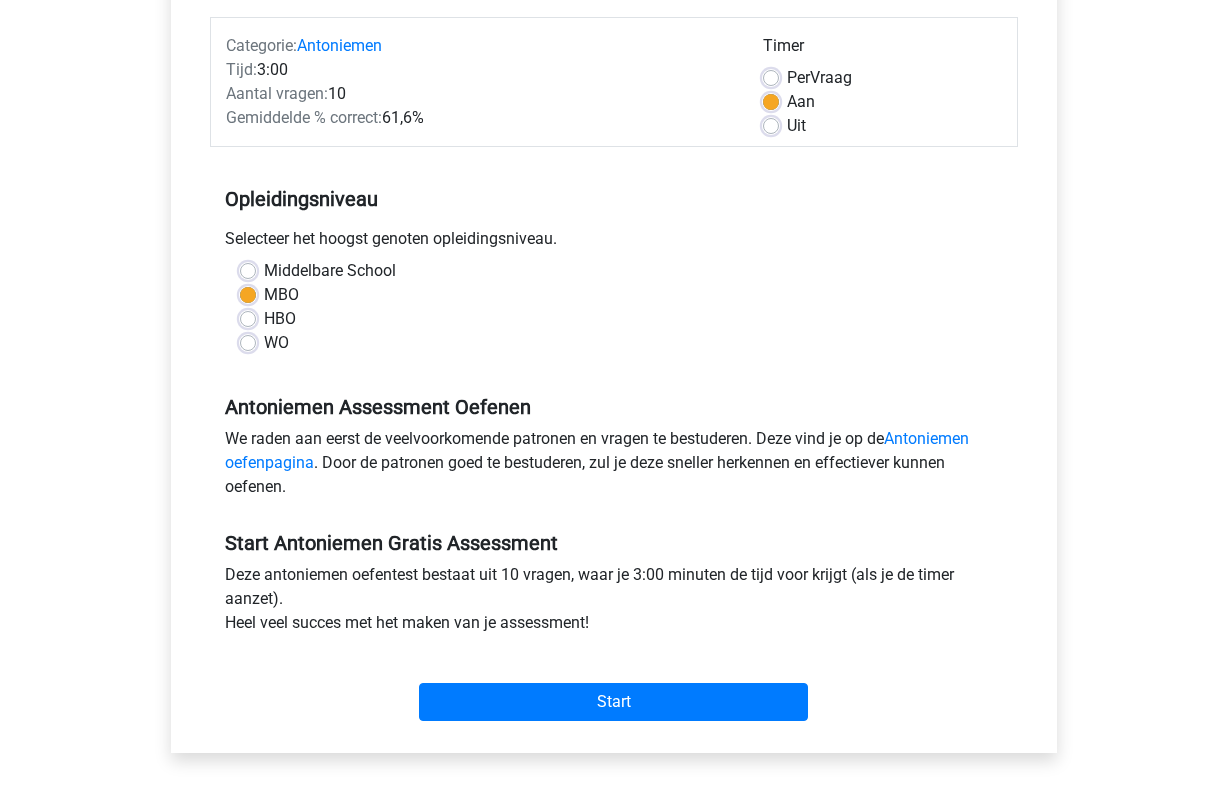 scroll, scrollTop: 448, scrollLeft: 0, axis: vertical 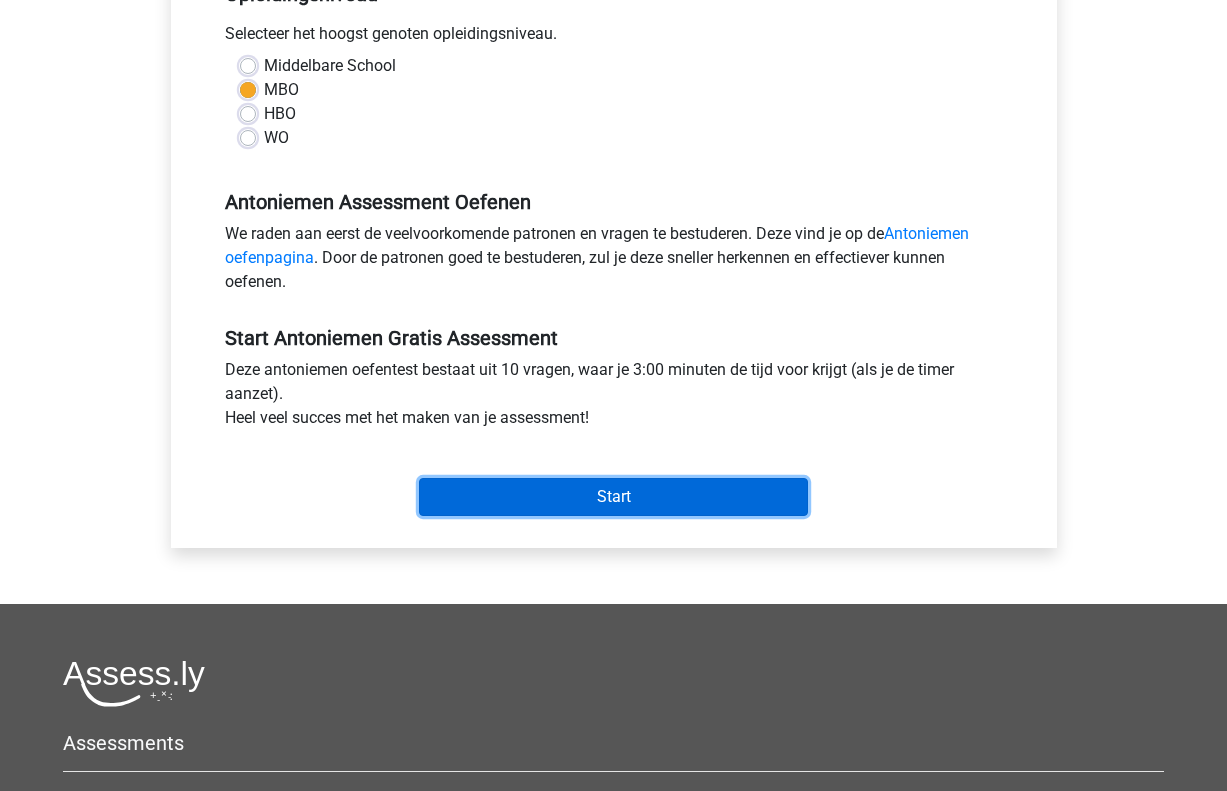 click on "Start" at bounding box center [613, 497] 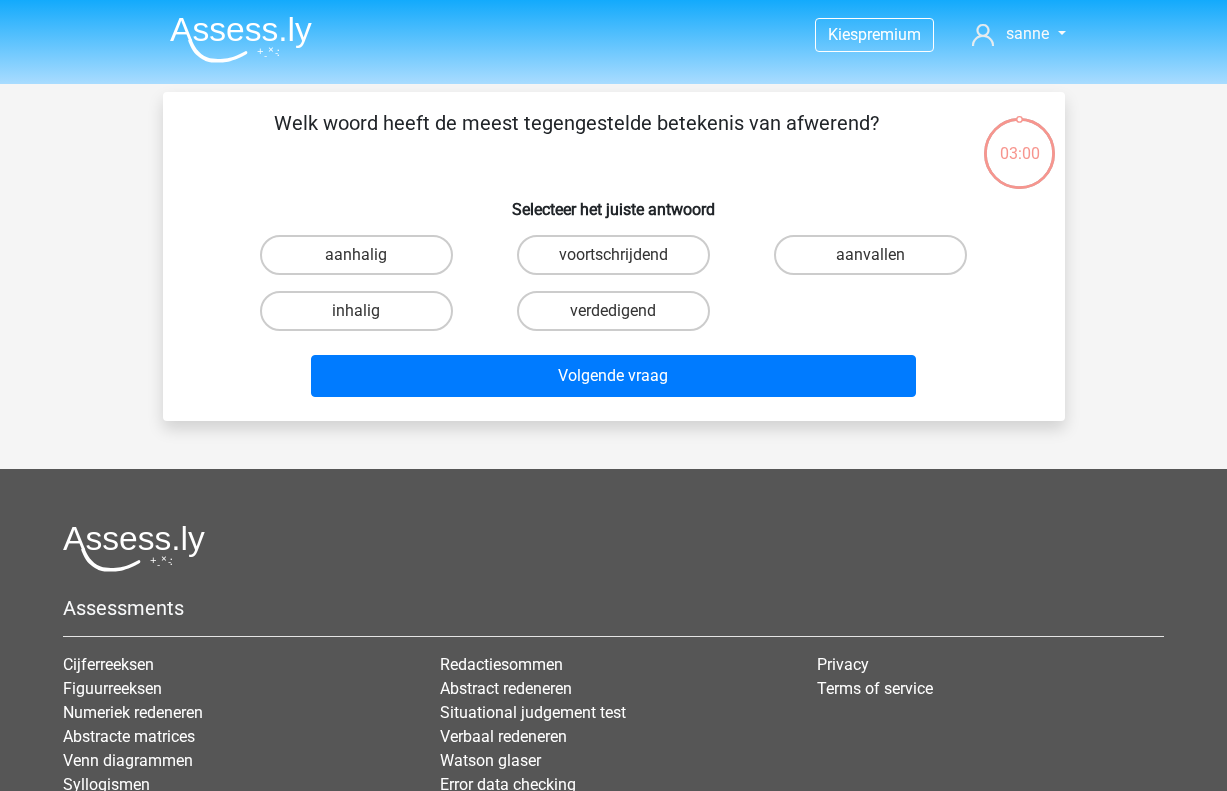 scroll, scrollTop: 0, scrollLeft: 0, axis: both 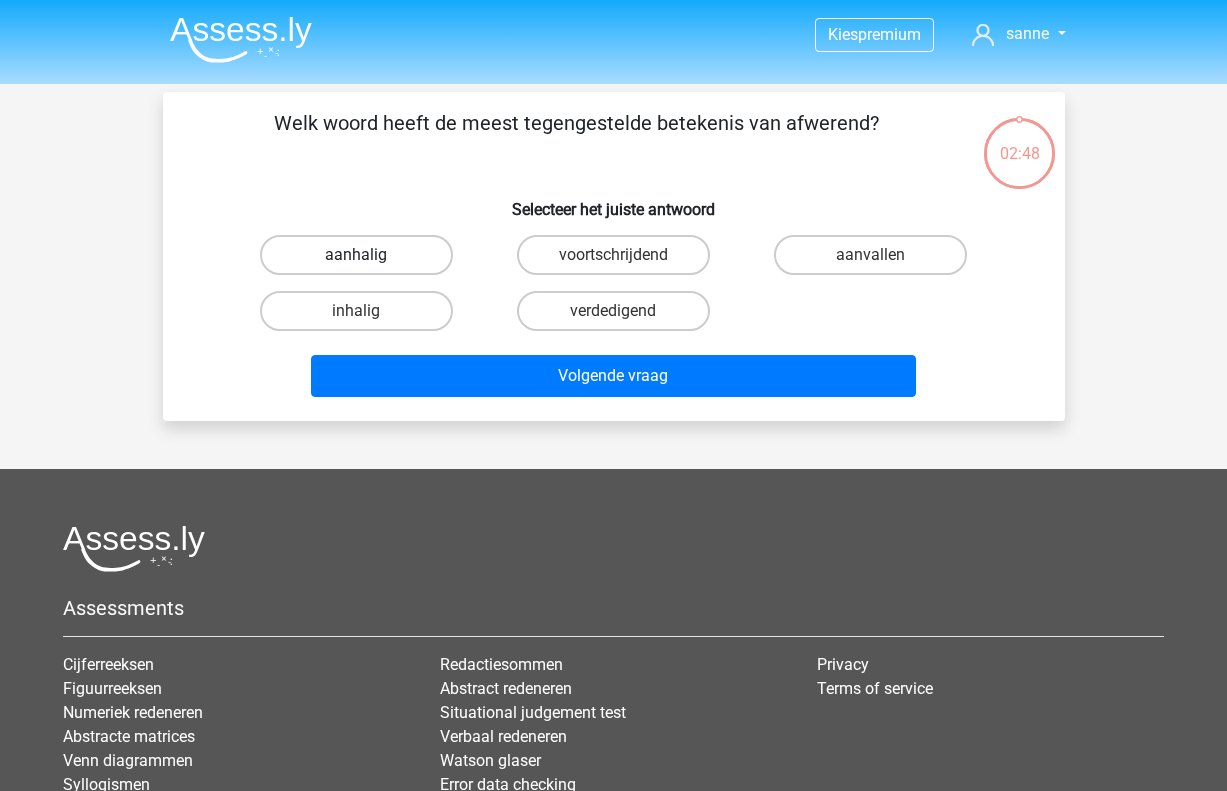 click on "aanhalig" at bounding box center [356, 255] 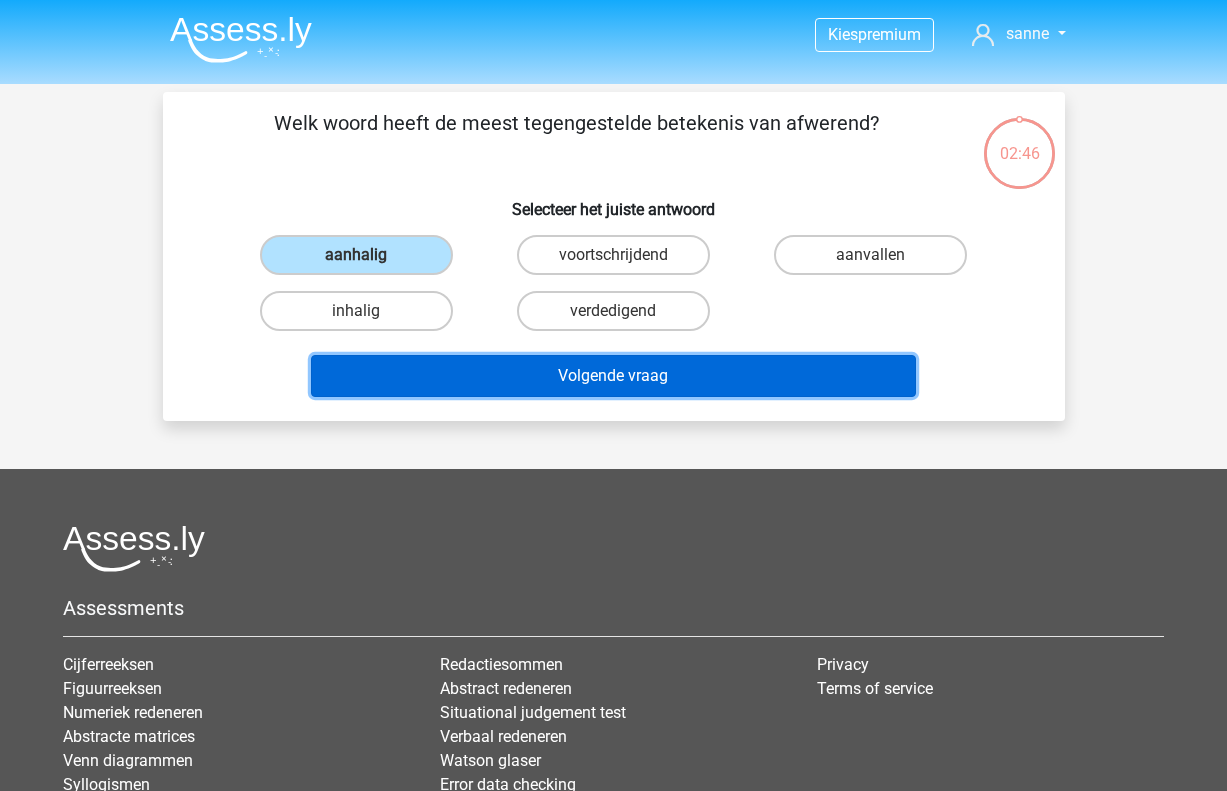 click on "Volgende vraag" at bounding box center [613, 376] 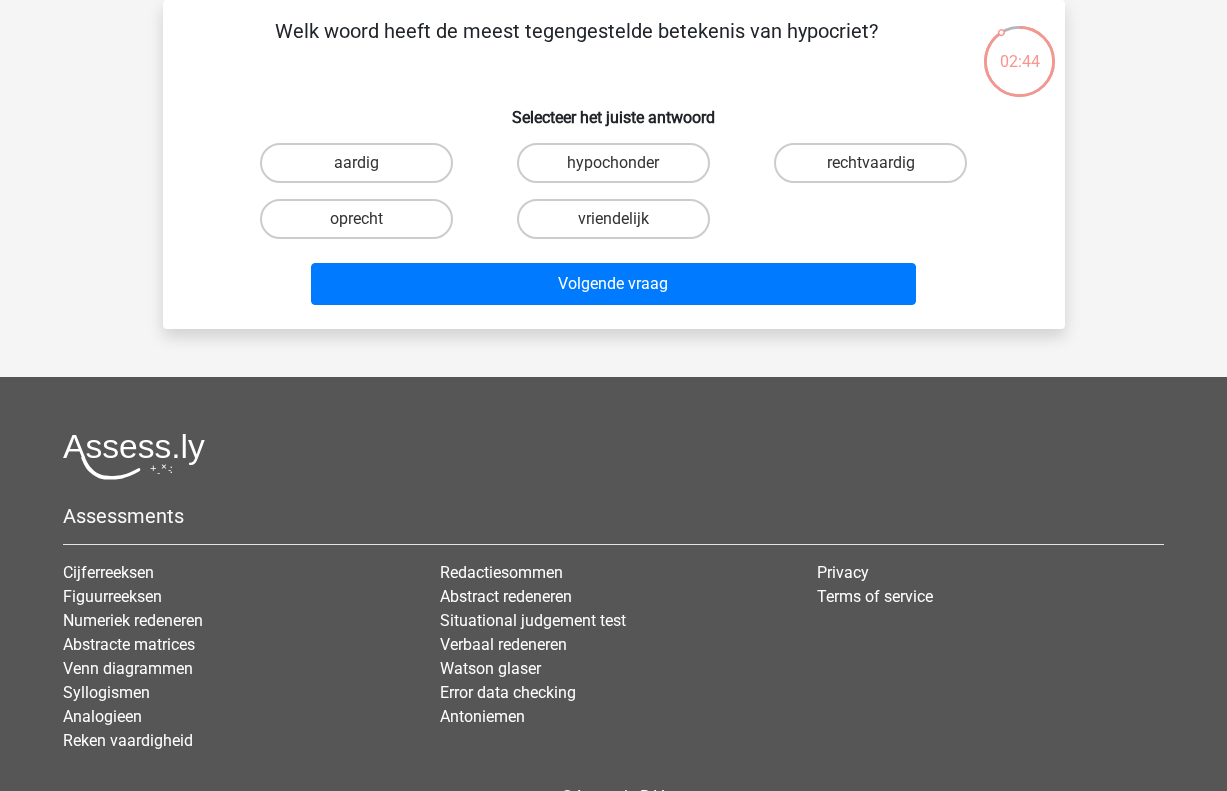 scroll, scrollTop: 67, scrollLeft: 0, axis: vertical 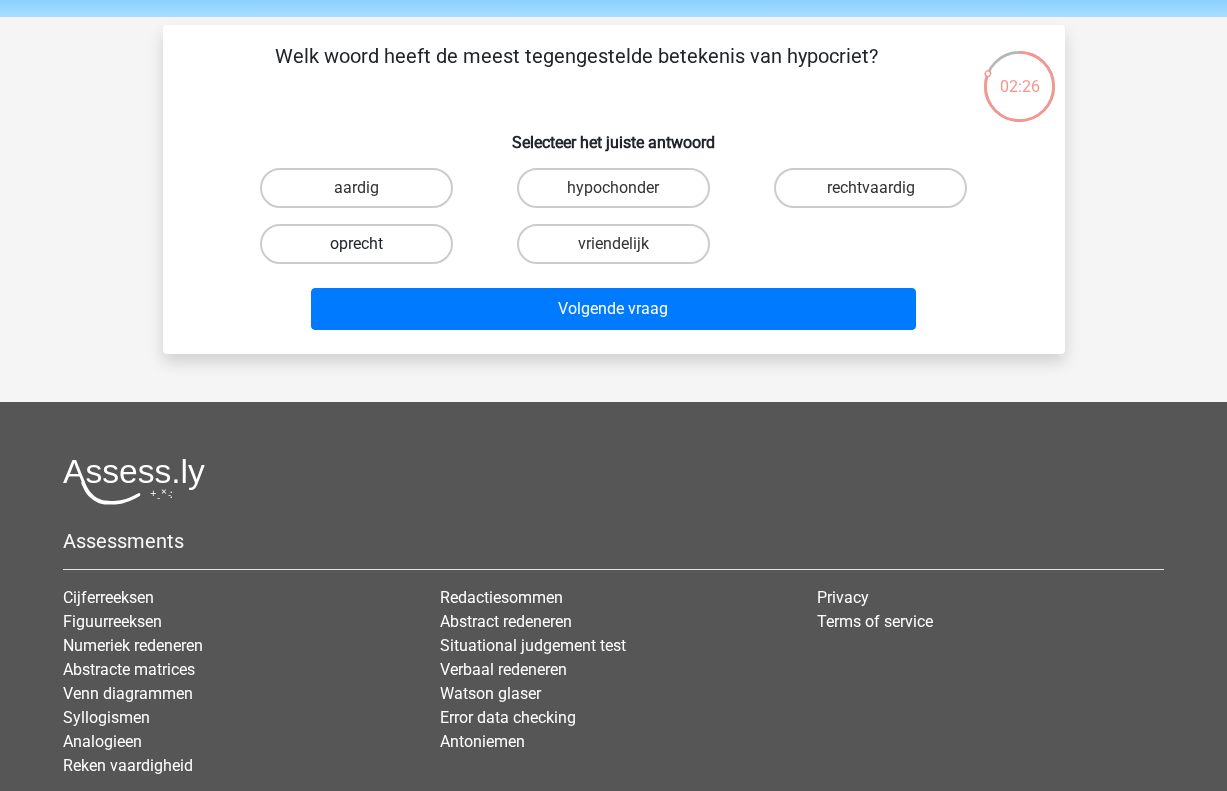 click on "oprecht" at bounding box center (356, 244) 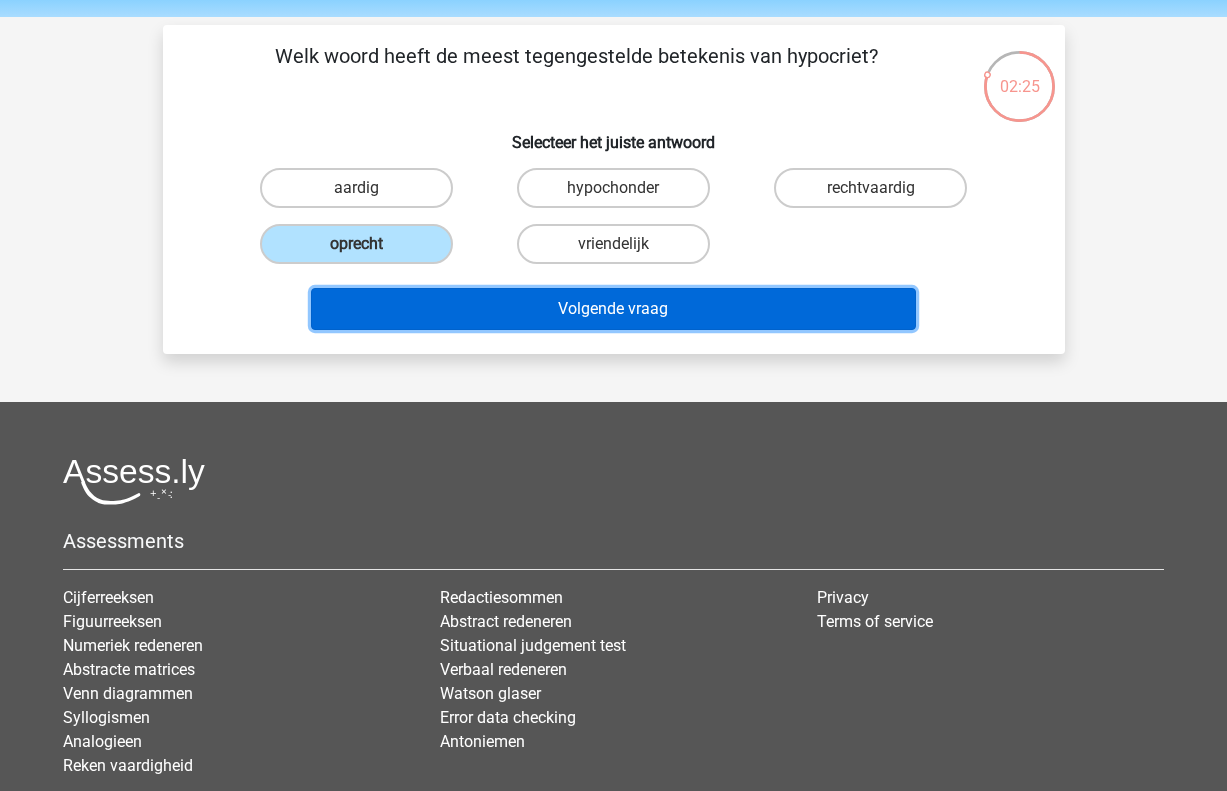 click on "Volgende vraag" at bounding box center (613, 309) 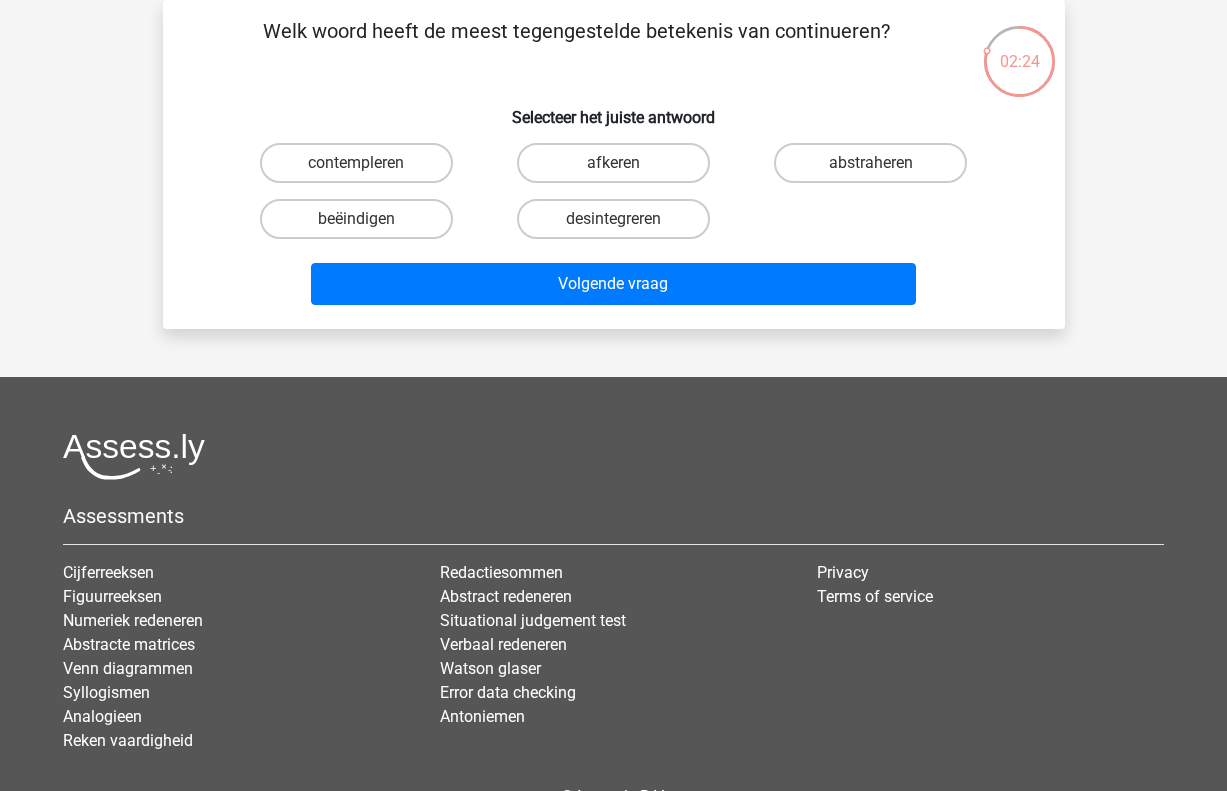 scroll, scrollTop: 79, scrollLeft: 0, axis: vertical 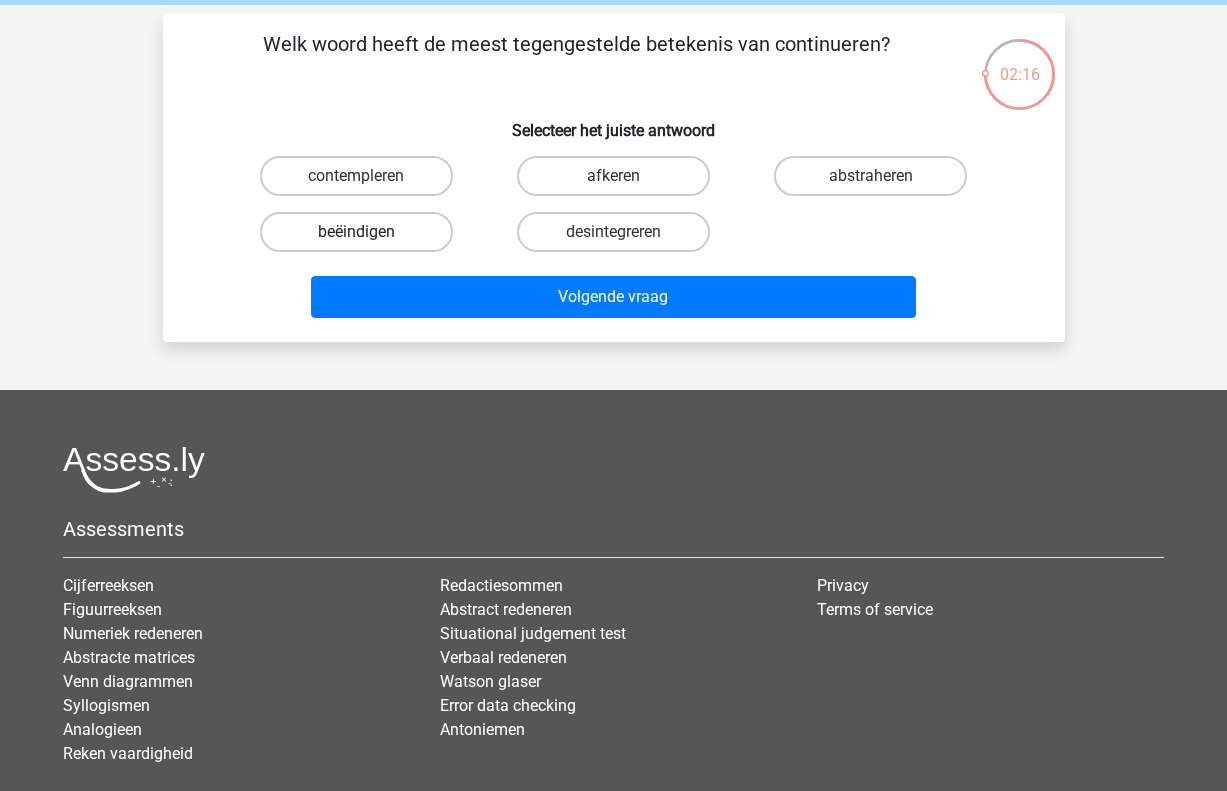 click on "beëindigen" at bounding box center (356, 232) 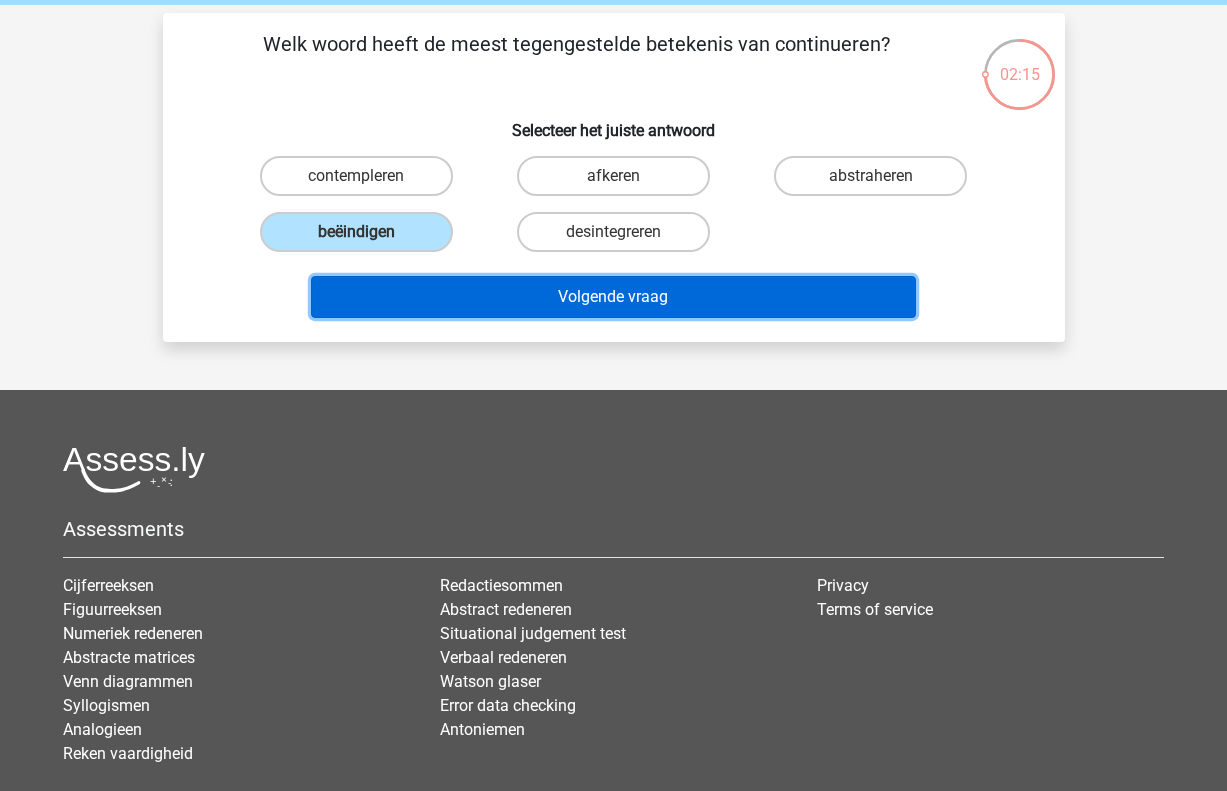 click on "Volgende vraag" at bounding box center [613, 297] 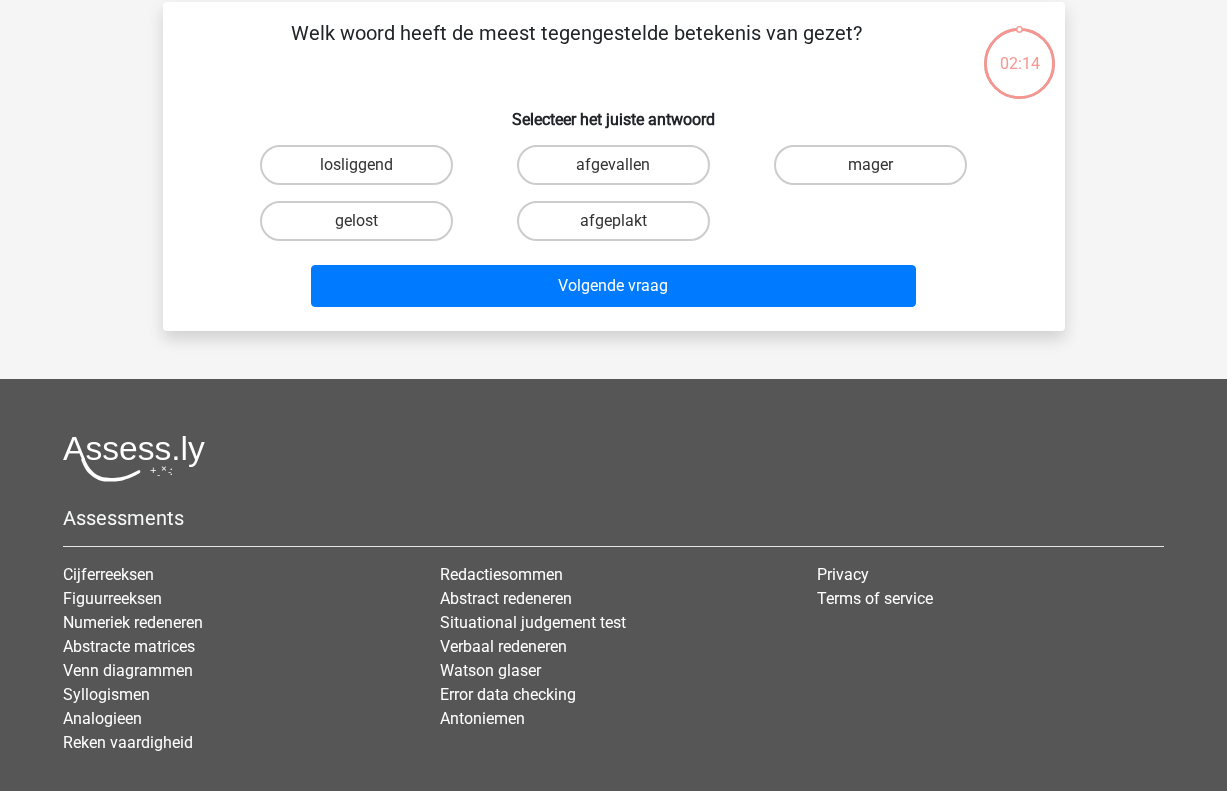 scroll, scrollTop: 92, scrollLeft: 0, axis: vertical 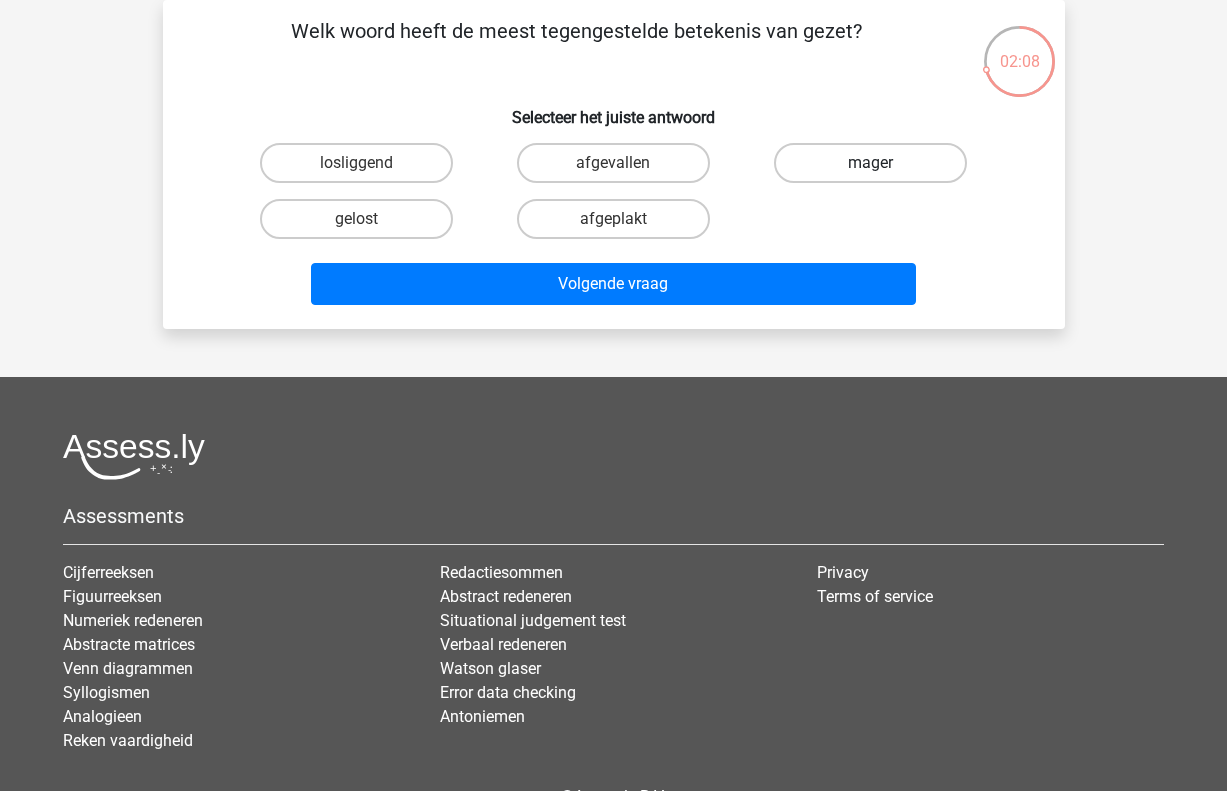 click on "mager" at bounding box center [870, 163] 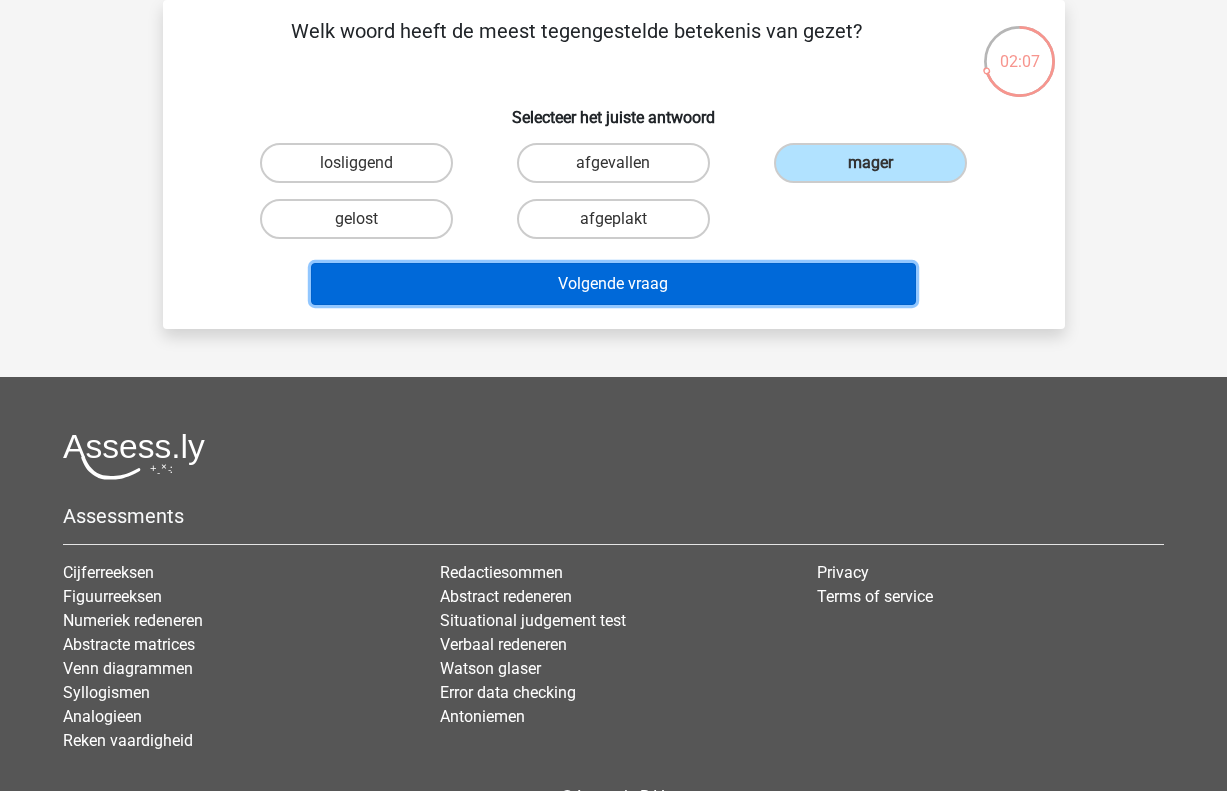 click on "Volgende vraag" at bounding box center [613, 284] 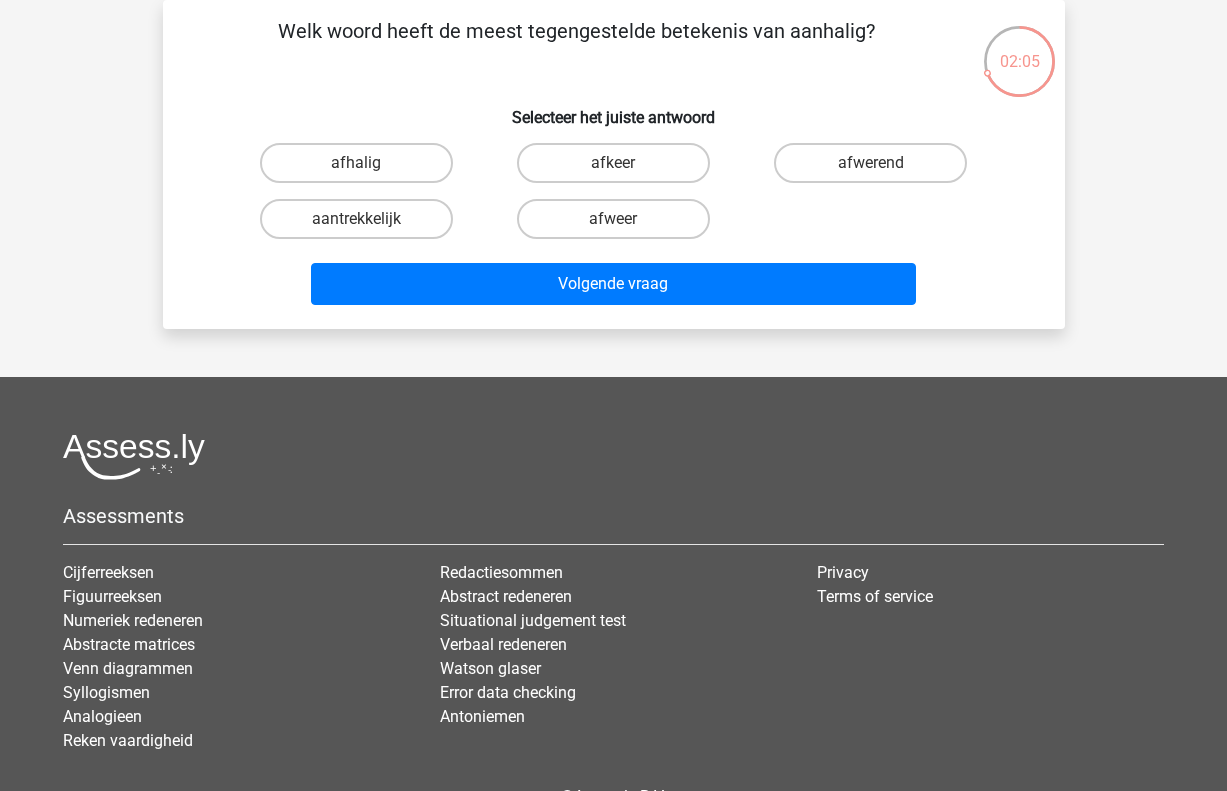 scroll, scrollTop: 67, scrollLeft: 0, axis: vertical 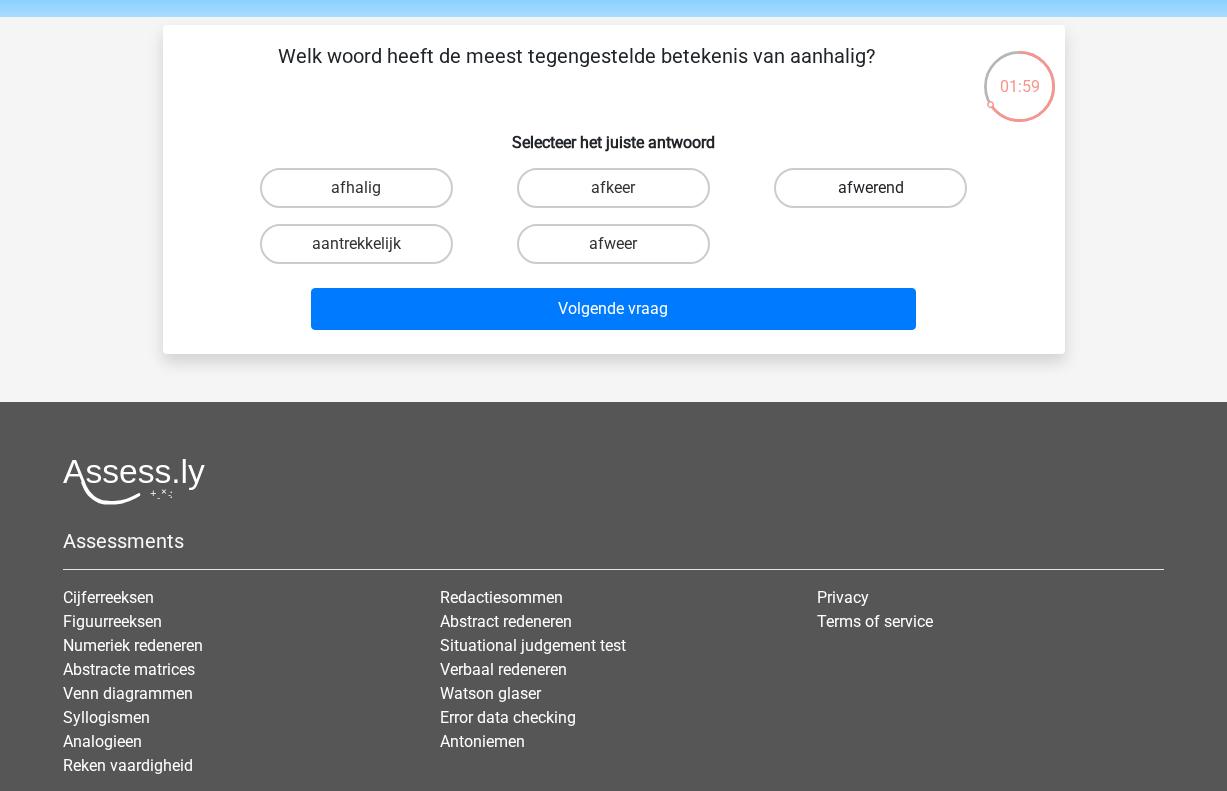 click on "afwerend" at bounding box center (870, 188) 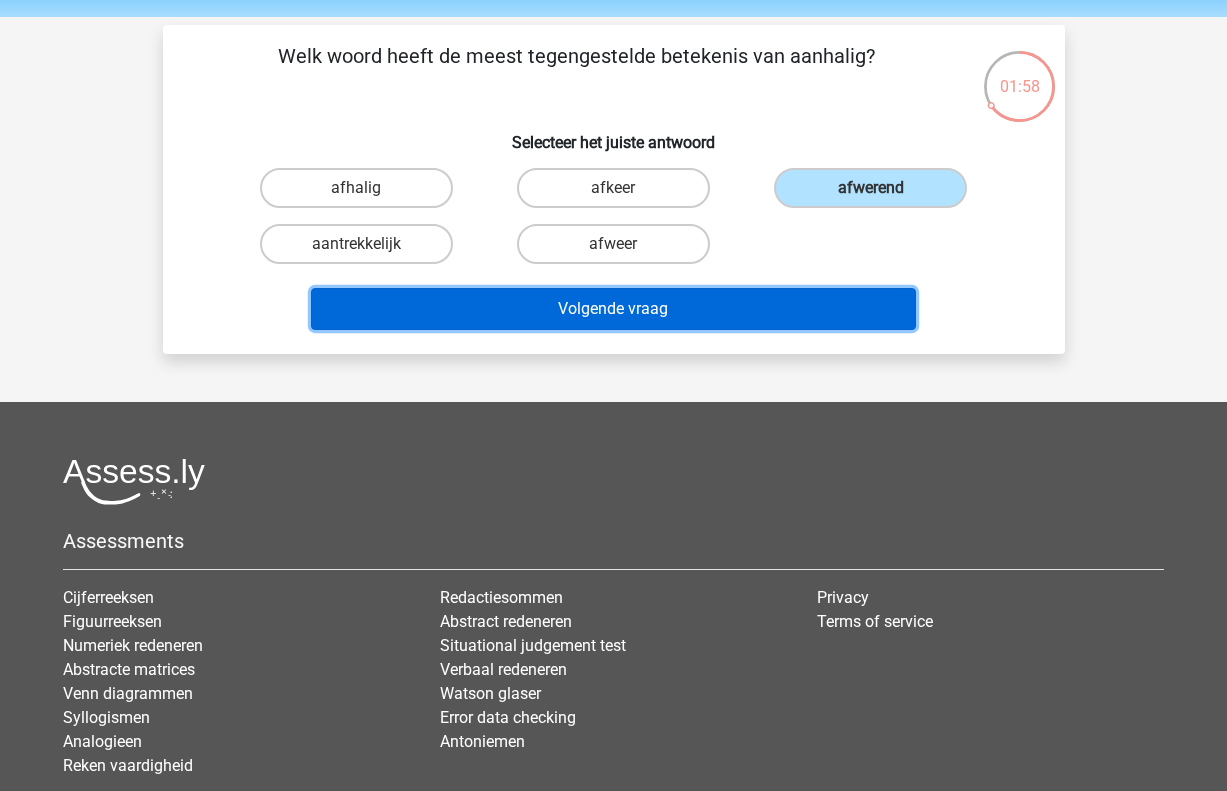 click on "Volgende vraag" at bounding box center (613, 309) 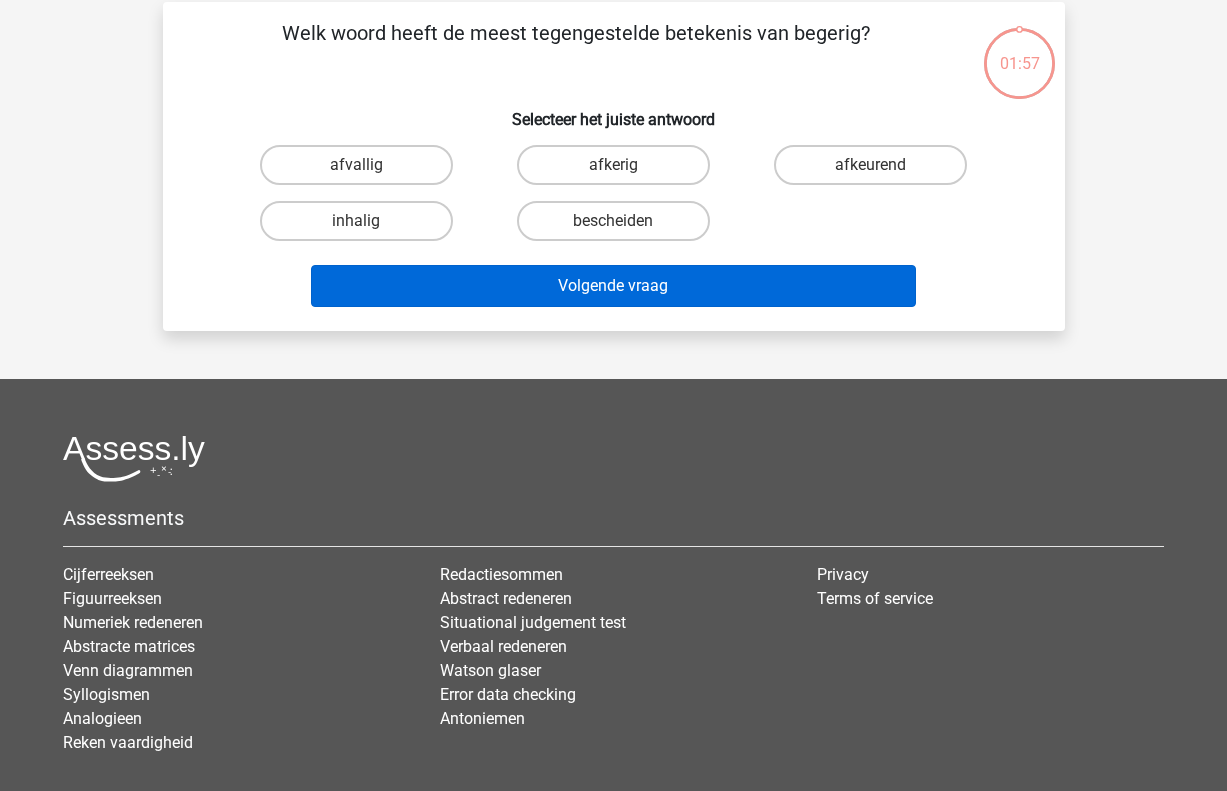 scroll, scrollTop: 92, scrollLeft: 0, axis: vertical 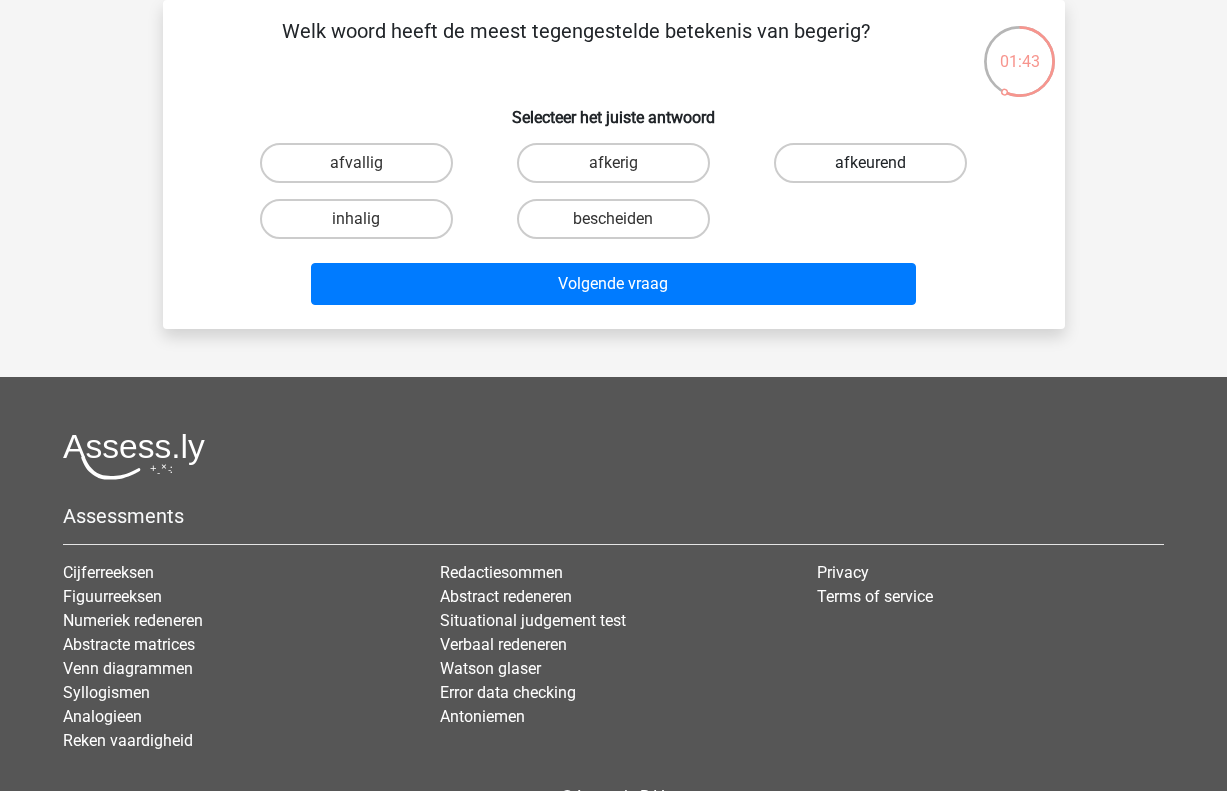 click on "afkeurend" at bounding box center (870, 163) 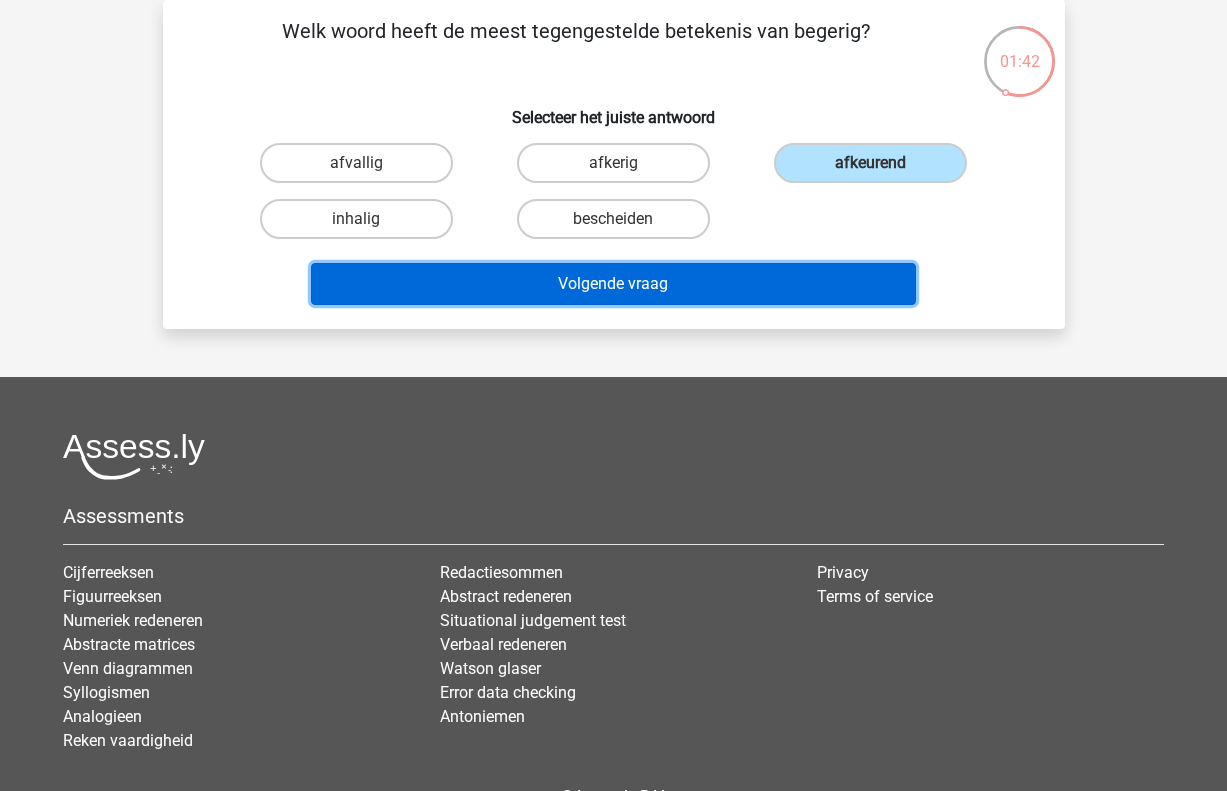 click on "Volgende vraag" at bounding box center [613, 284] 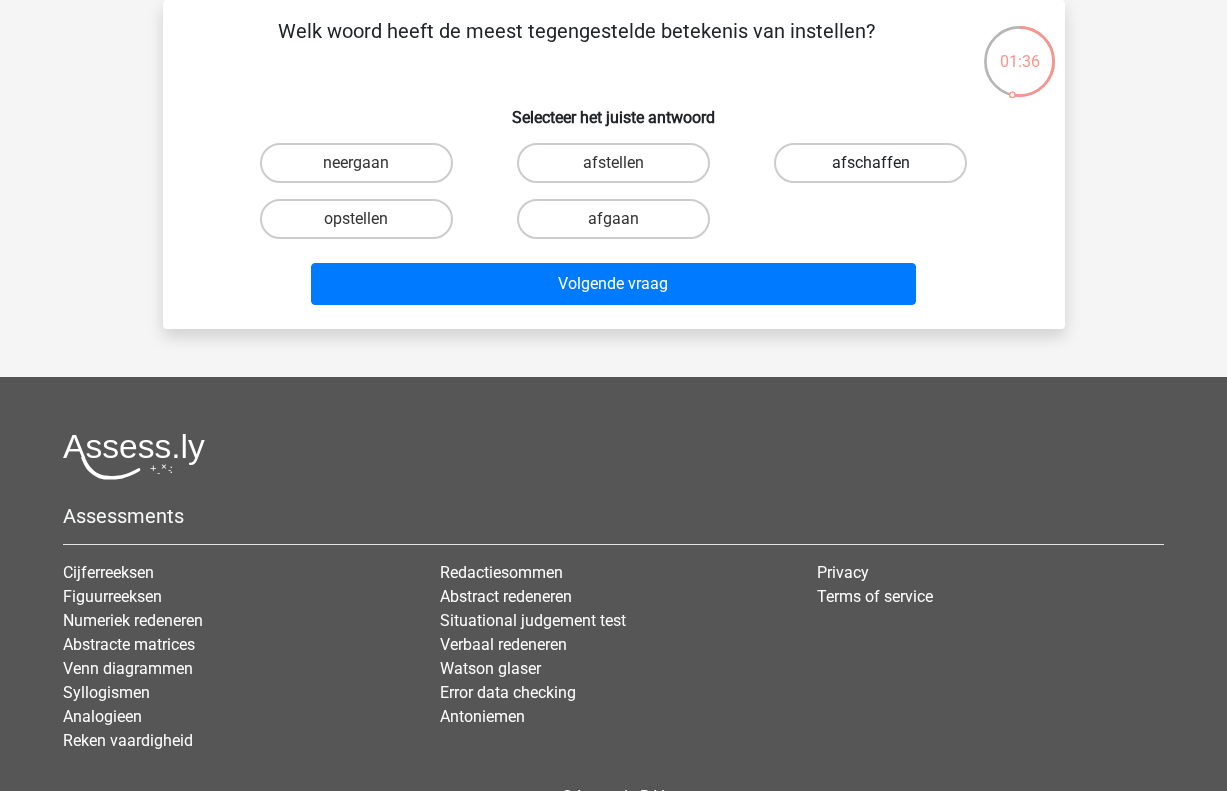 click on "afschaffen" at bounding box center (870, 163) 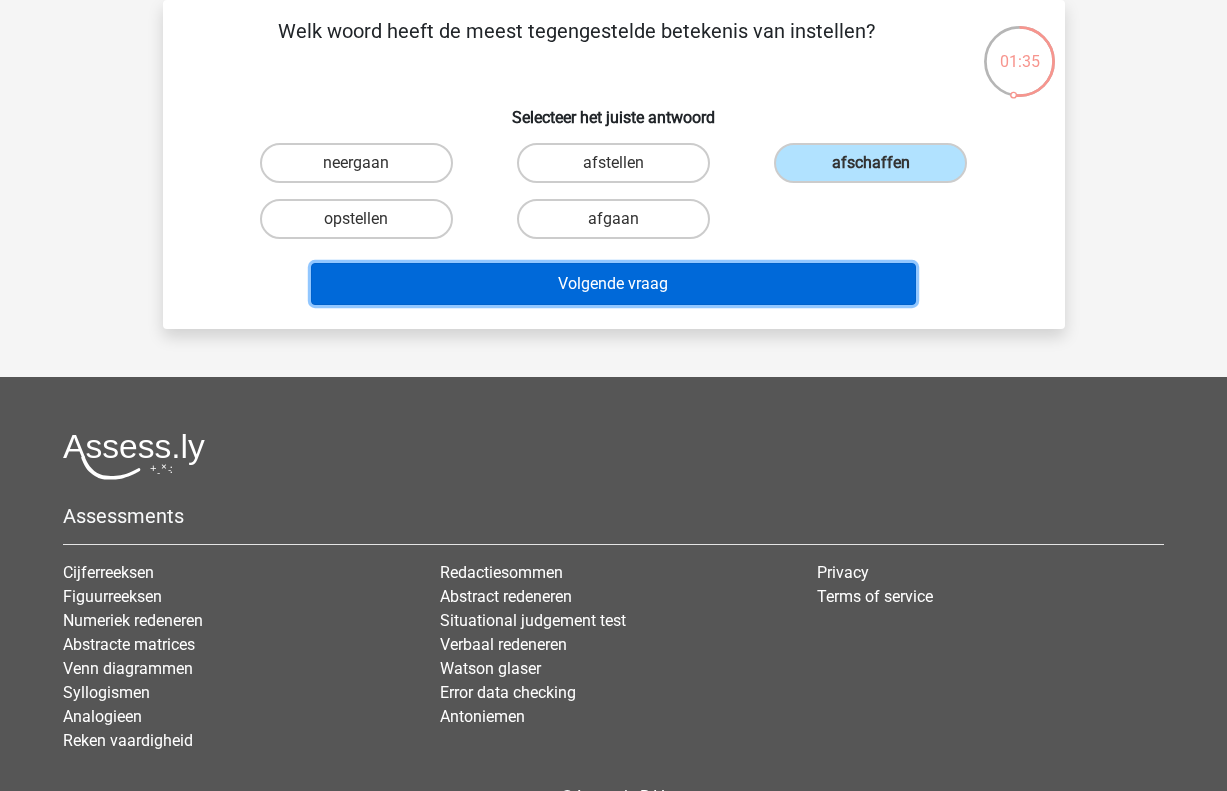 click on "Volgende vraag" at bounding box center [613, 284] 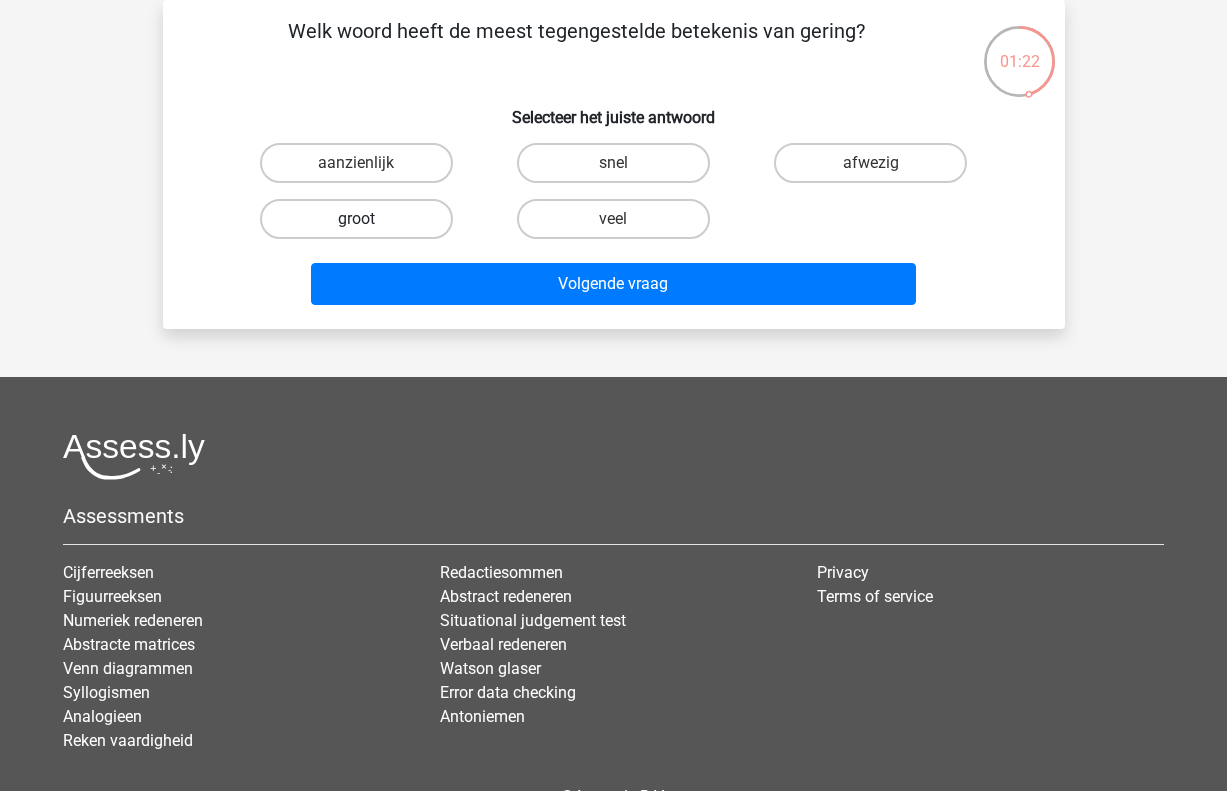 click on "groot" at bounding box center (356, 219) 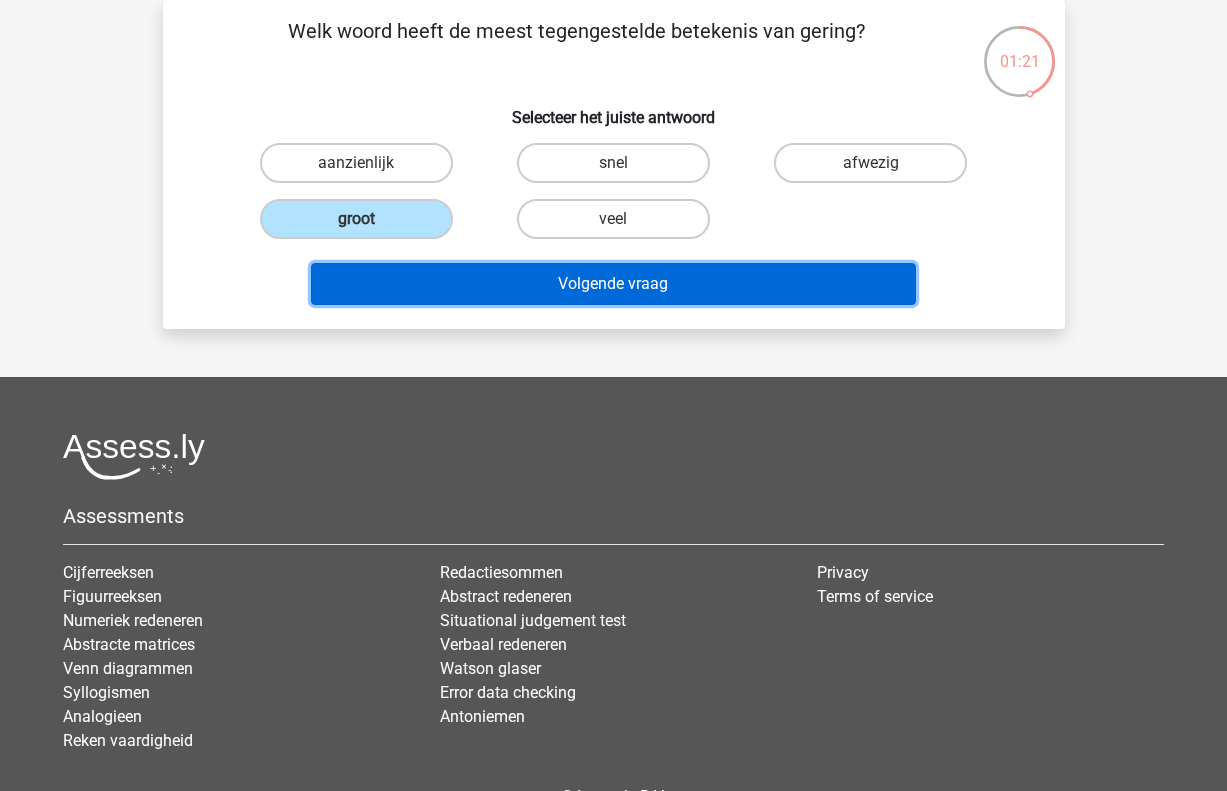 click on "Volgende vraag" at bounding box center (613, 284) 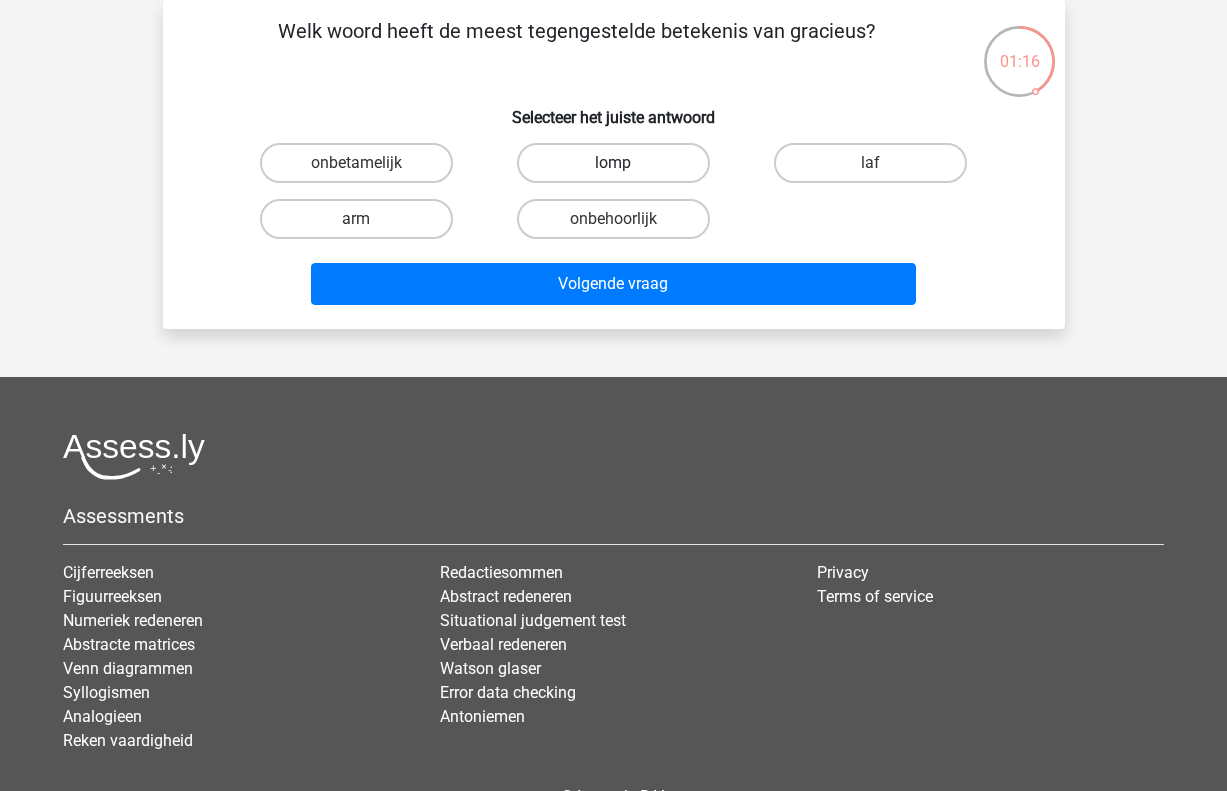 click on "lomp" at bounding box center [613, 163] 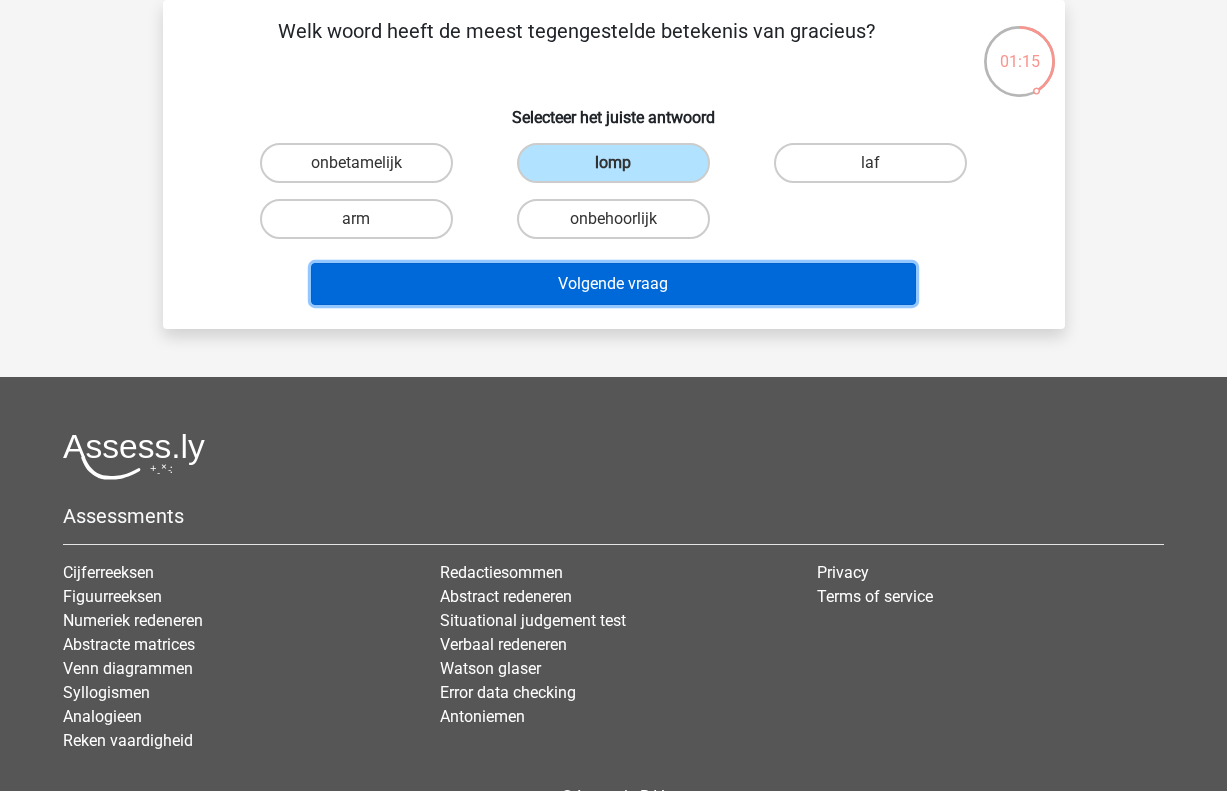 click on "Volgende vraag" at bounding box center (613, 284) 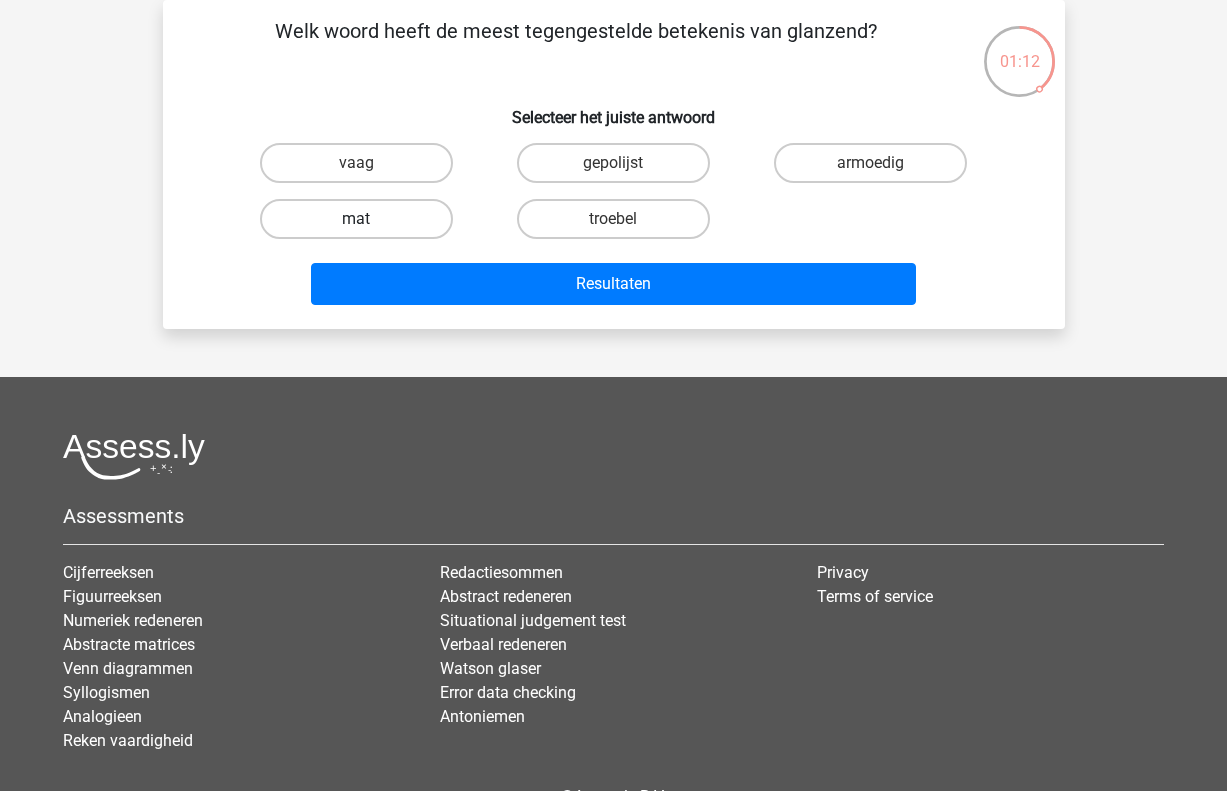 click on "mat" at bounding box center (356, 219) 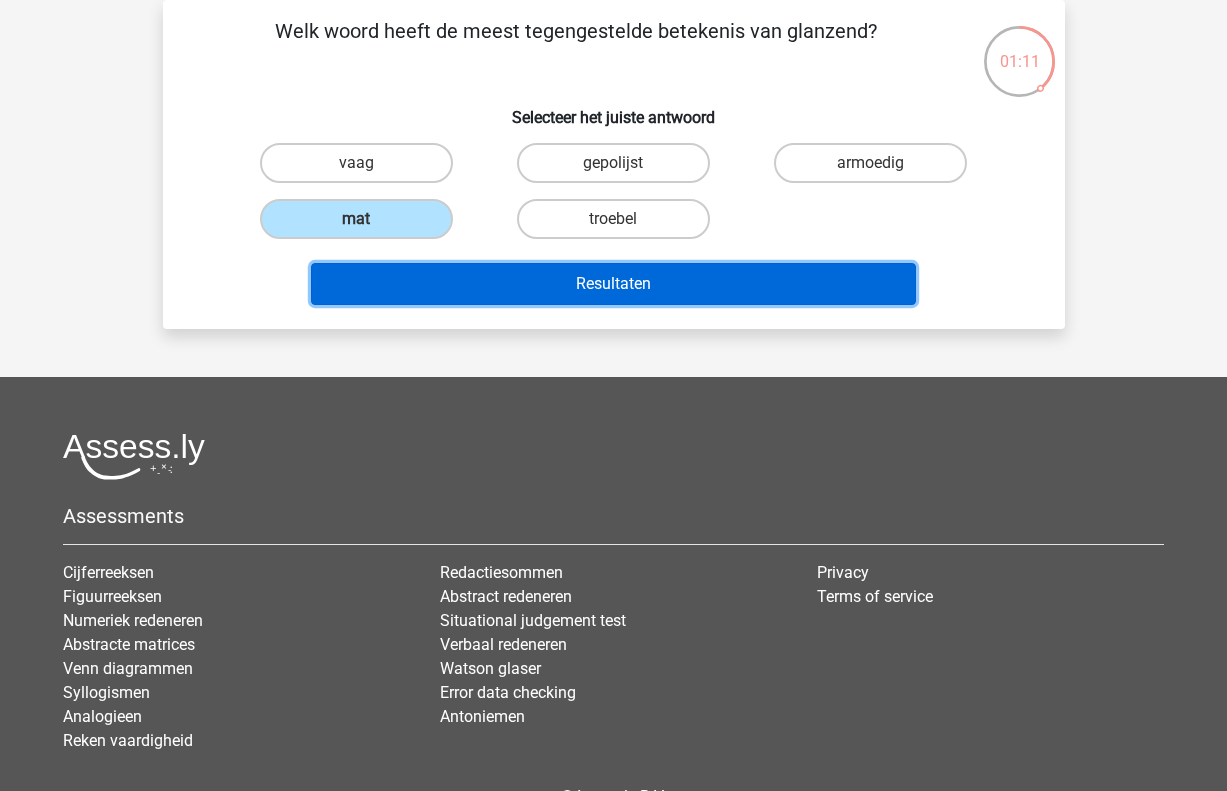 click on "Resultaten" at bounding box center [613, 284] 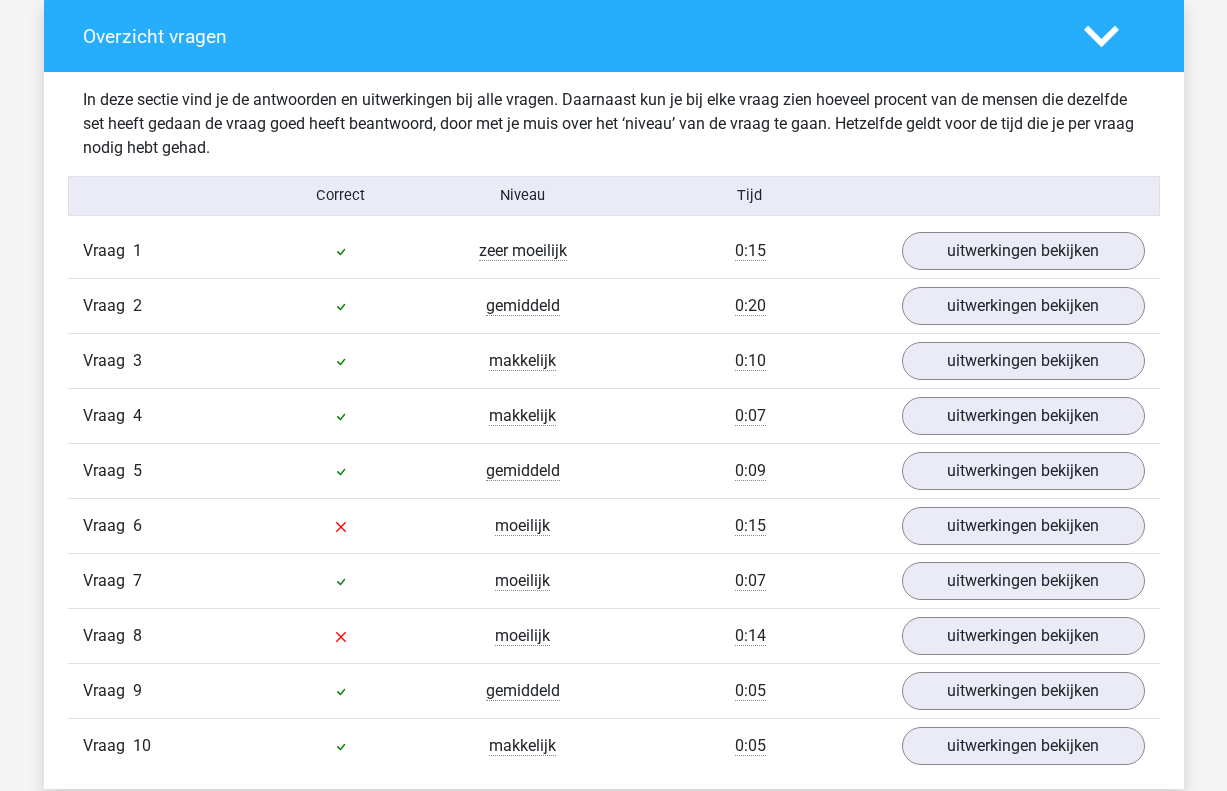 scroll, scrollTop: 1650, scrollLeft: 0, axis: vertical 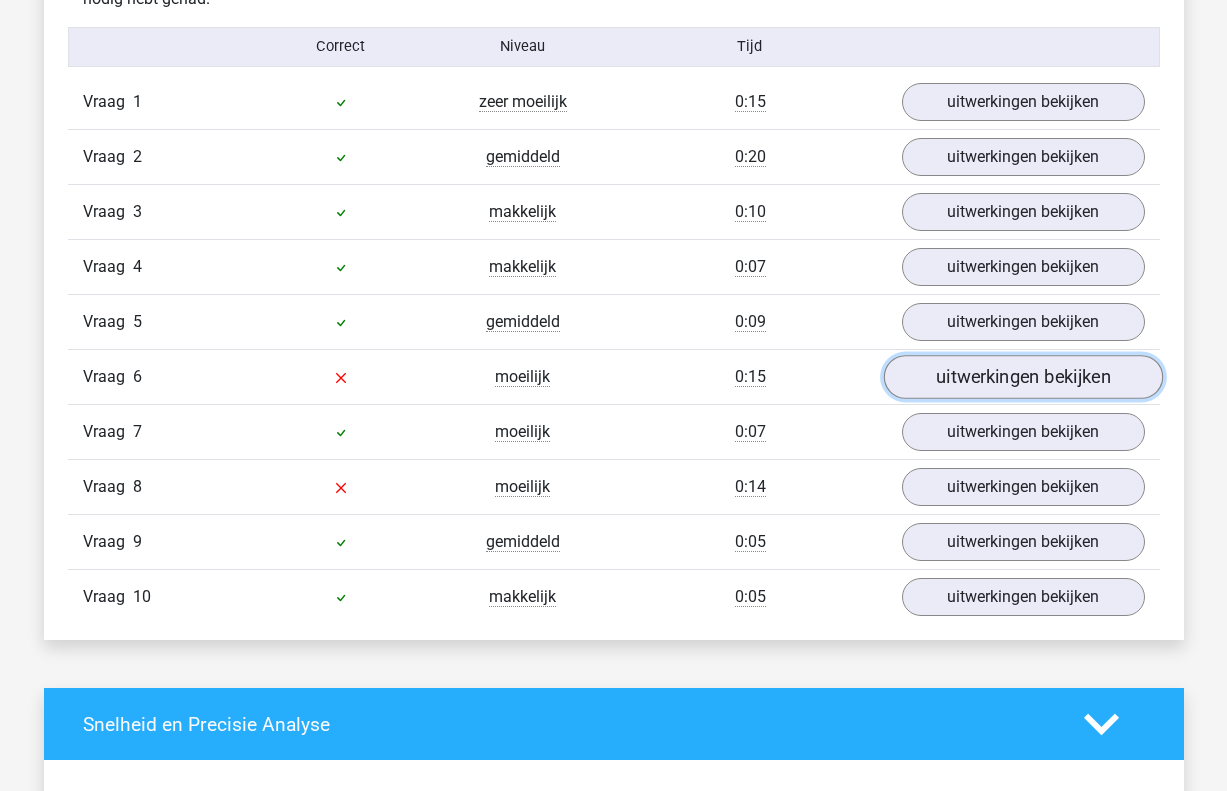 click on "uitwerkingen bekijken" at bounding box center [1022, 377] 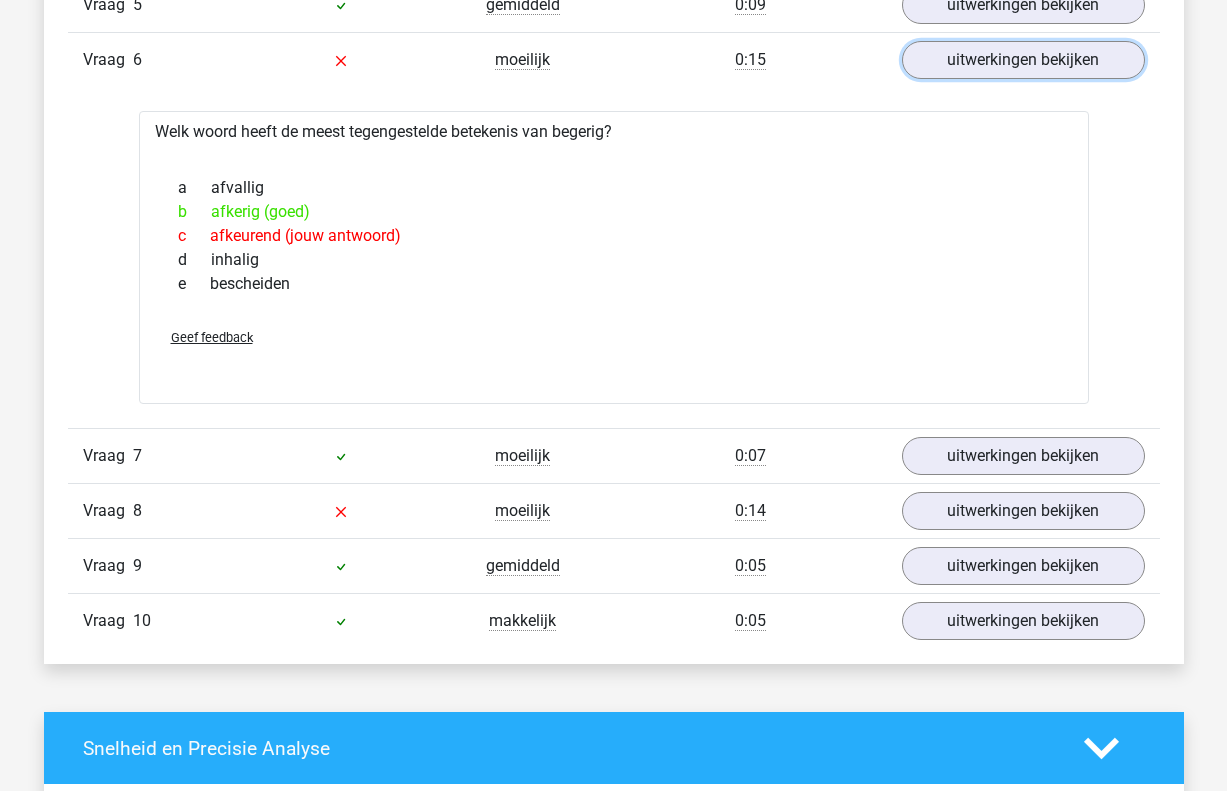 scroll, scrollTop: 1980, scrollLeft: 0, axis: vertical 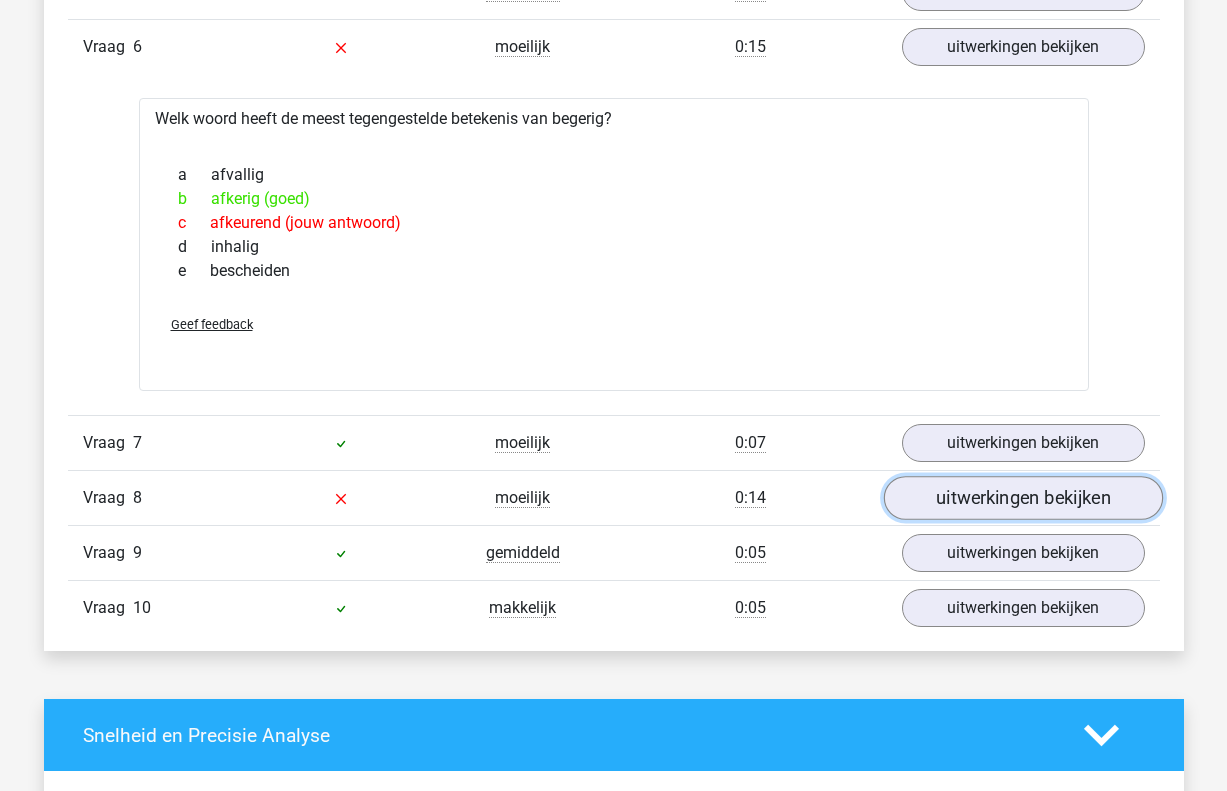 click on "uitwerkingen bekijken" at bounding box center (1022, 498) 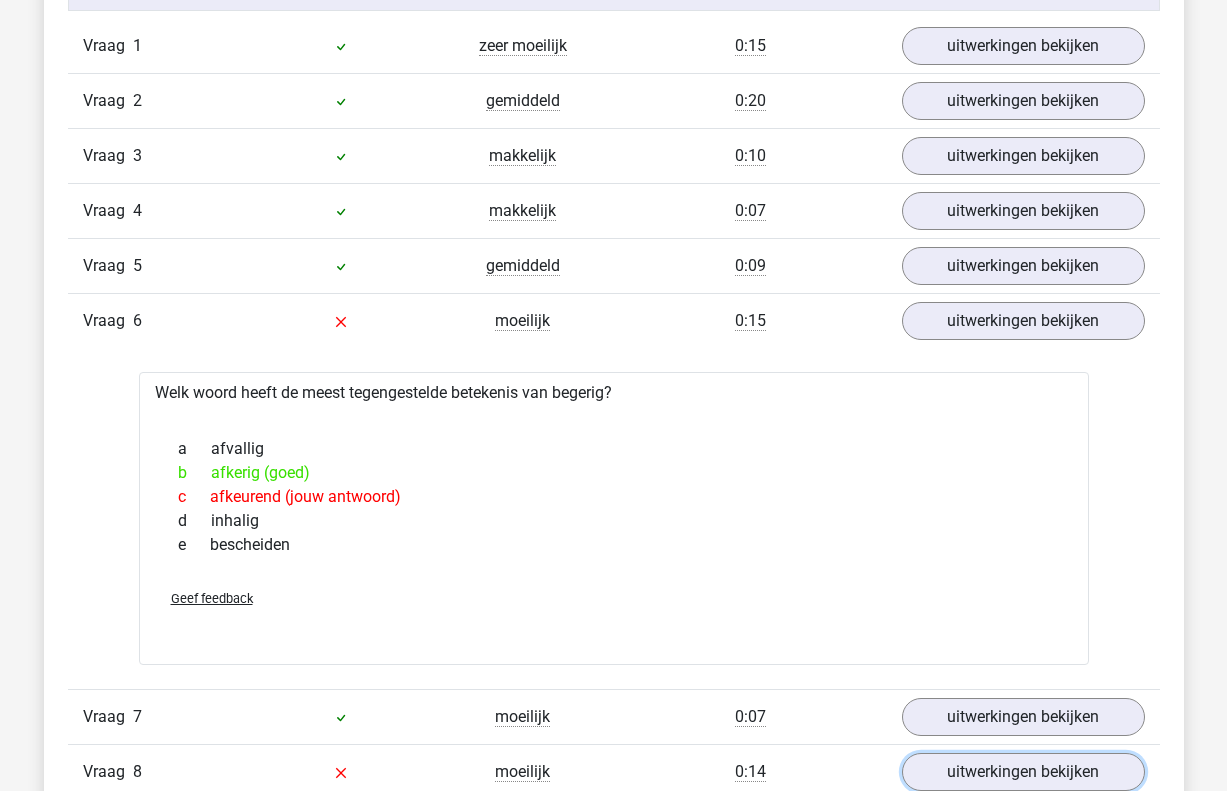 scroll, scrollTop: 1625, scrollLeft: 0, axis: vertical 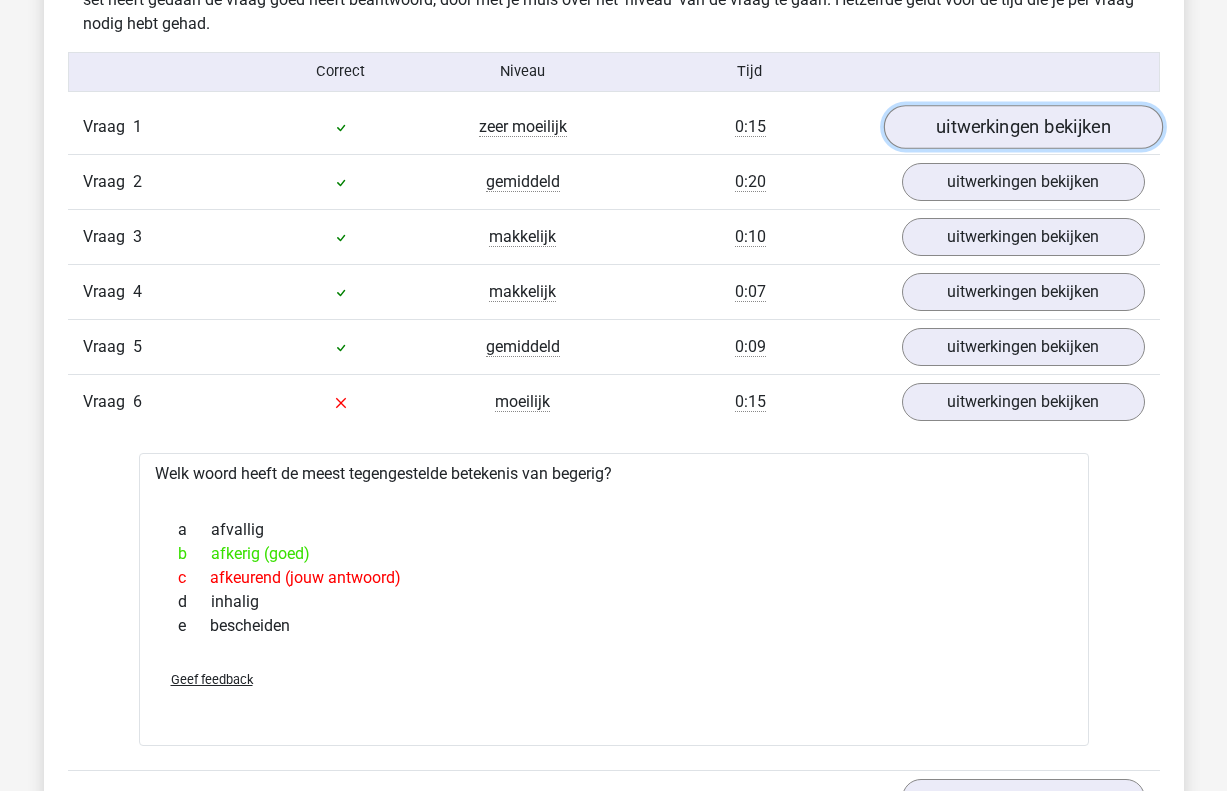 click on "uitwerkingen bekijken" at bounding box center (1022, 127) 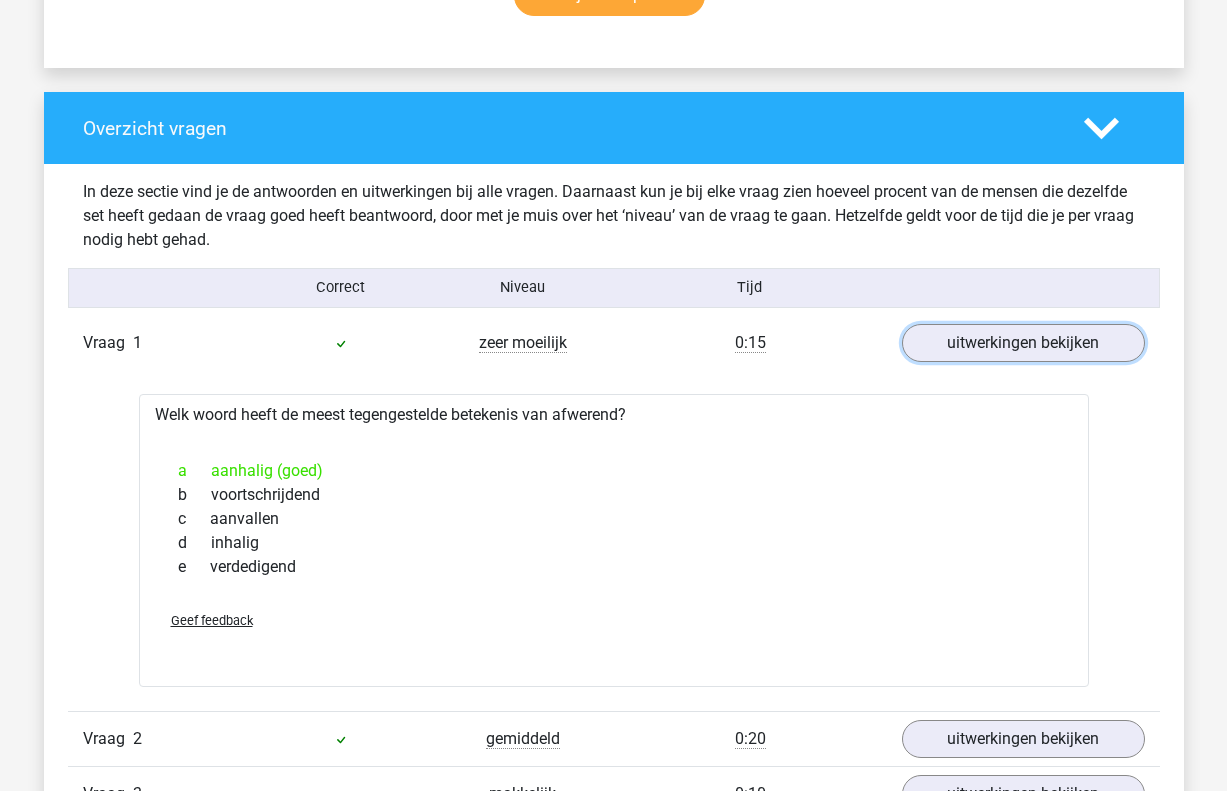 scroll, scrollTop: 1306, scrollLeft: 0, axis: vertical 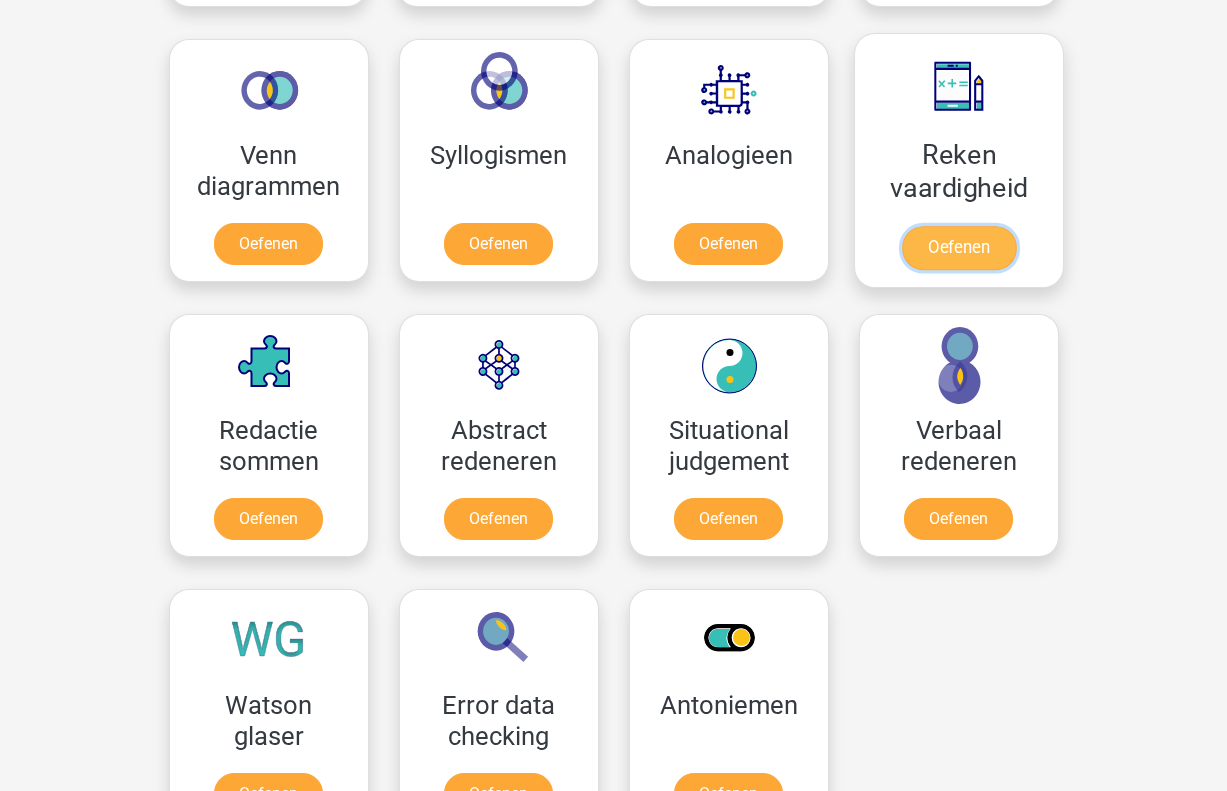 click on "Oefenen" at bounding box center (958, 248) 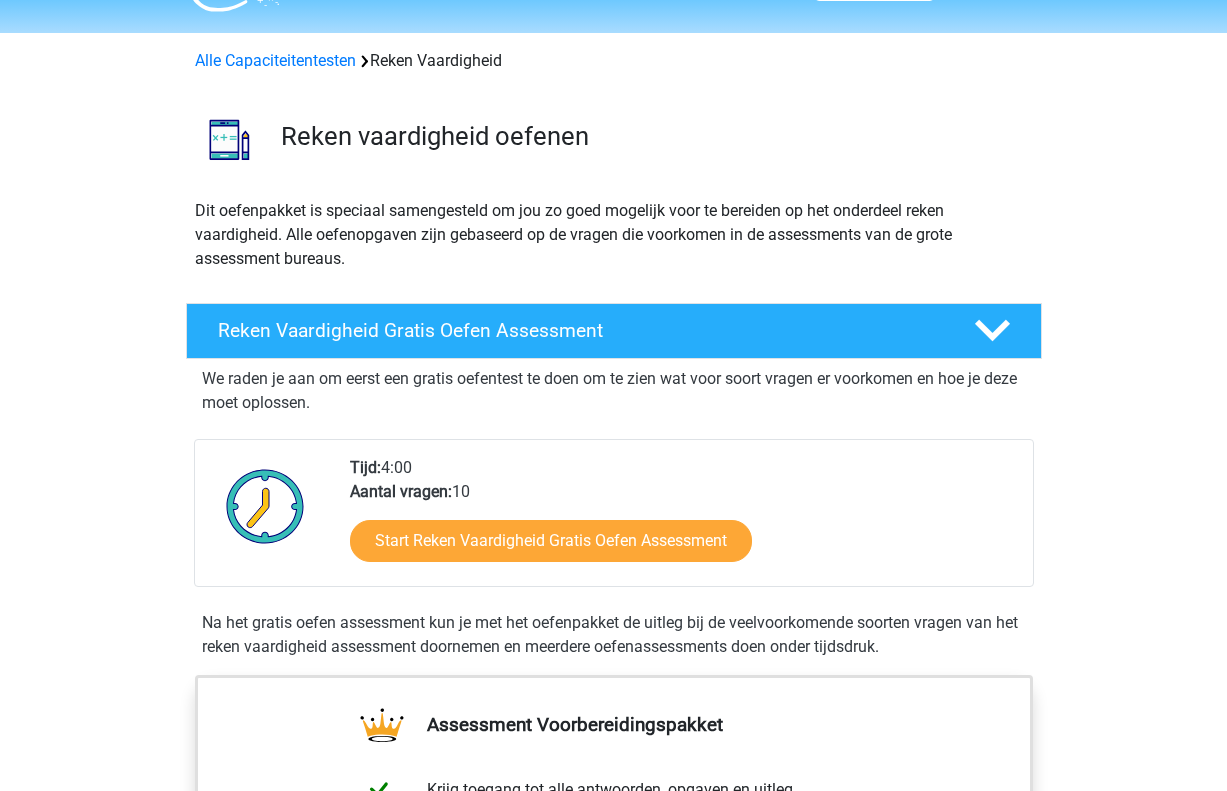 scroll, scrollTop: 72, scrollLeft: 0, axis: vertical 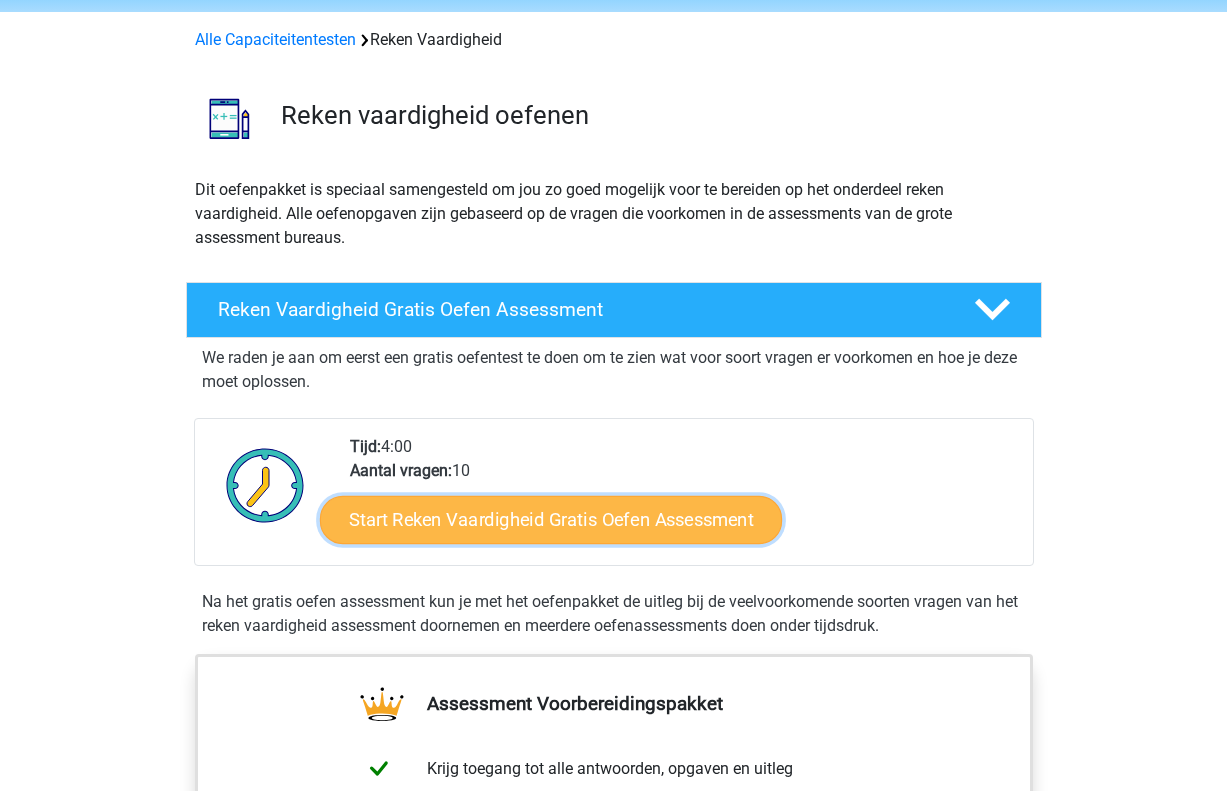 click on "Start Reken Vaardigheid
Gratis Oefen Assessment" at bounding box center (551, 519) 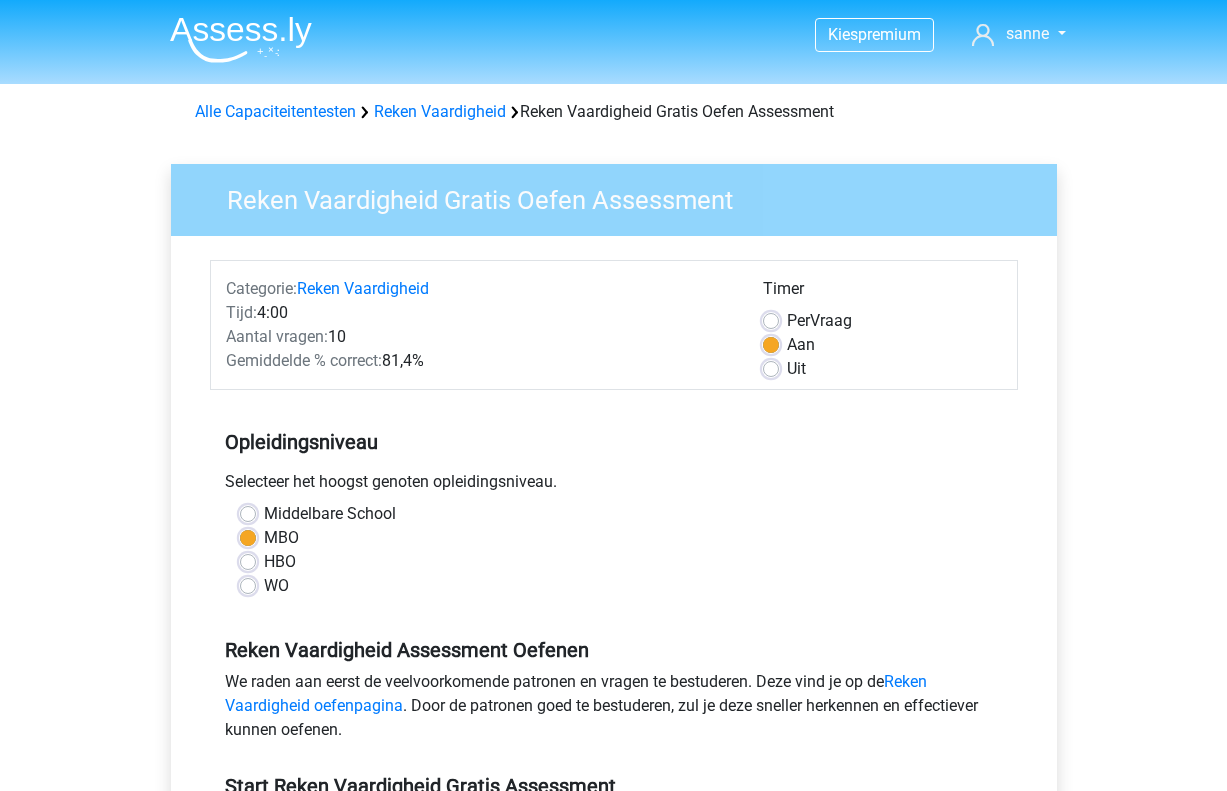 scroll, scrollTop: 235, scrollLeft: 0, axis: vertical 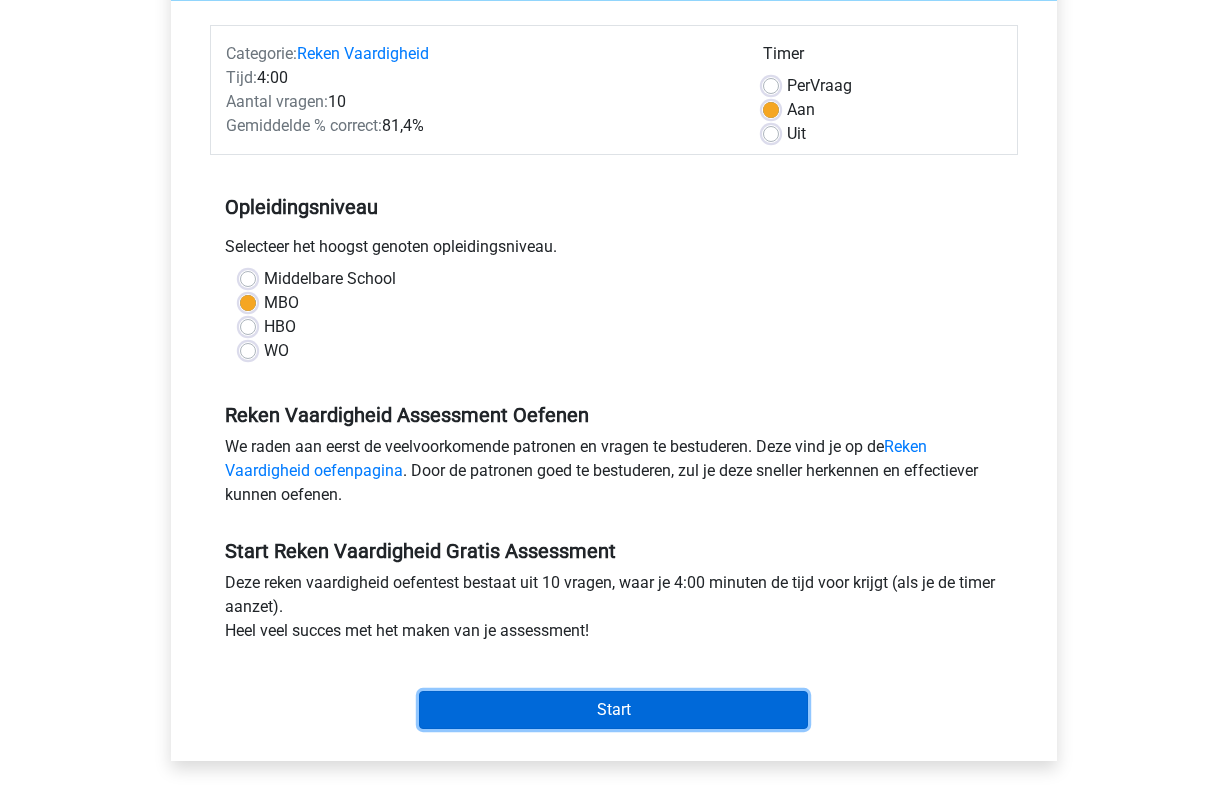 click on "Start" at bounding box center [613, 710] 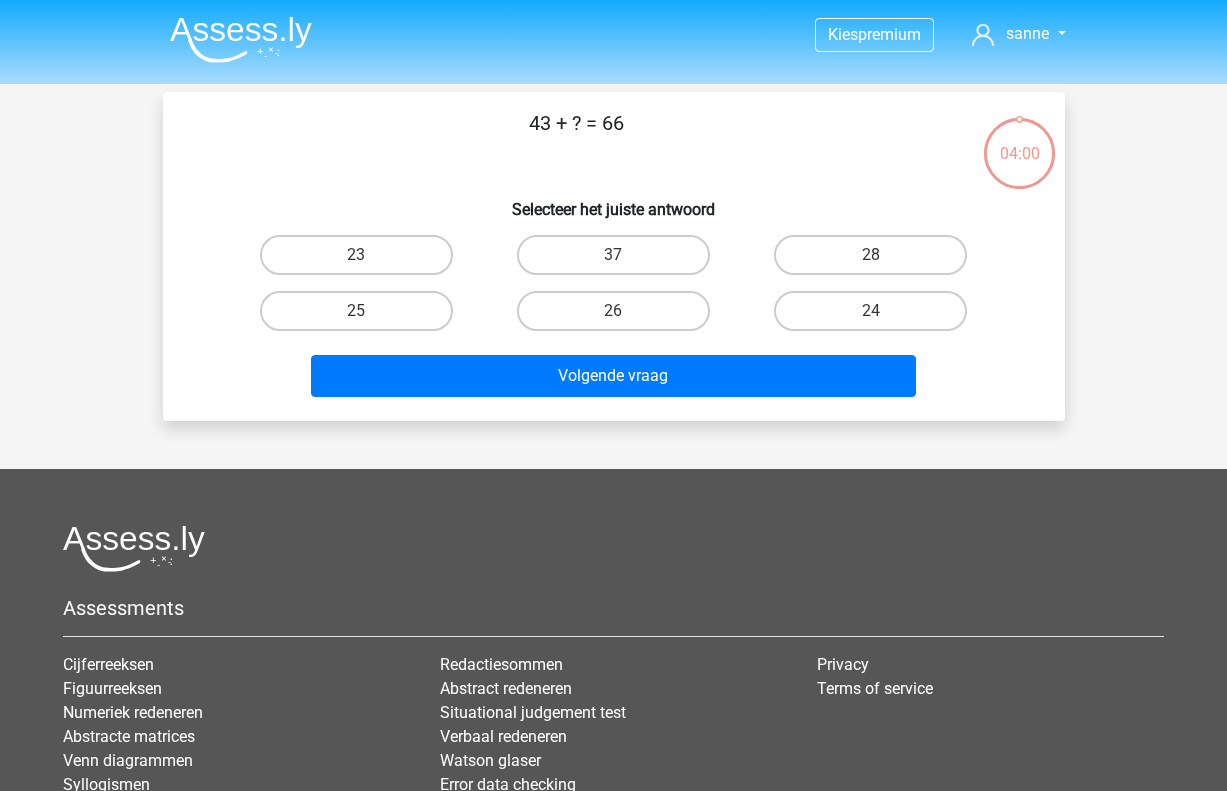 scroll, scrollTop: 0, scrollLeft: 0, axis: both 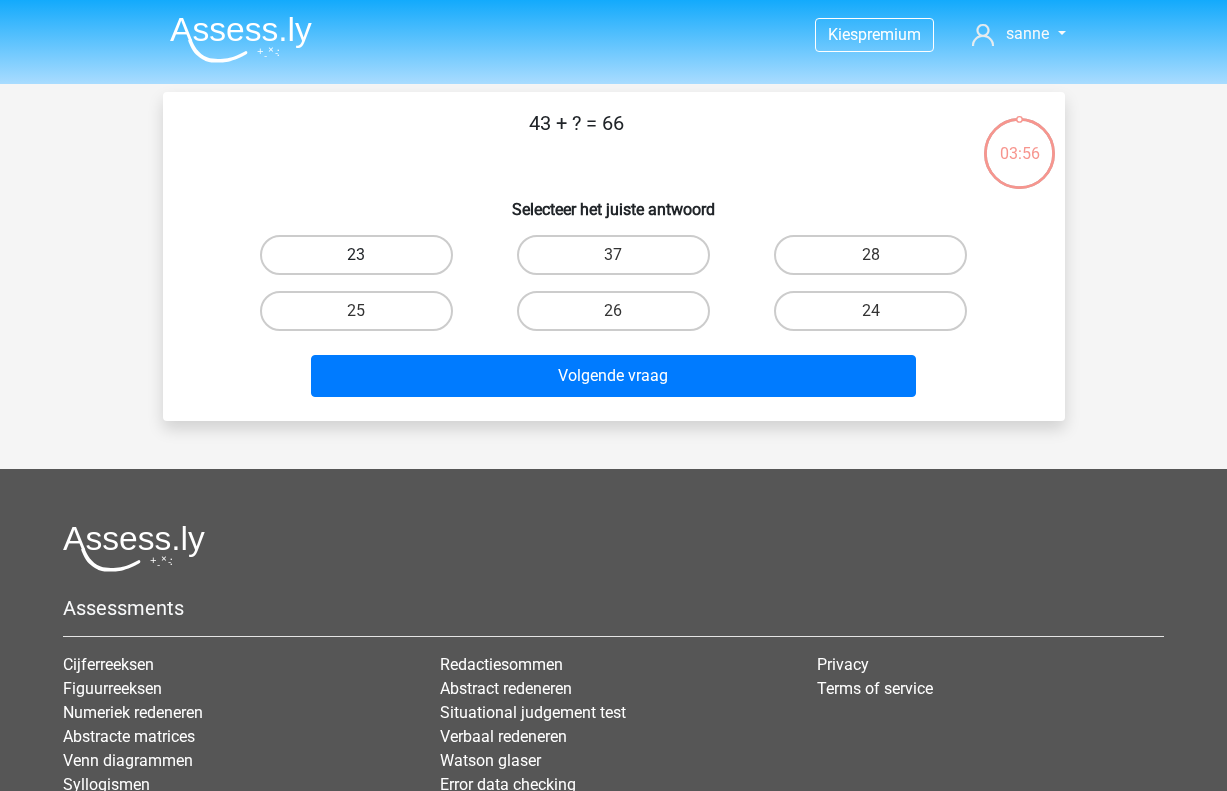 click on "23" at bounding box center [356, 255] 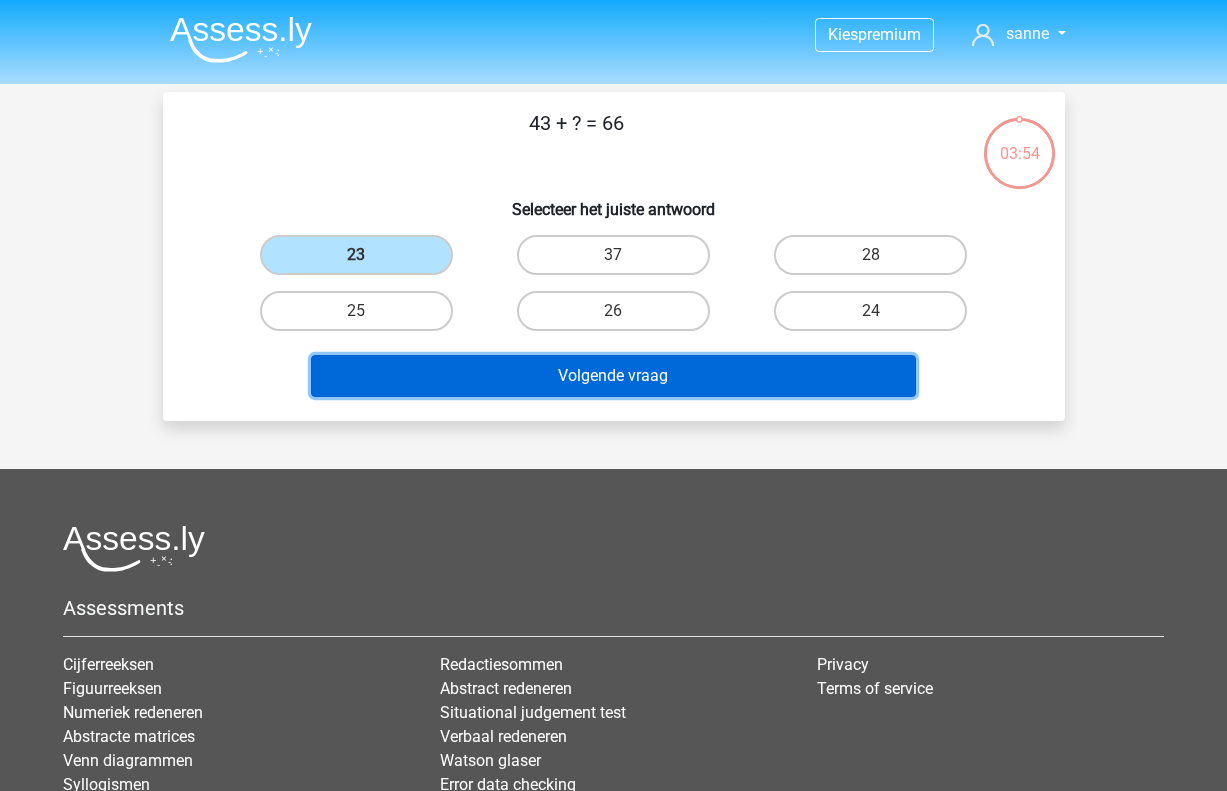 click on "Volgende vraag" at bounding box center (613, 376) 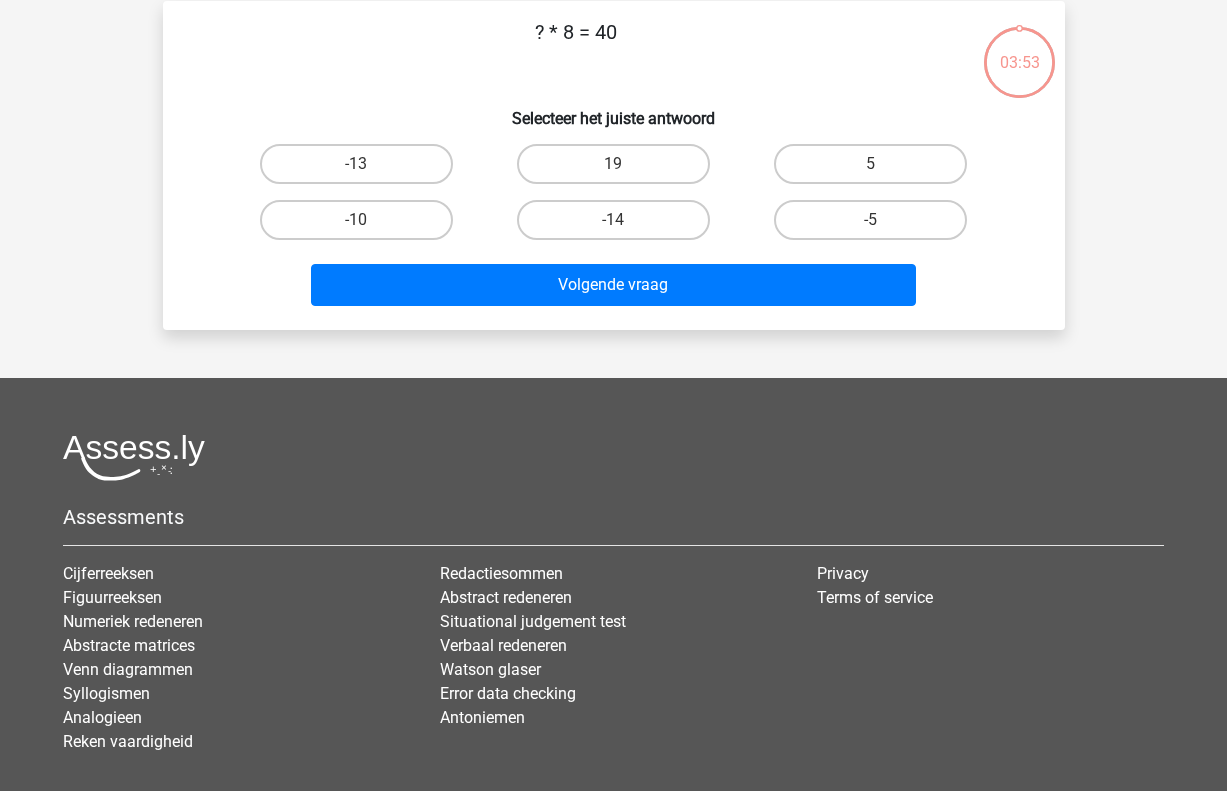 scroll, scrollTop: 92, scrollLeft: 0, axis: vertical 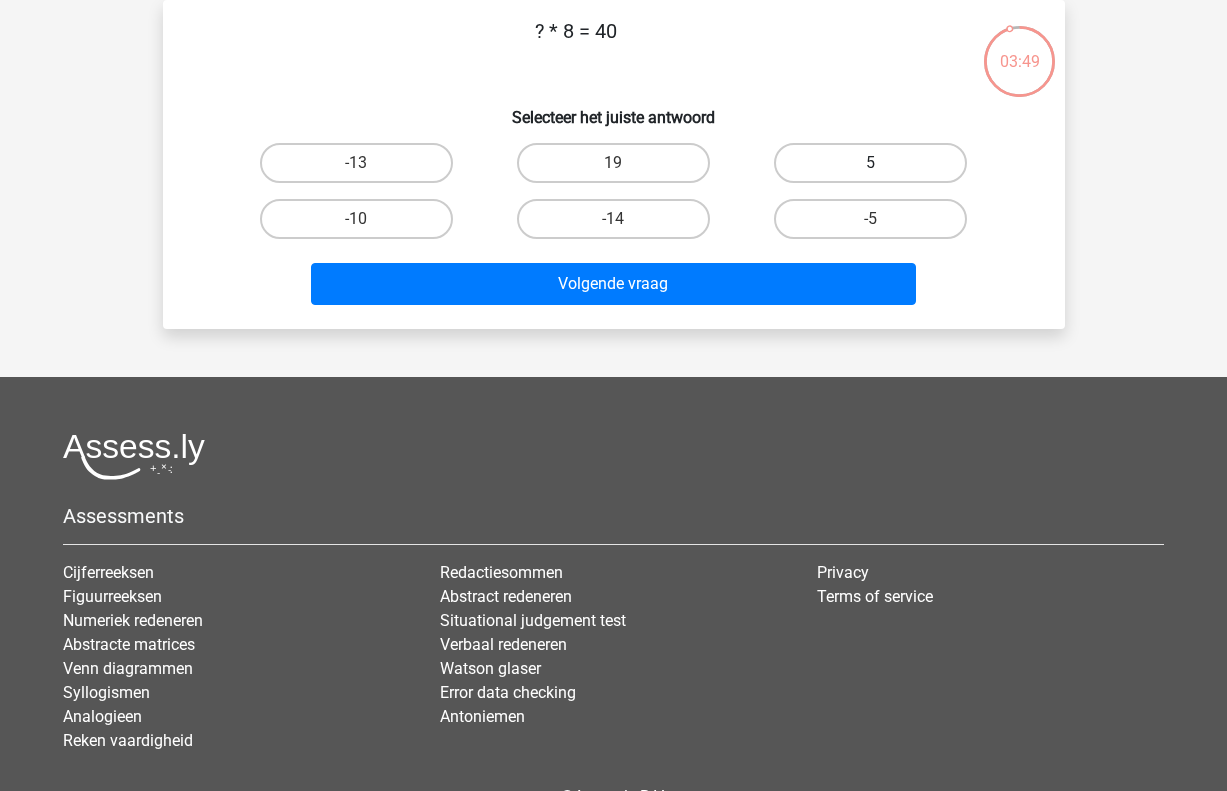 click on "5" at bounding box center [870, 163] 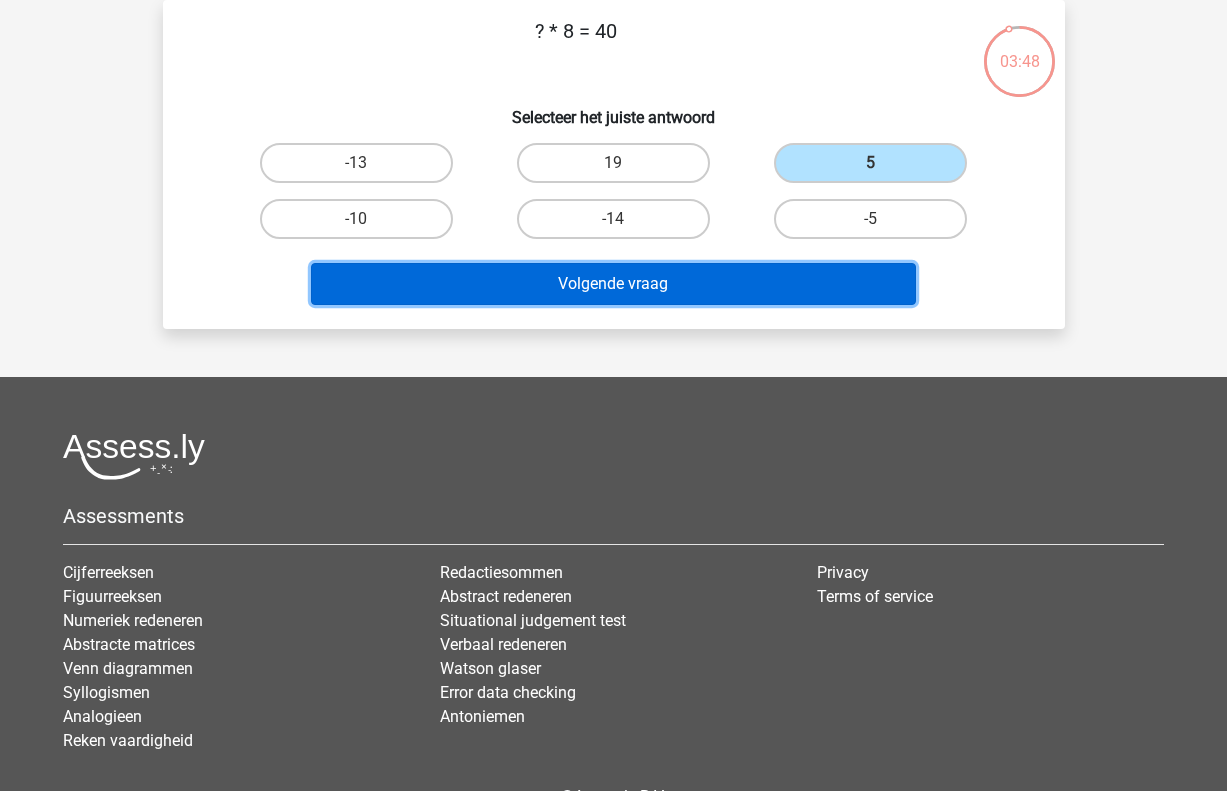 click on "Volgende vraag" at bounding box center [613, 284] 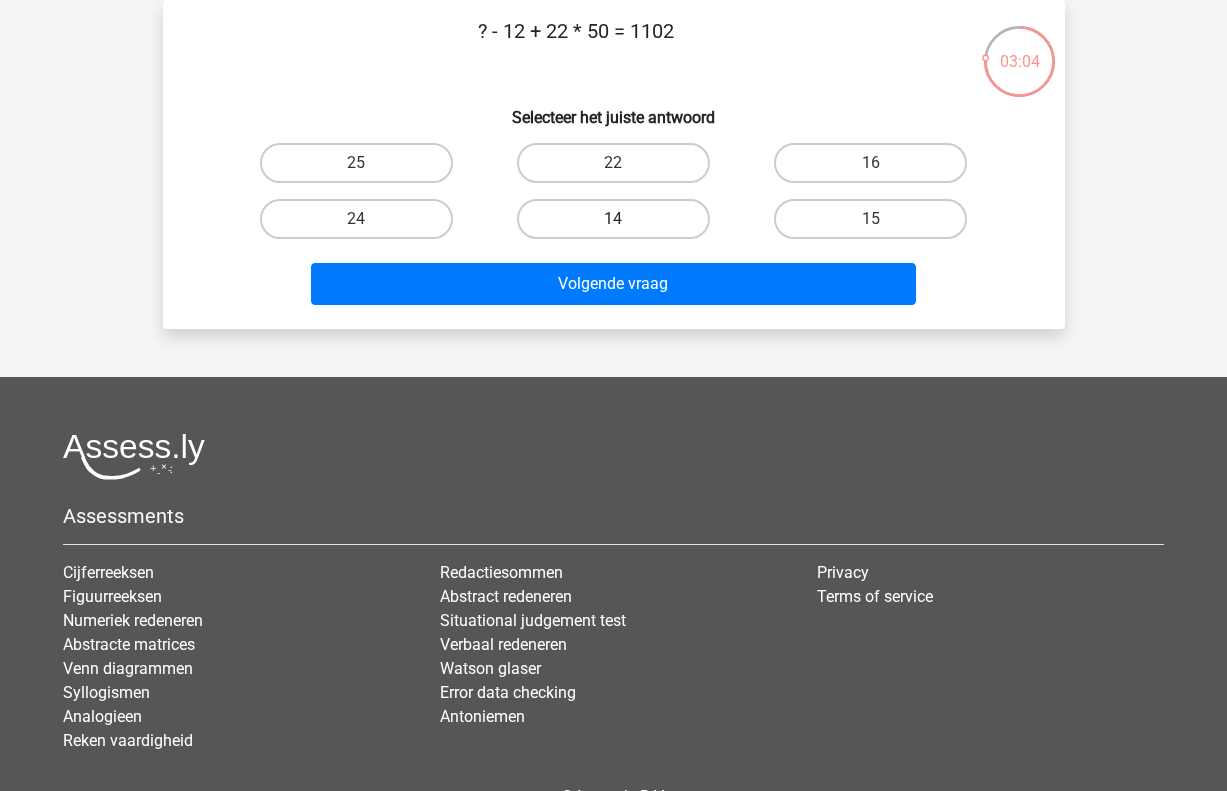 click on "14" at bounding box center (613, 219) 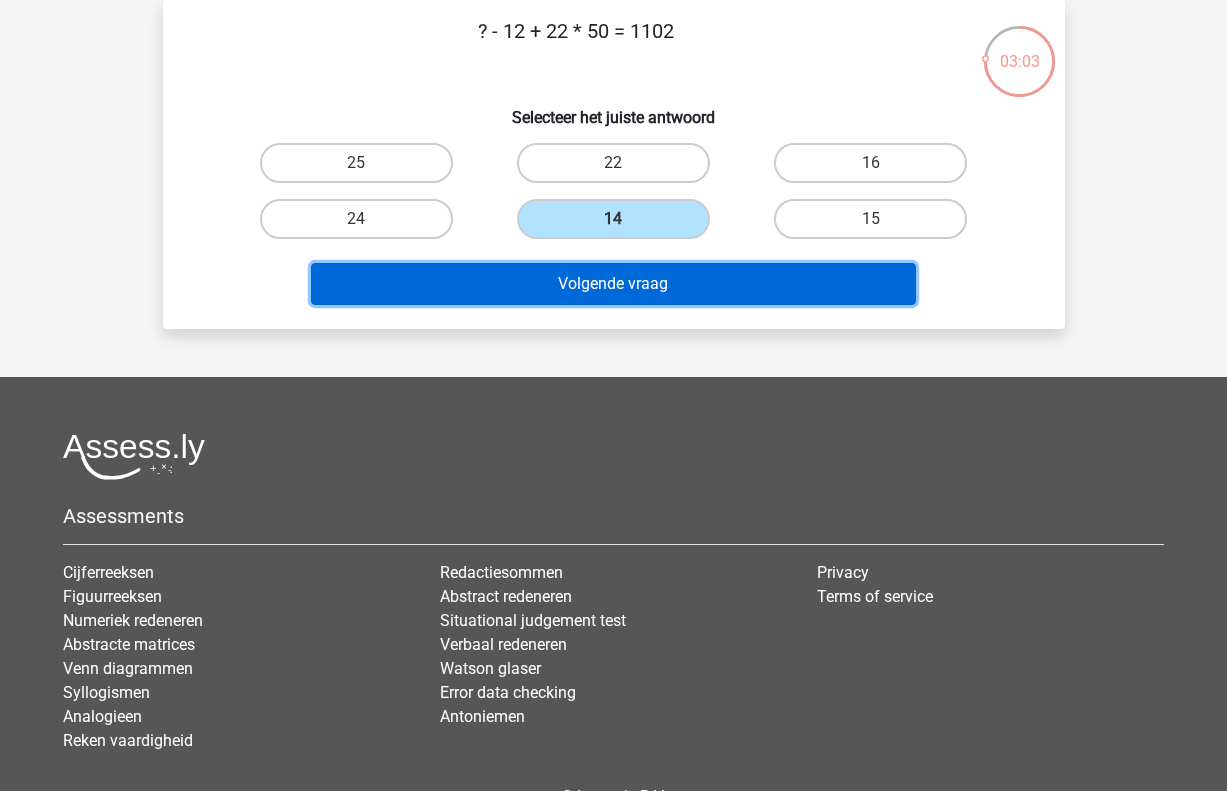 click on "Volgende vraag" at bounding box center (613, 284) 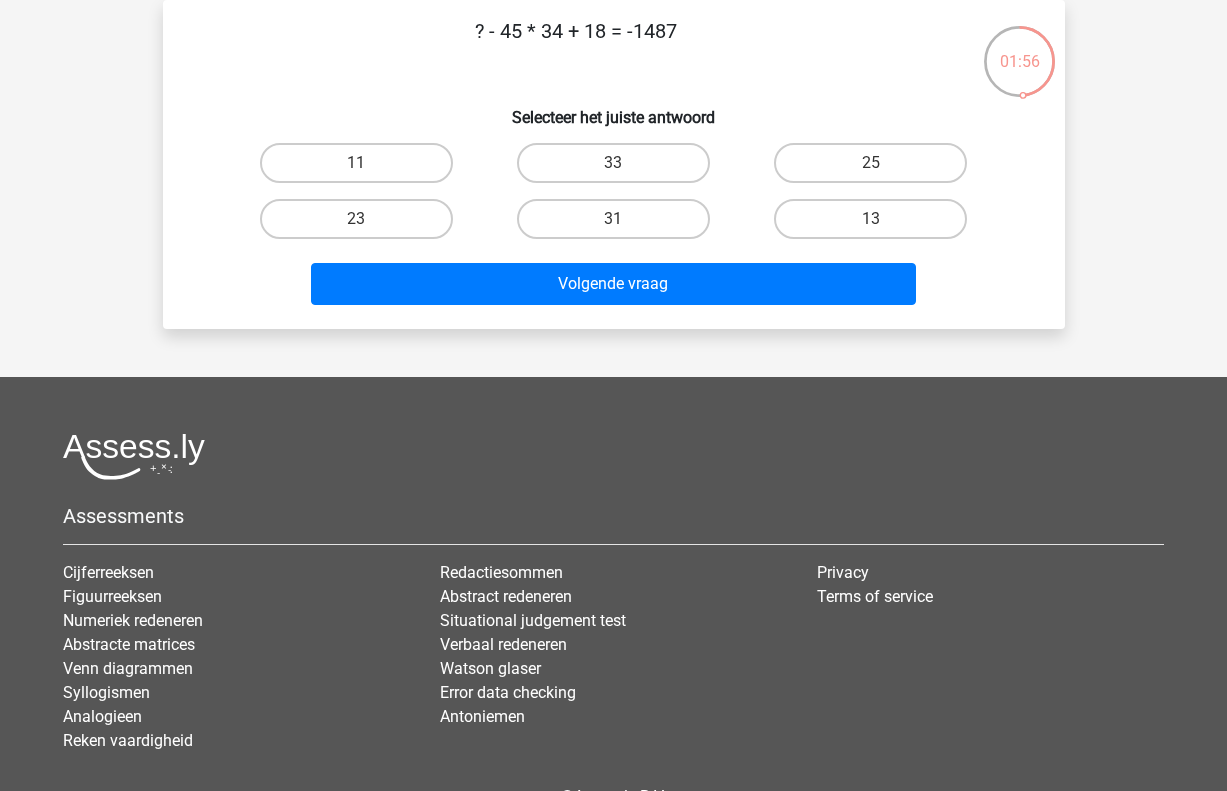 click on "23" at bounding box center [362, 225] 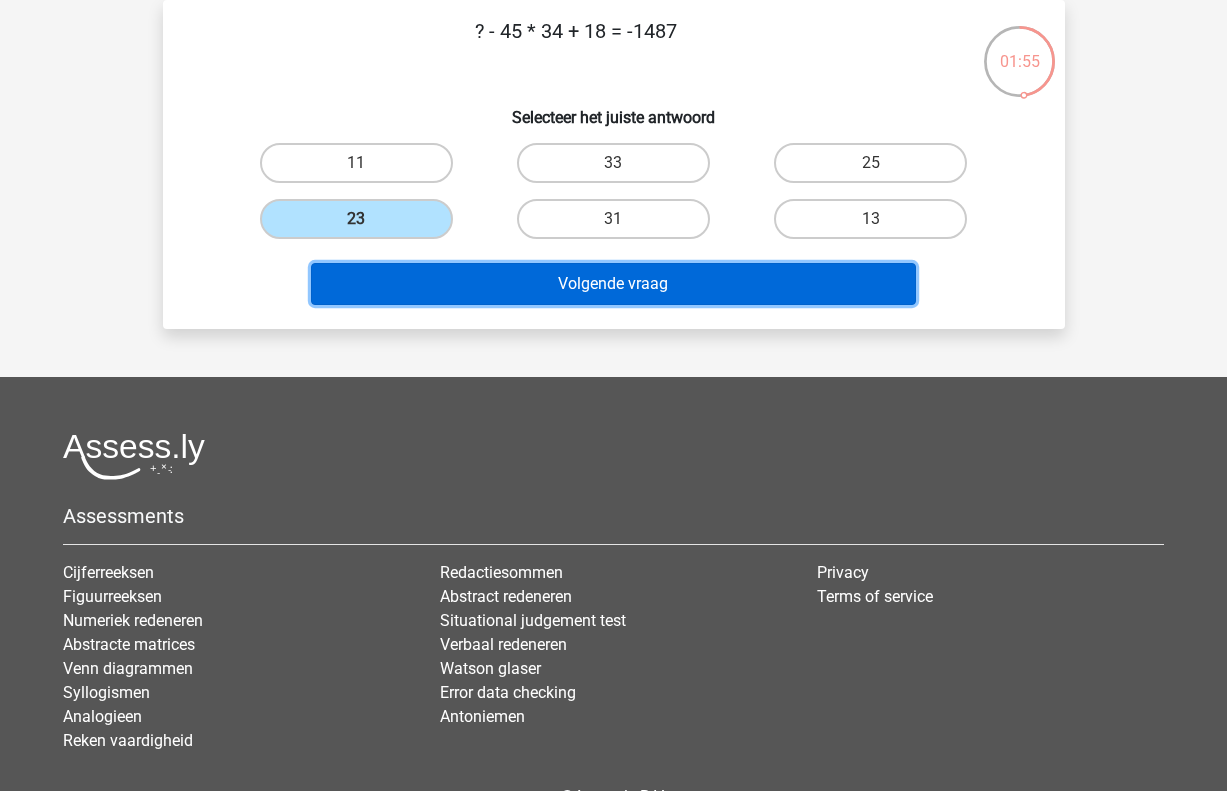 click on "Volgende vraag" at bounding box center (613, 284) 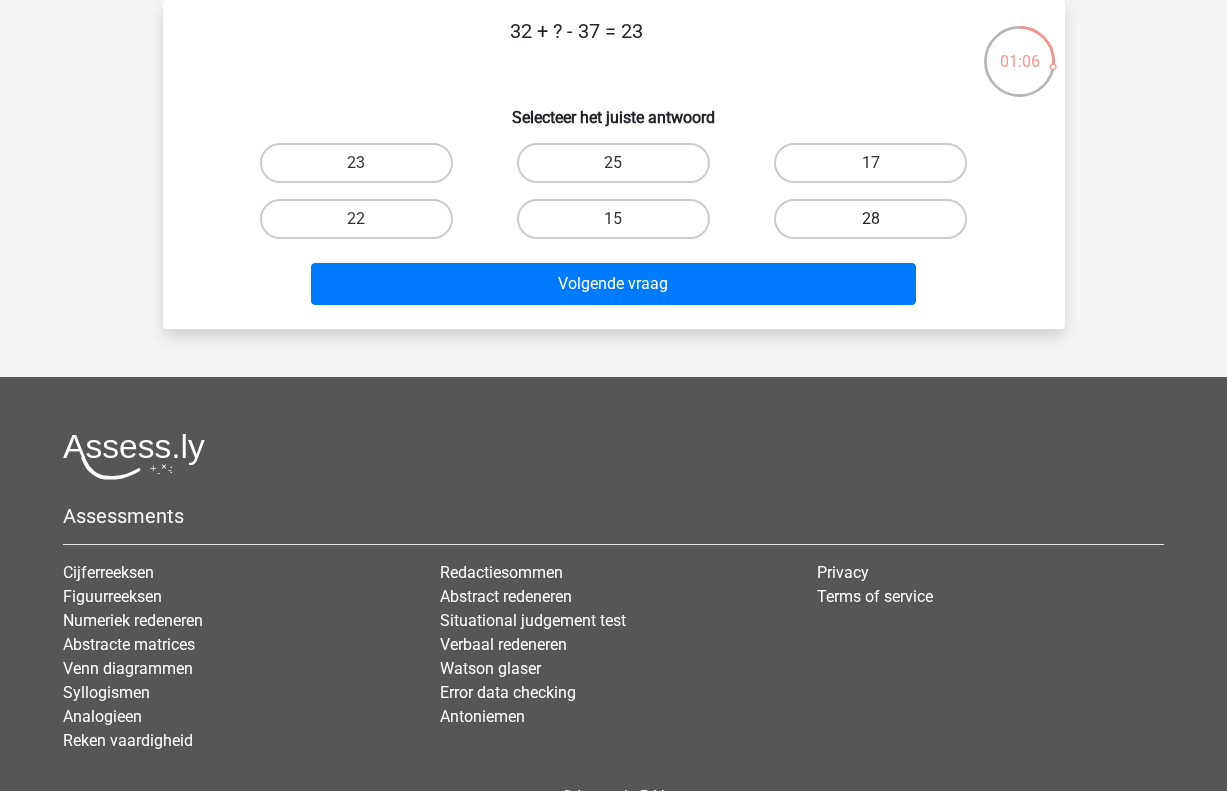 click on "28" at bounding box center (870, 219) 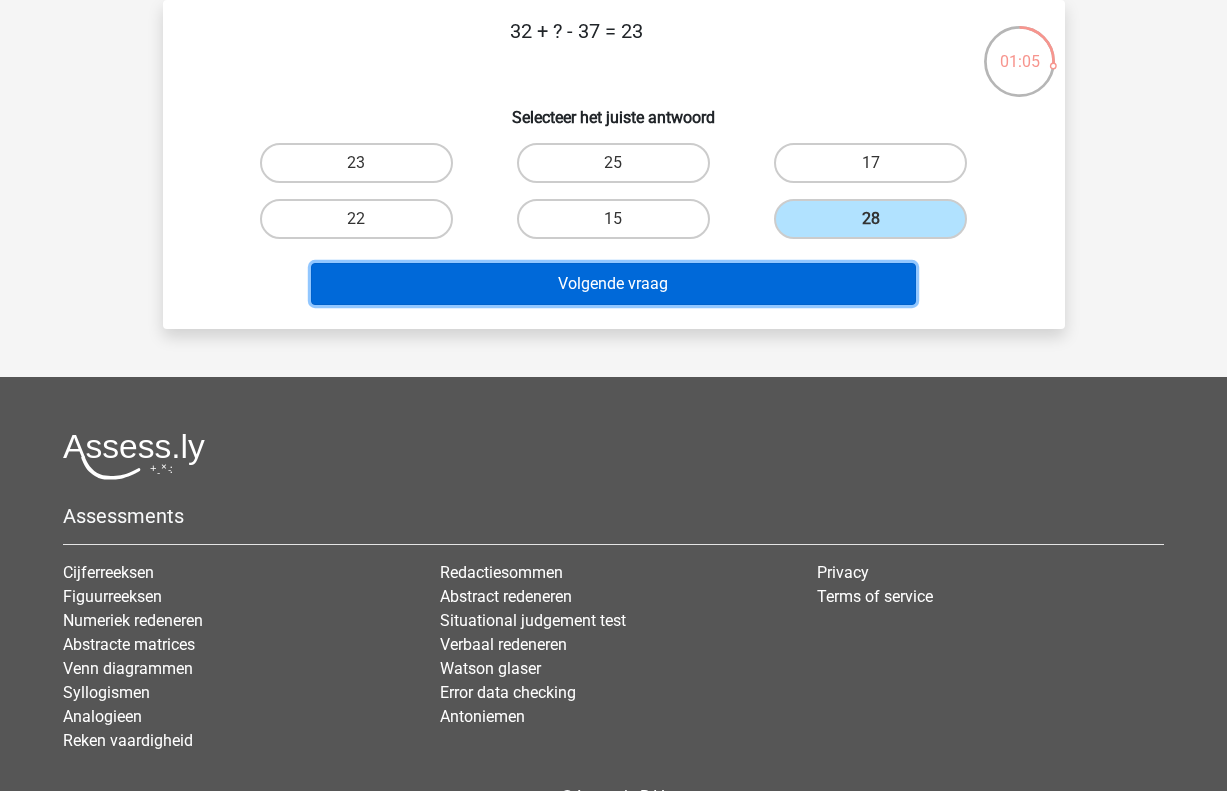 click on "Volgende vraag" at bounding box center [613, 284] 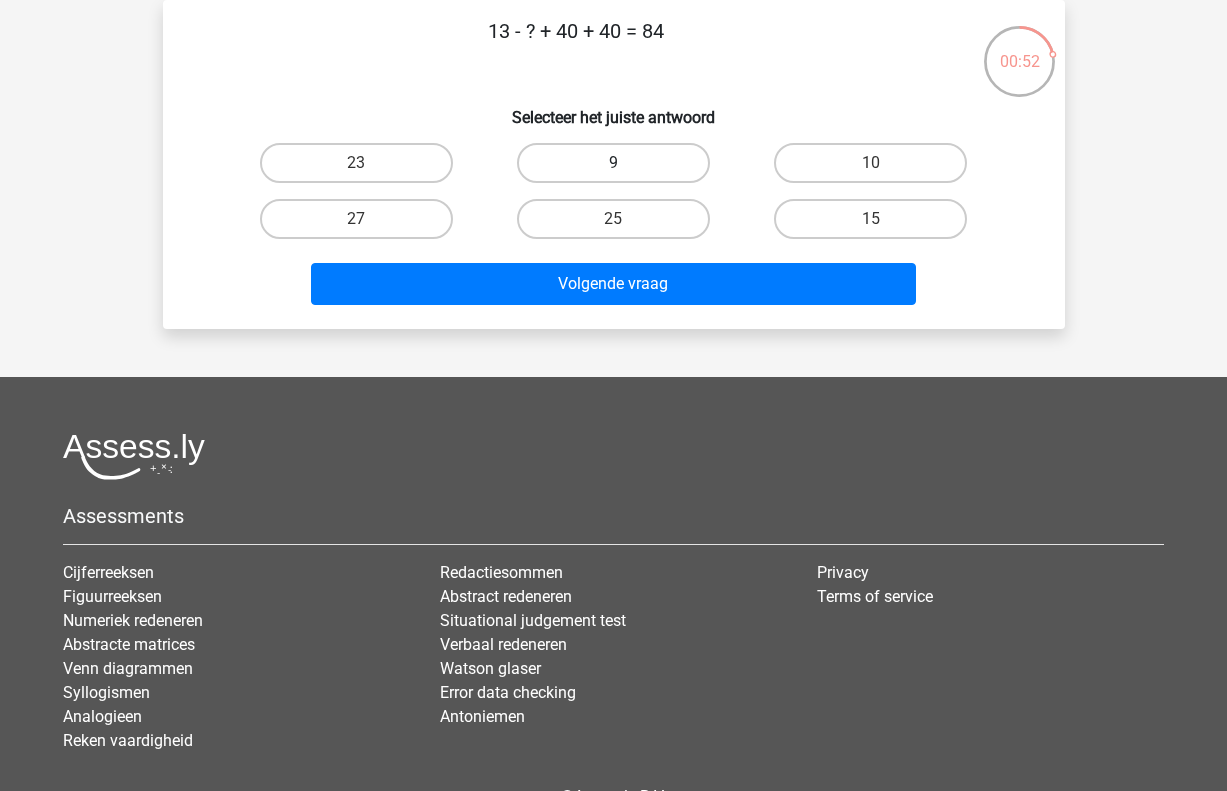 click on "9" at bounding box center (613, 163) 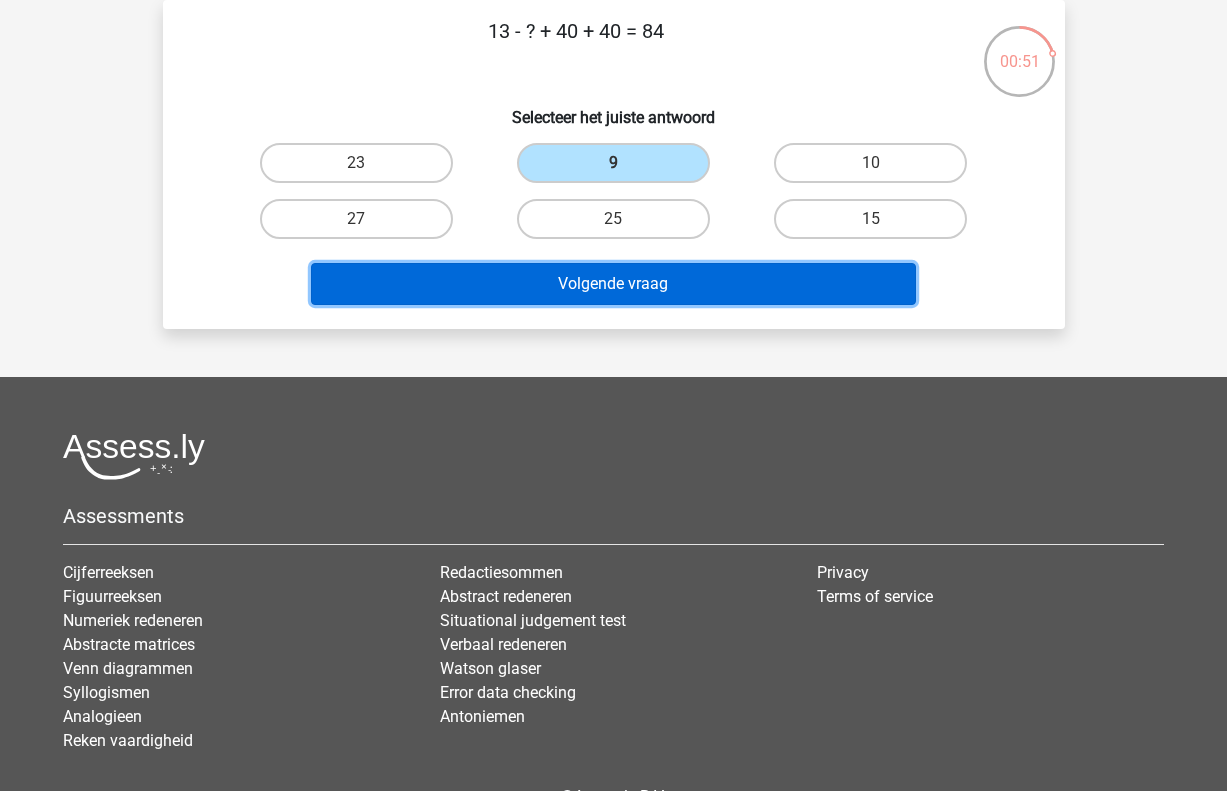 click on "Volgende vraag" at bounding box center [613, 284] 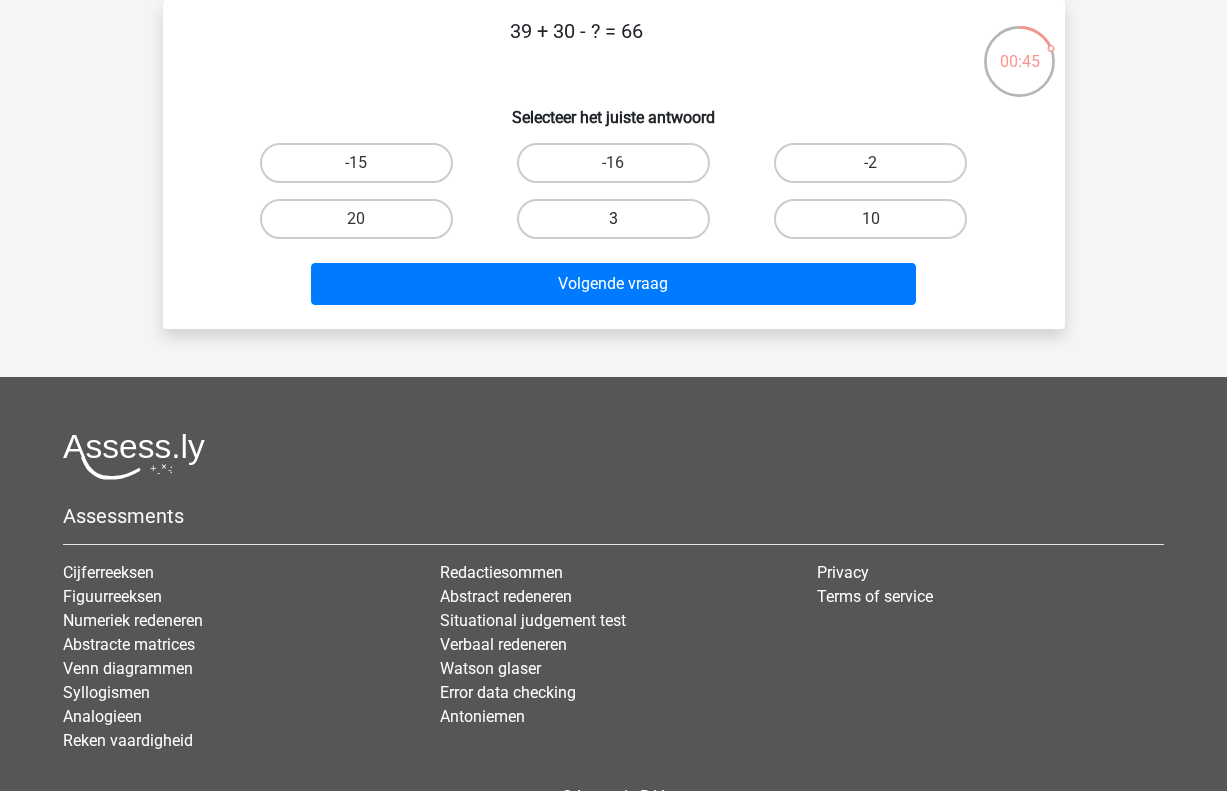click on "3" at bounding box center (613, 219) 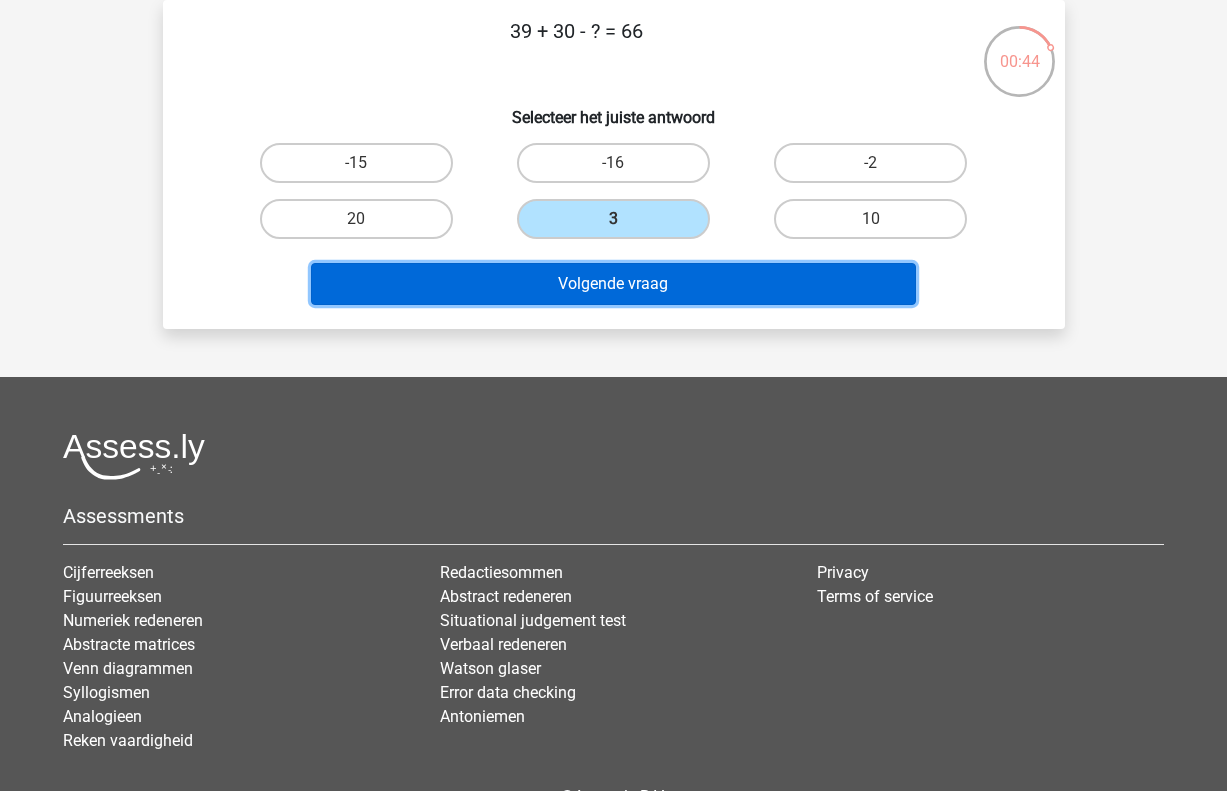 click on "Volgende vraag" at bounding box center (613, 284) 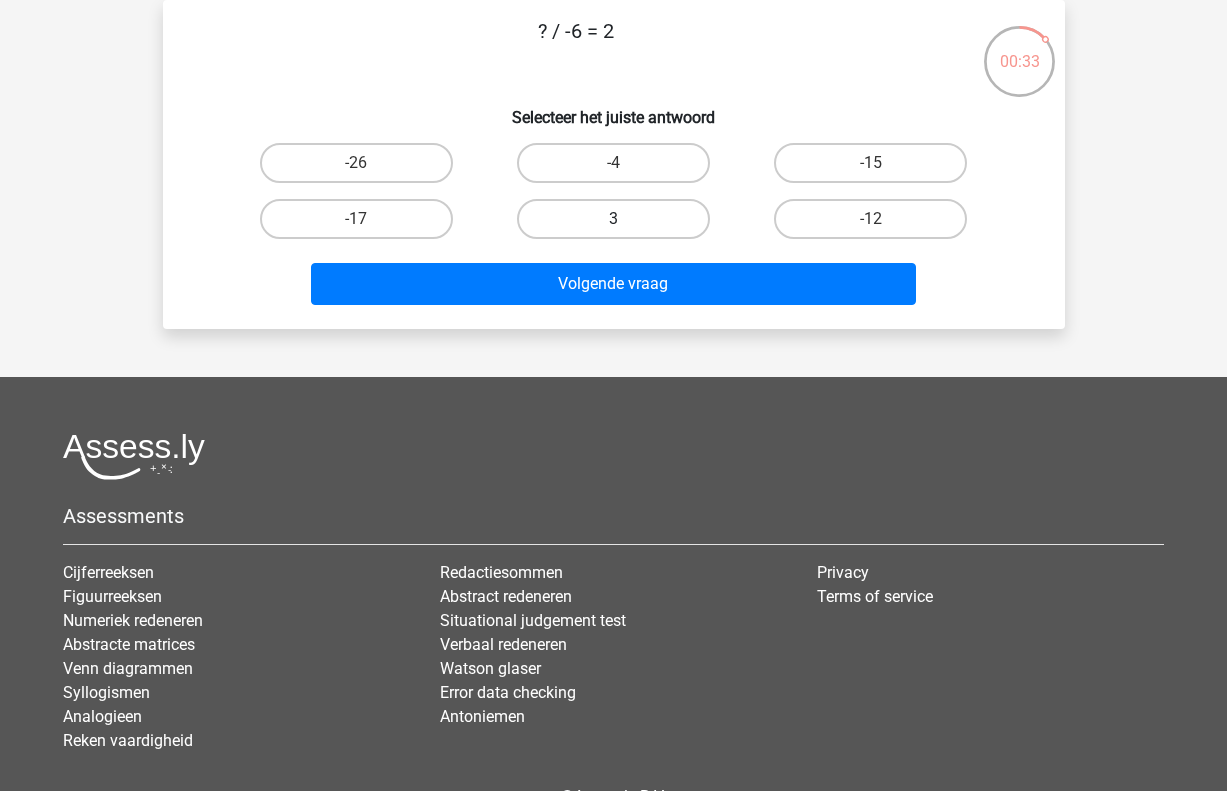 click on "3" at bounding box center [613, 219] 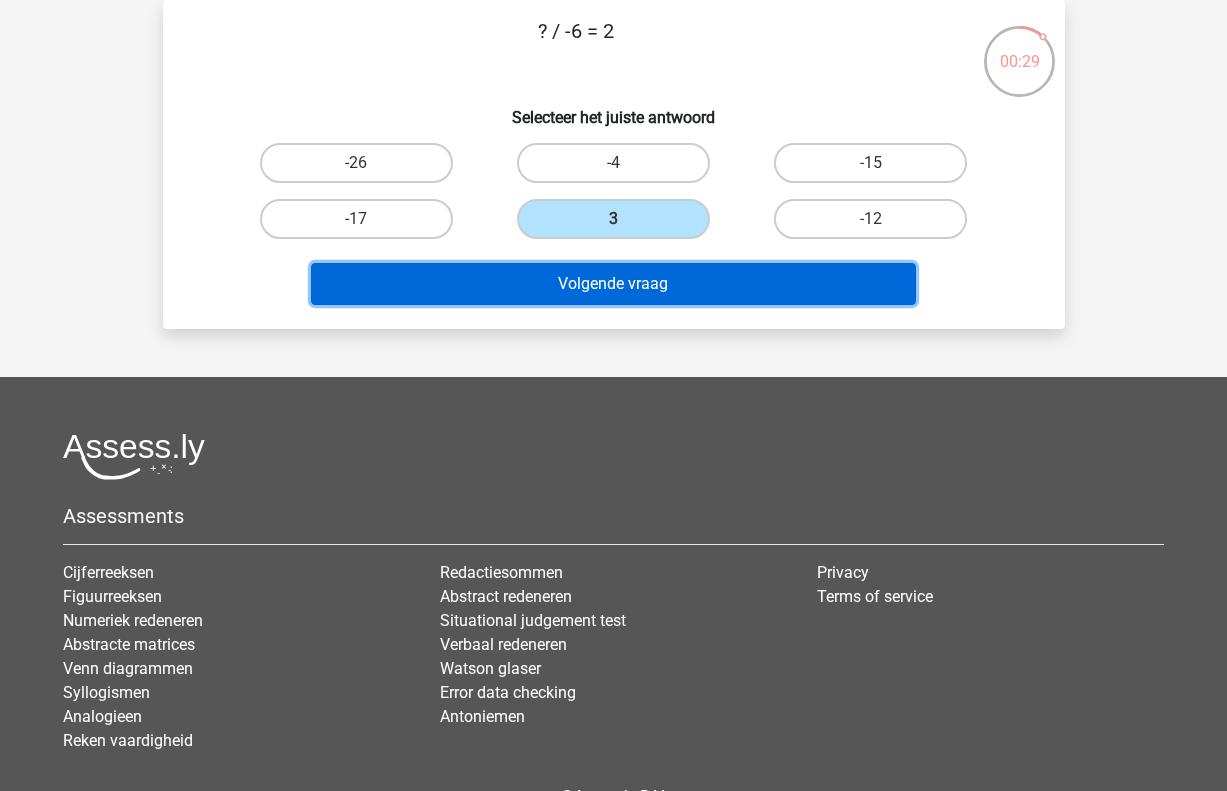 click on "Volgende vraag" at bounding box center (613, 284) 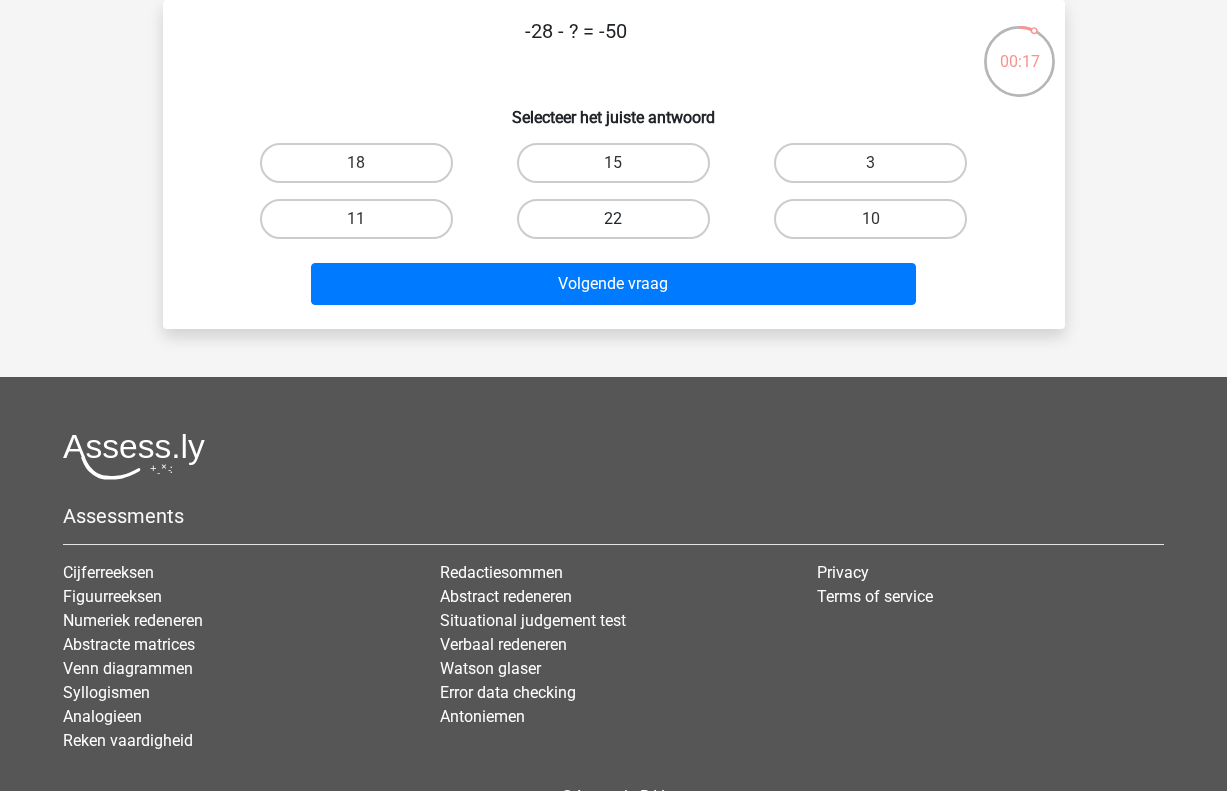 click on "22" at bounding box center (613, 219) 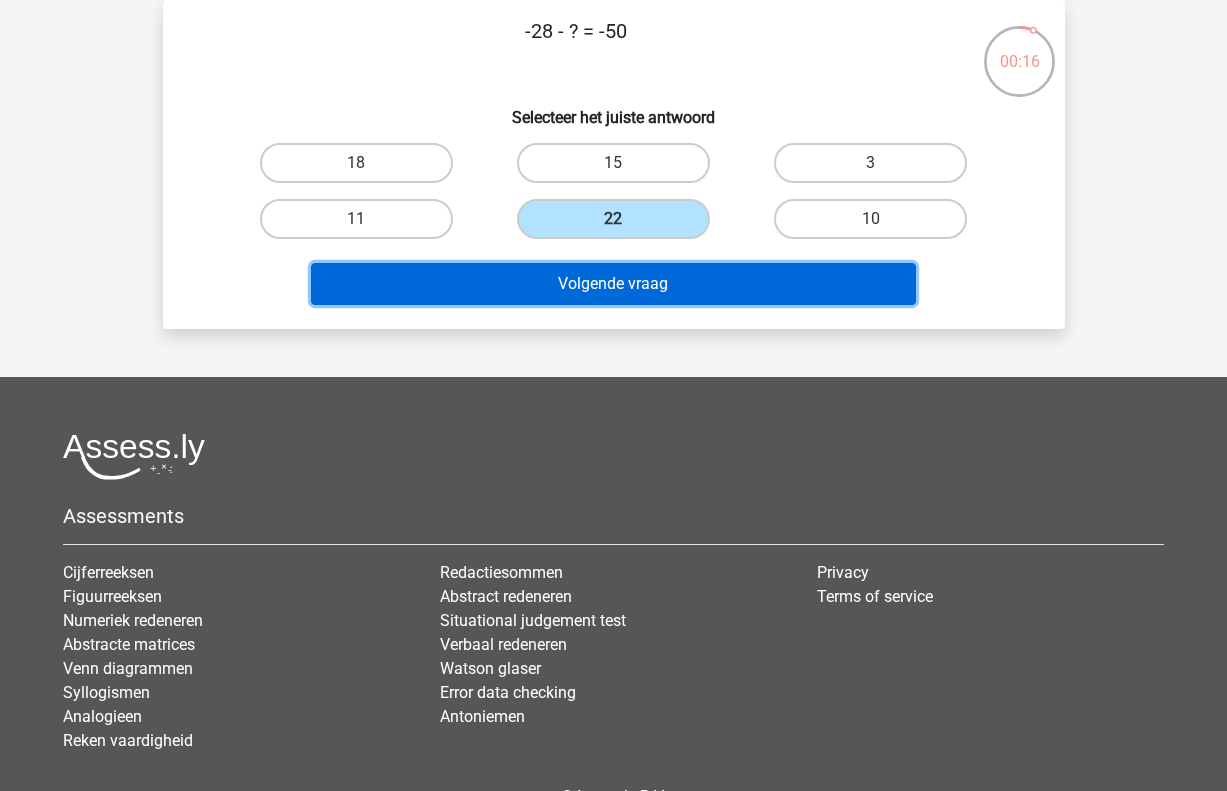 click on "Volgende vraag" at bounding box center [613, 284] 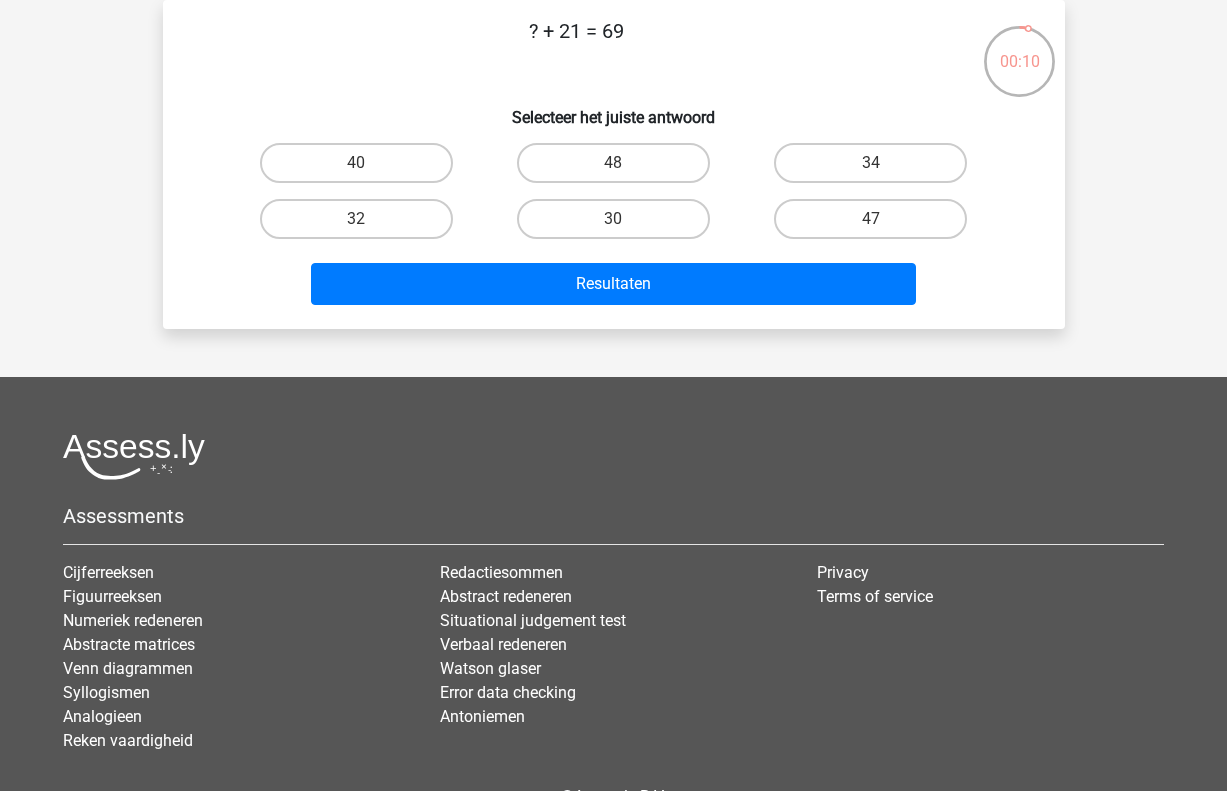 click on "48" at bounding box center [619, 169] 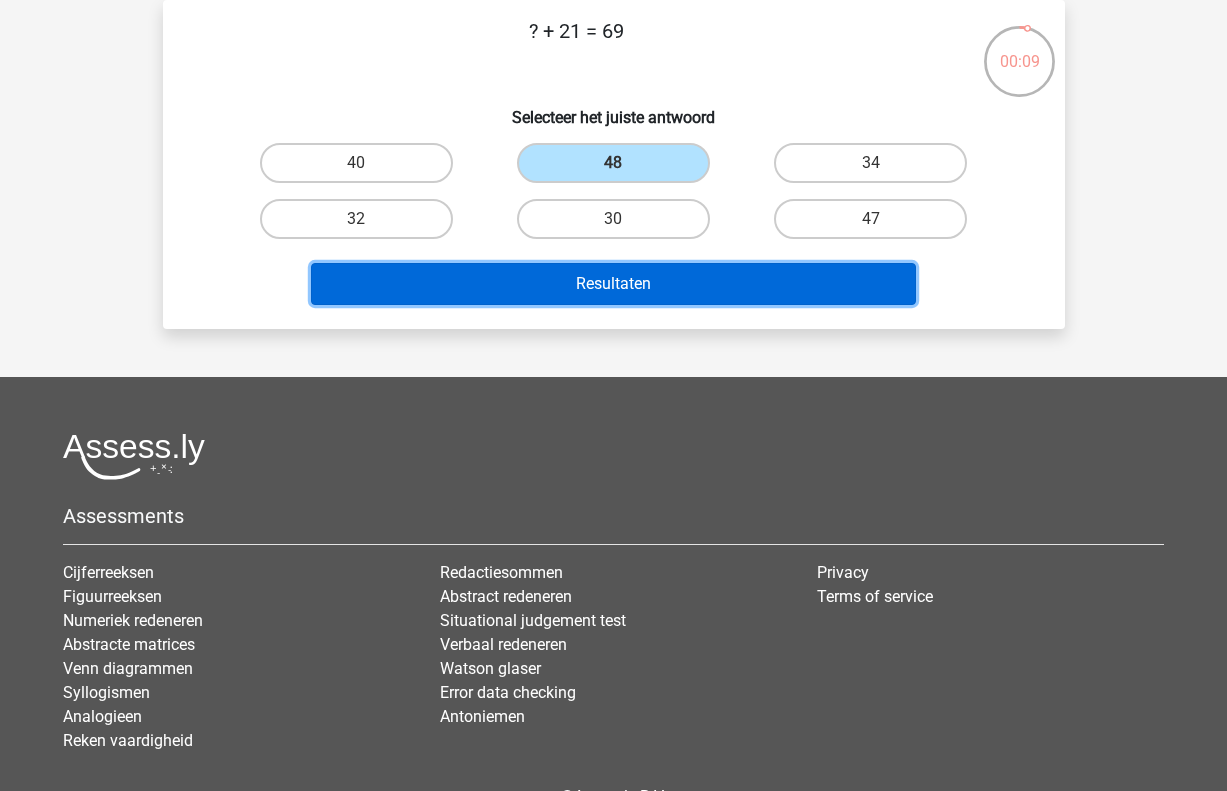 click on "Resultaten" at bounding box center [613, 284] 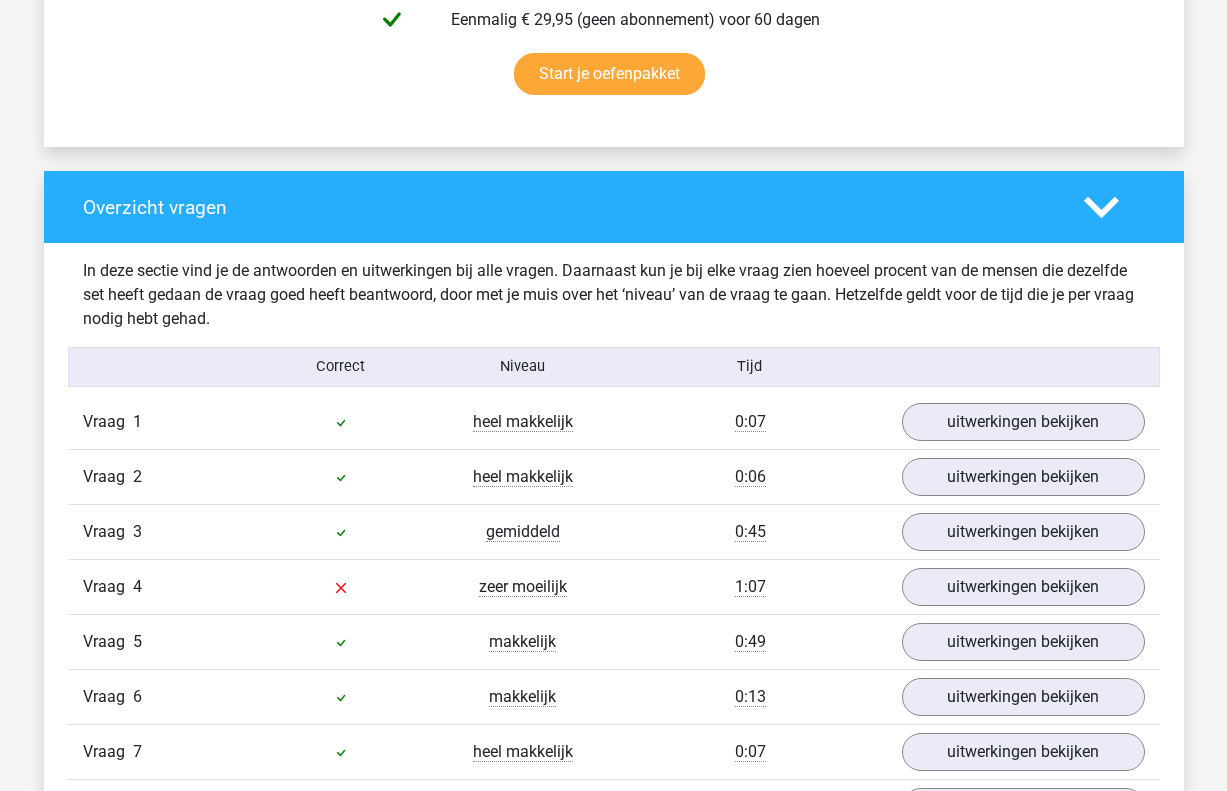 scroll, scrollTop: 1356, scrollLeft: 0, axis: vertical 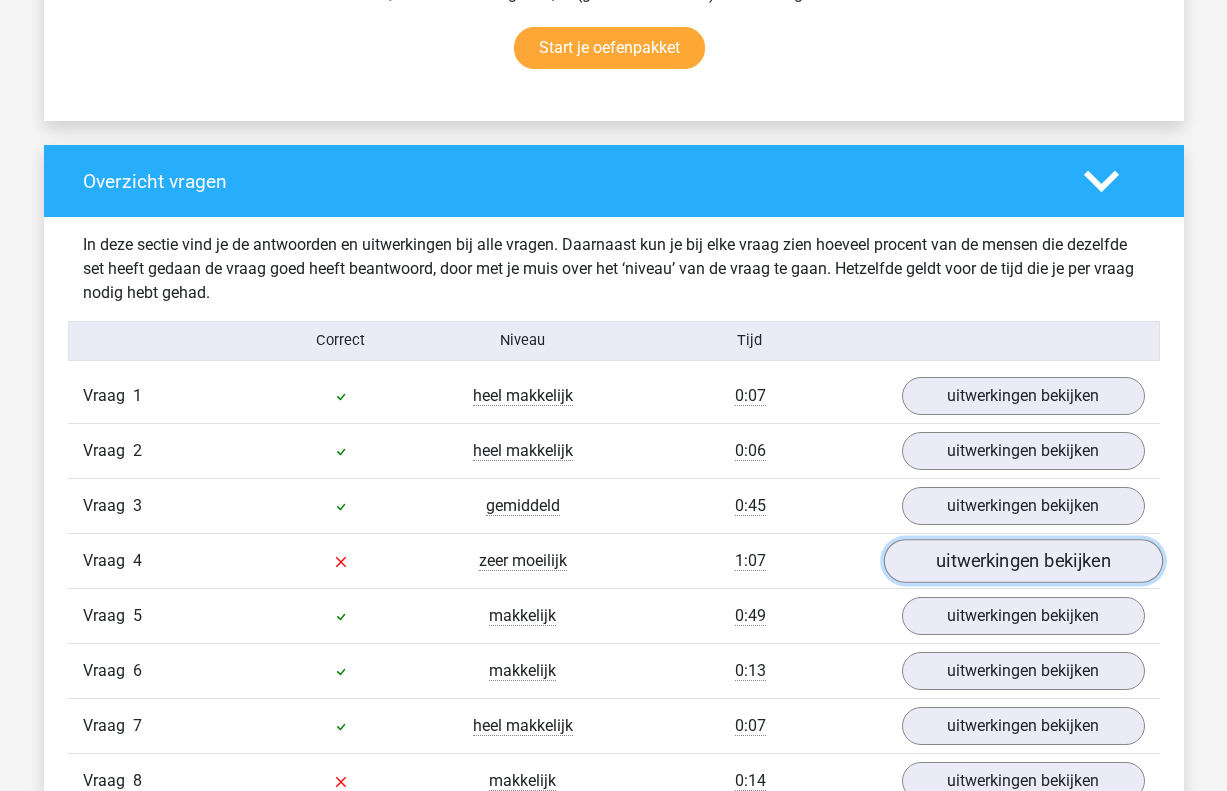 click on "uitwerkingen bekijken" at bounding box center (1022, 561) 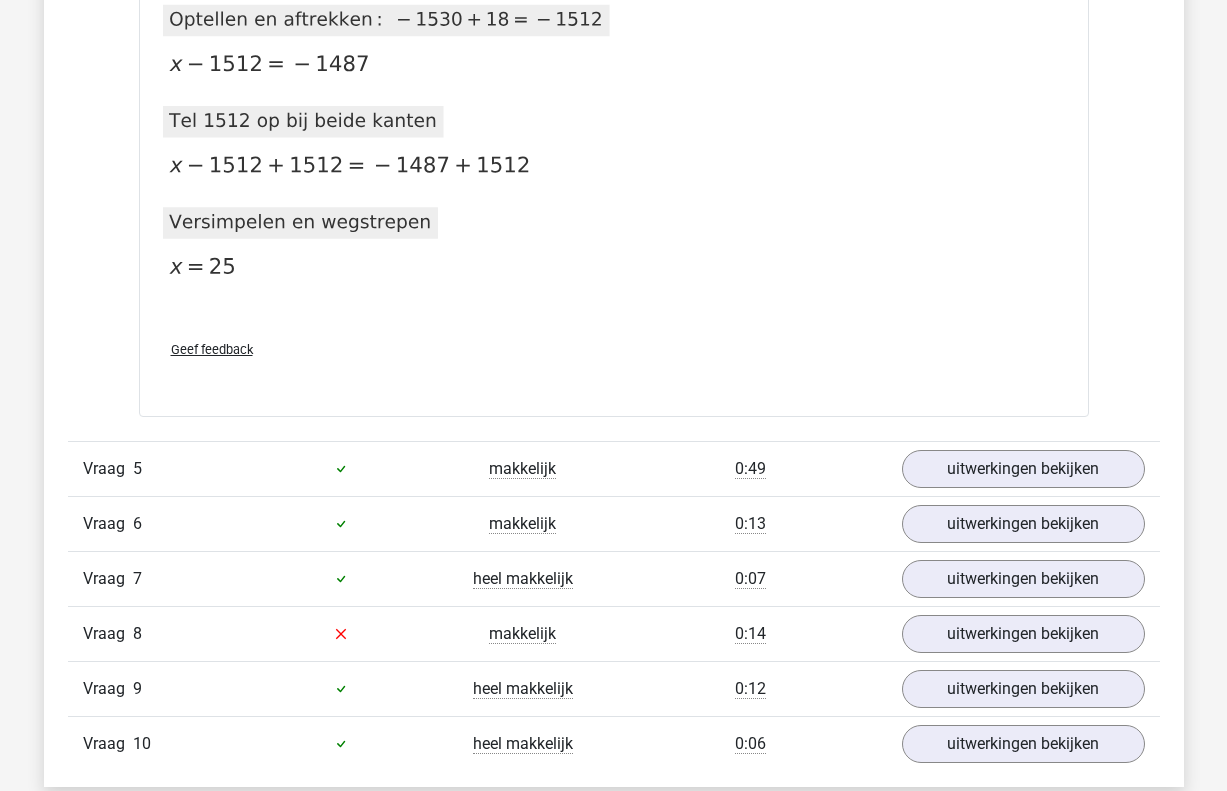 scroll, scrollTop: 2509, scrollLeft: 0, axis: vertical 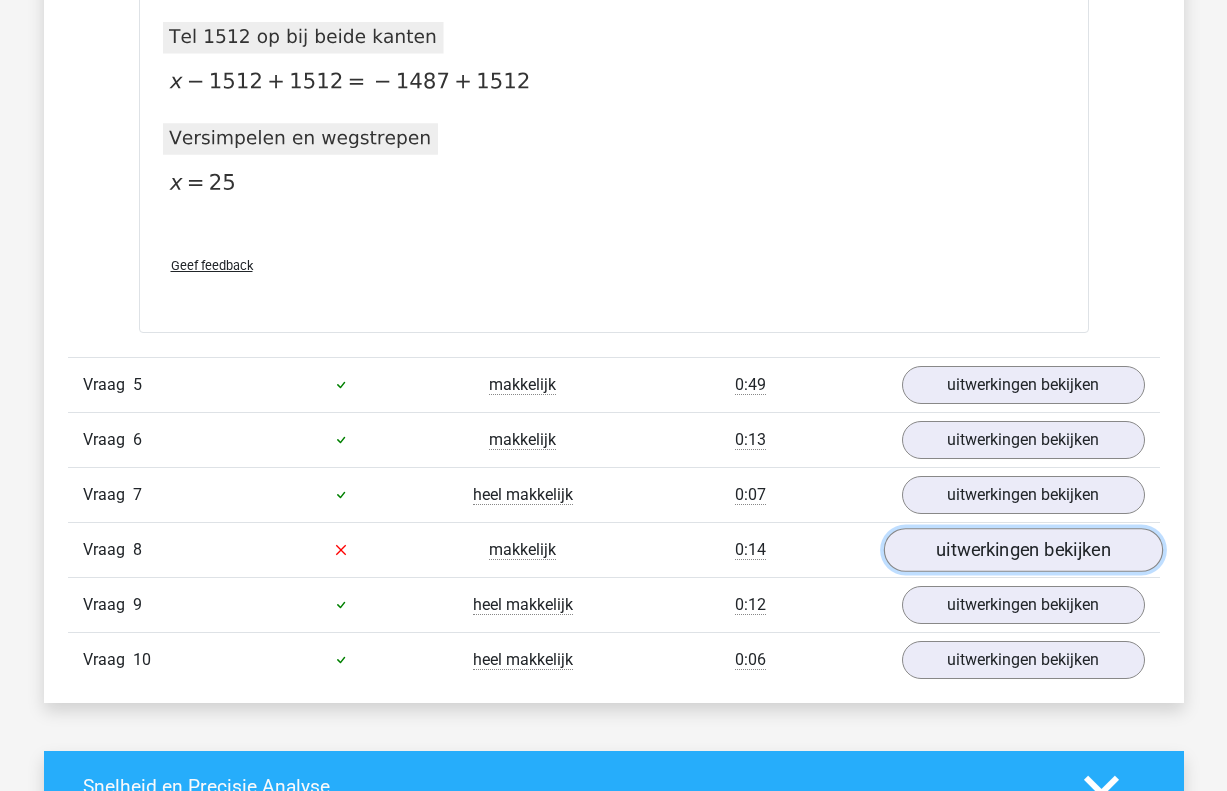 click on "uitwerkingen bekijken" at bounding box center [1022, 550] 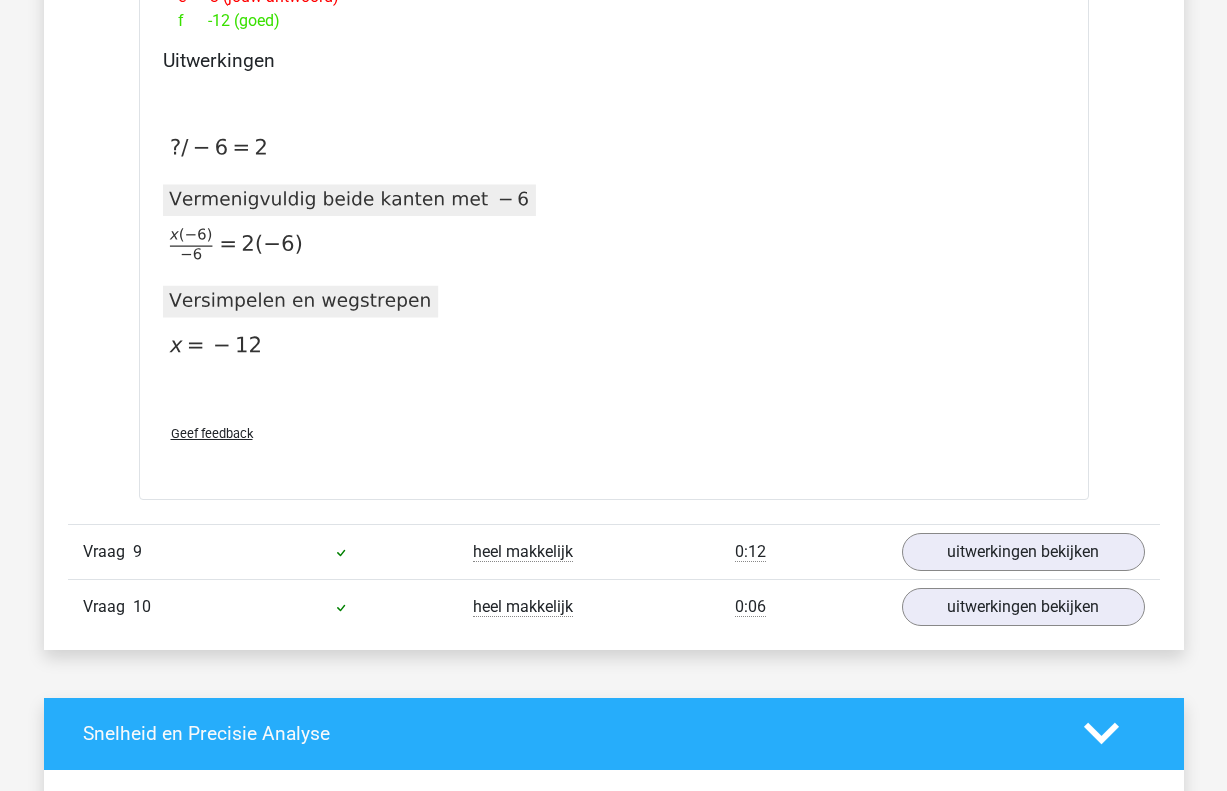 scroll, scrollTop: 3586, scrollLeft: 0, axis: vertical 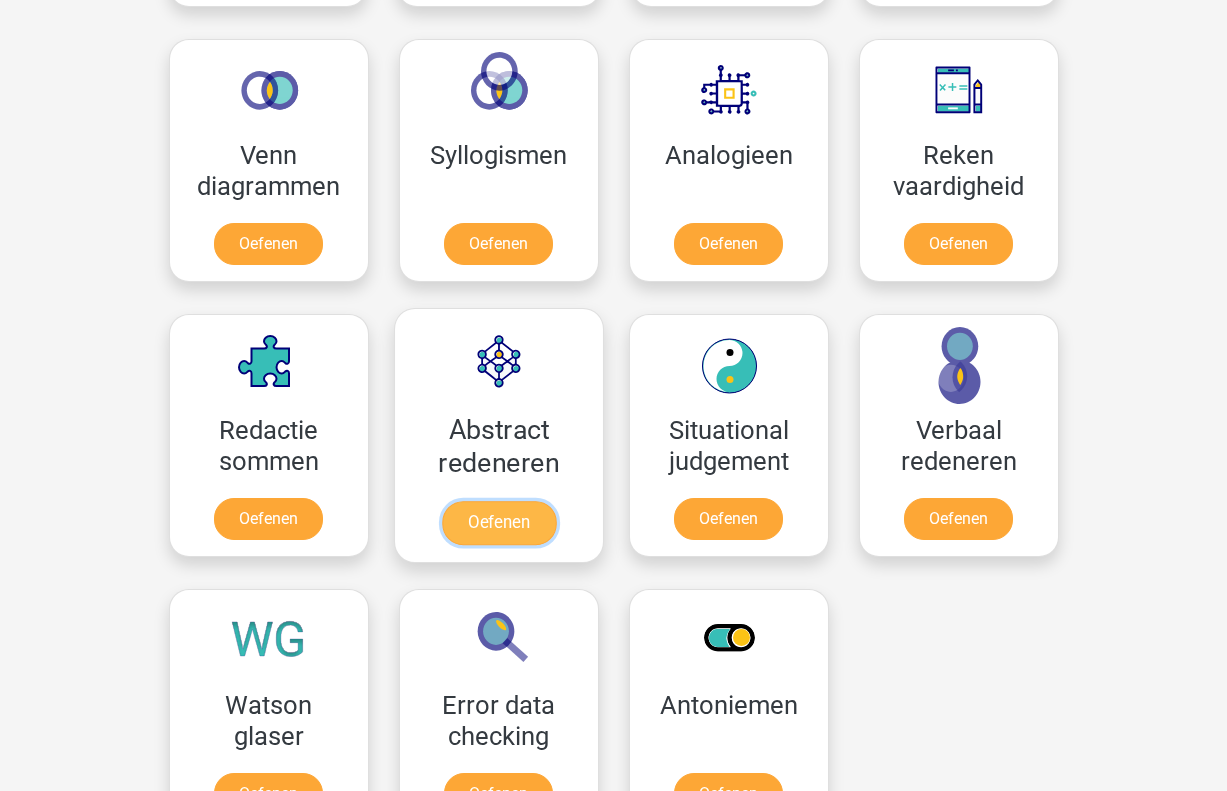 click on "Oefenen" at bounding box center (498, 523) 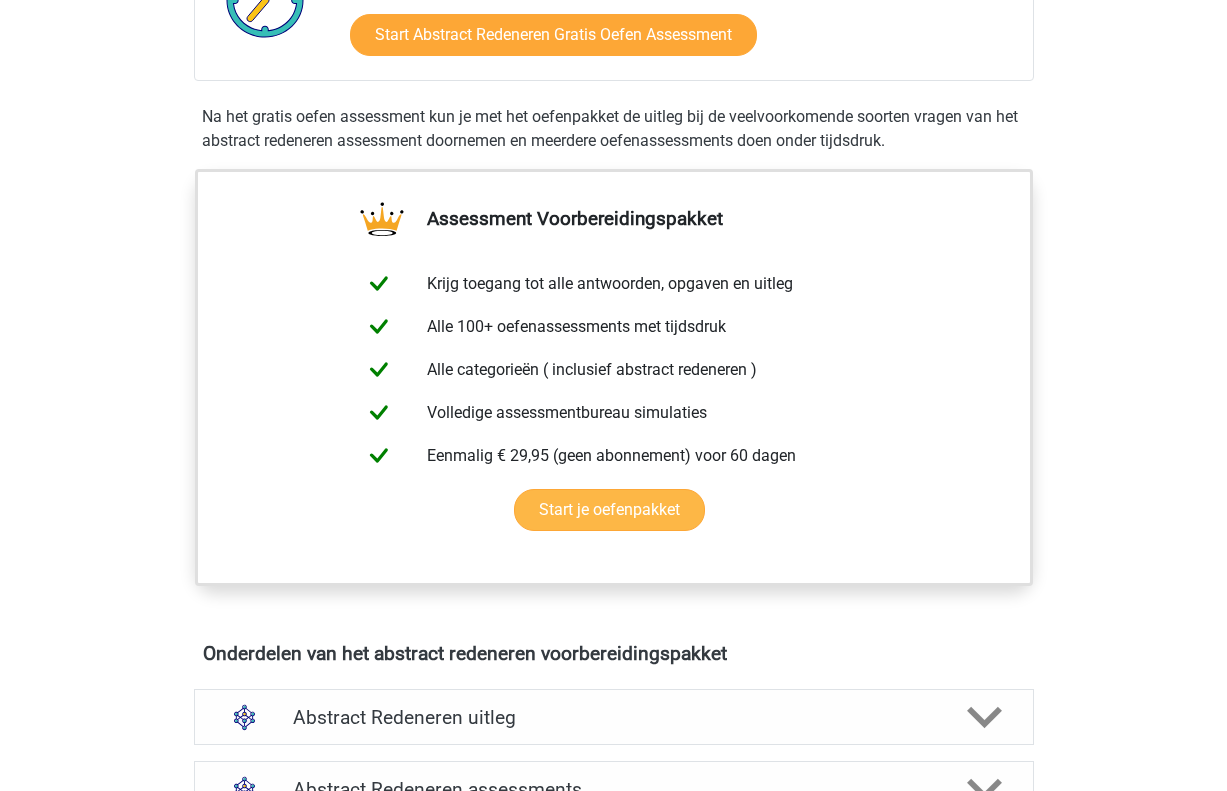 scroll, scrollTop: 479, scrollLeft: 0, axis: vertical 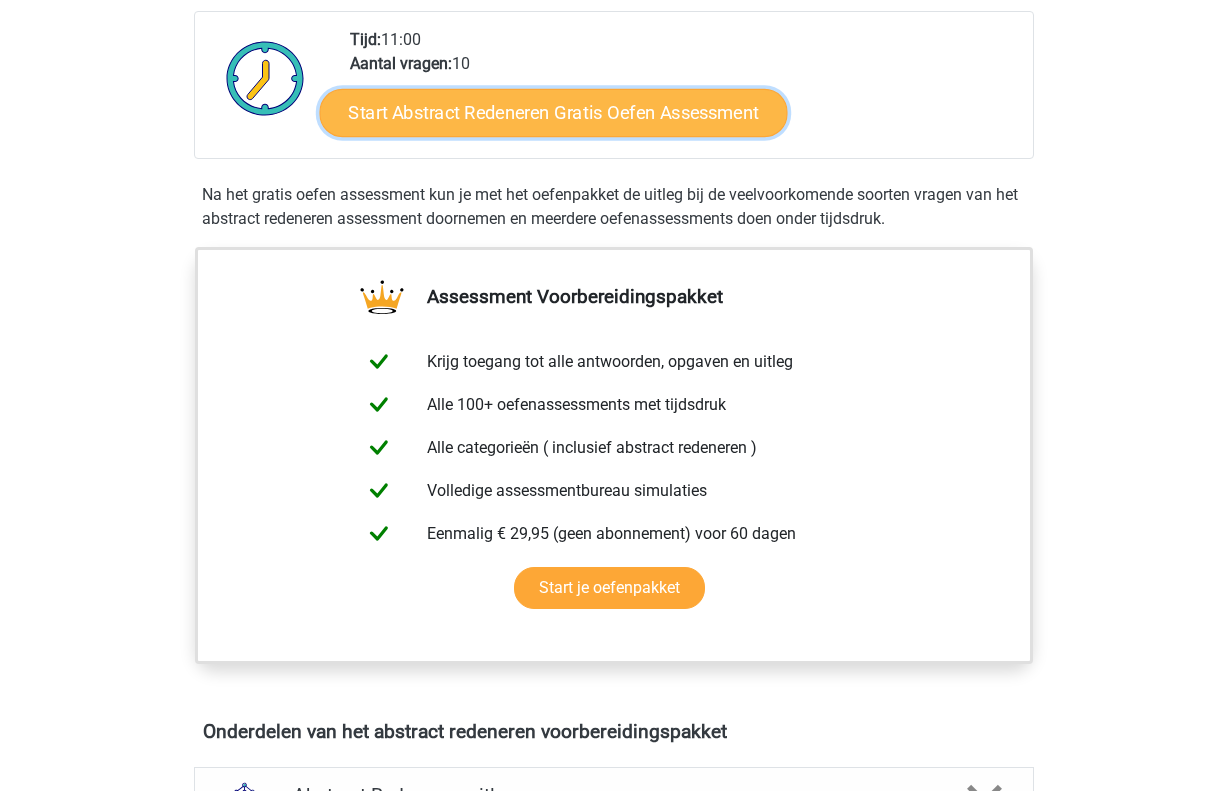 click on "Start Abstract Redeneren
Gratis Oefen Assessment" at bounding box center [553, 112] 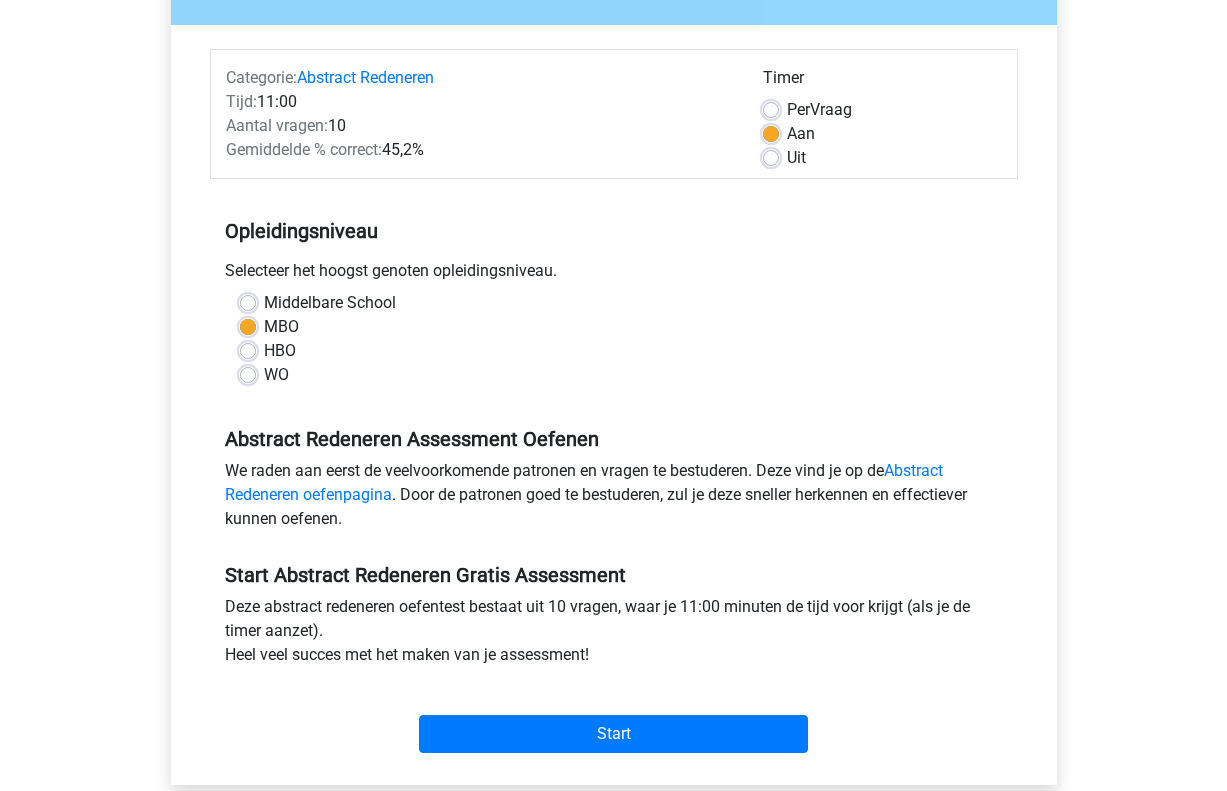 scroll, scrollTop: 306, scrollLeft: 0, axis: vertical 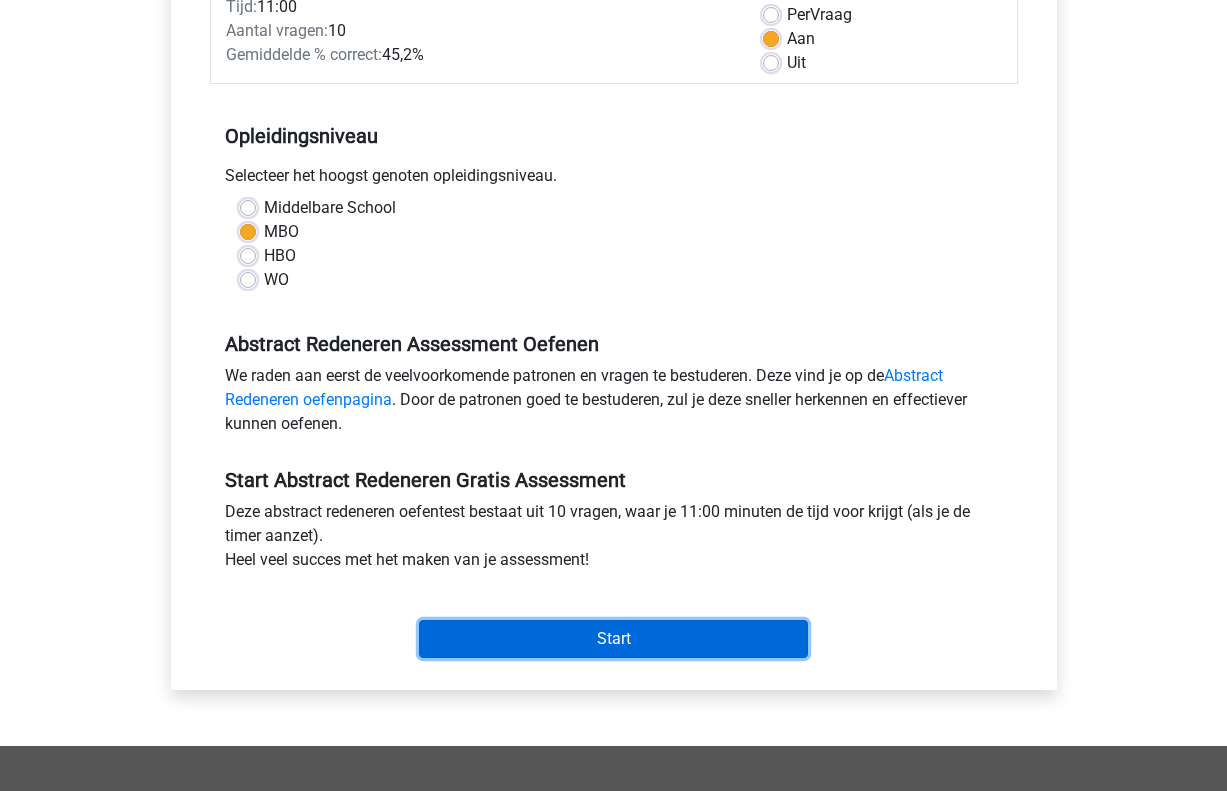 click on "Start" at bounding box center [613, 639] 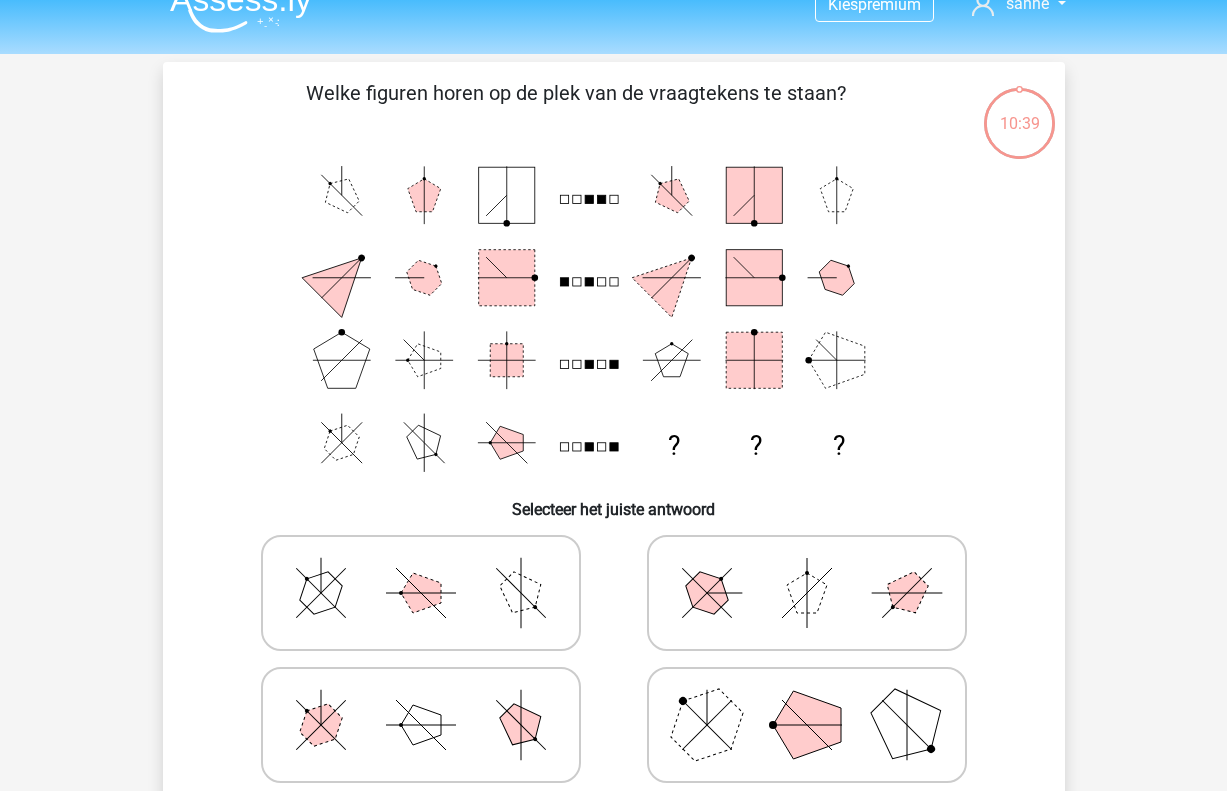 scroll, scrollTop: 55, scrollLeft: 0, axis: vertical 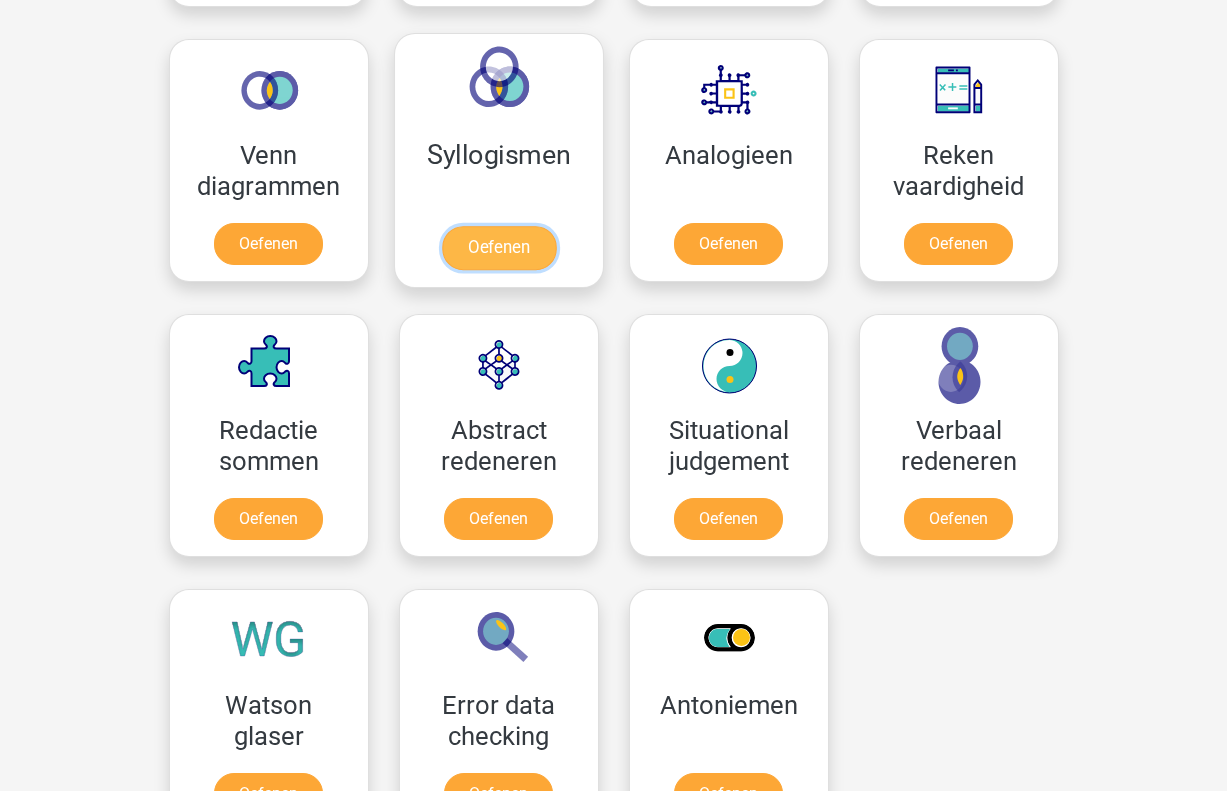 click on "Oefenen" at bounding box center (498, 248) 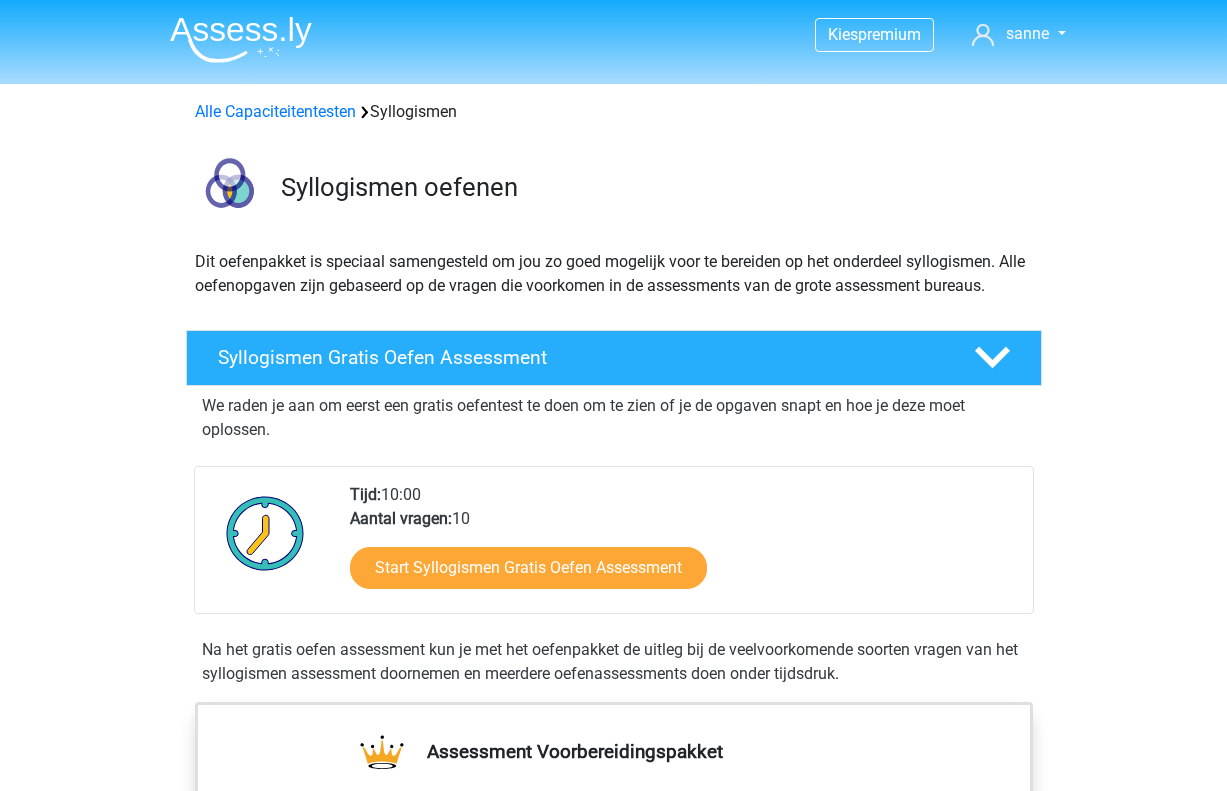 scroll, scrollTop: 0, scrollLeft: 0, axis: both 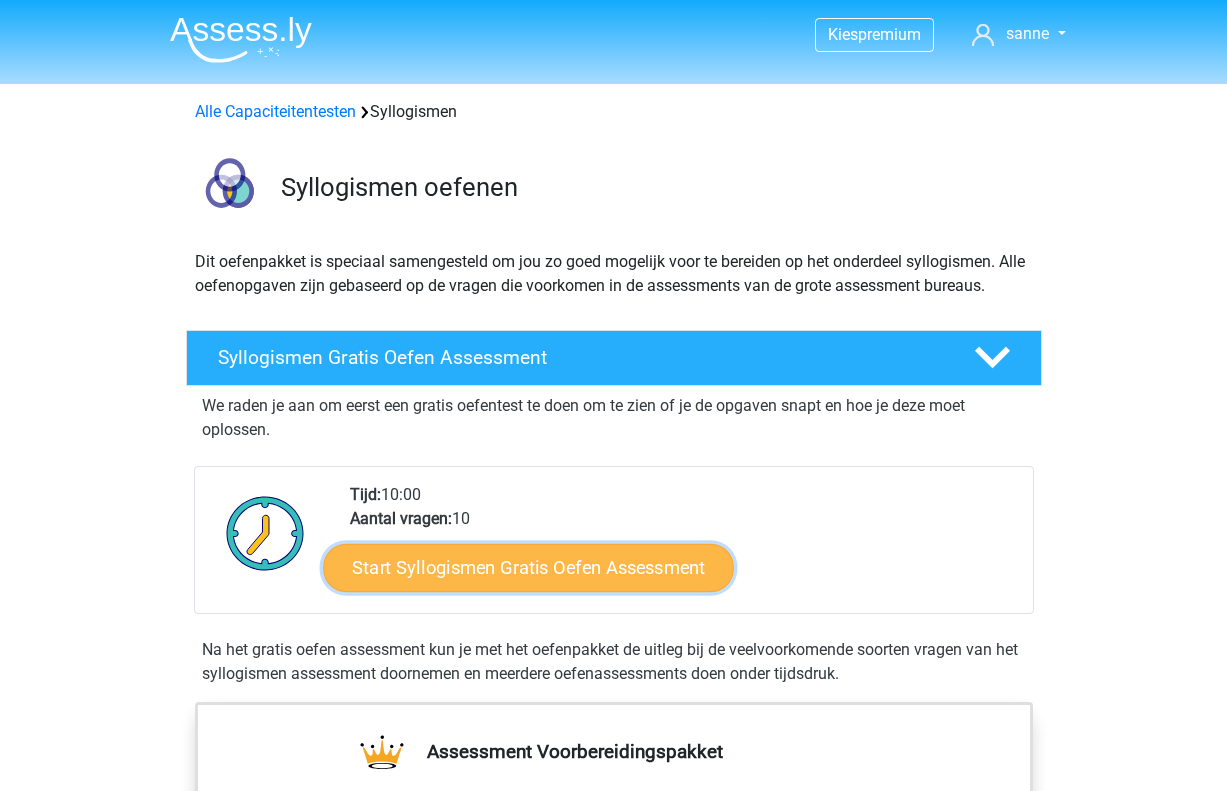 click on "Start Syllogismen
Gratis Oefen Assessment" at bounding box center [528, 567] 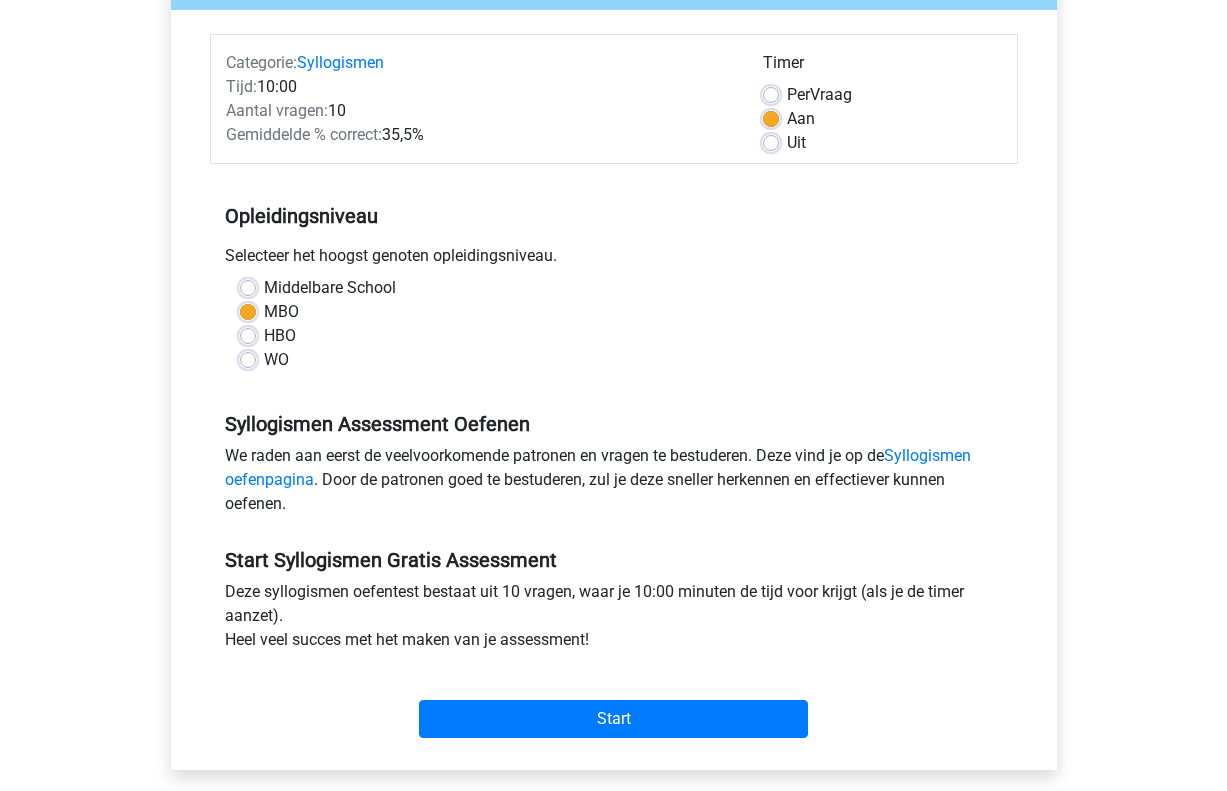 scroll, scrollTop: 329, scrollLeft: 0, axis: vertical 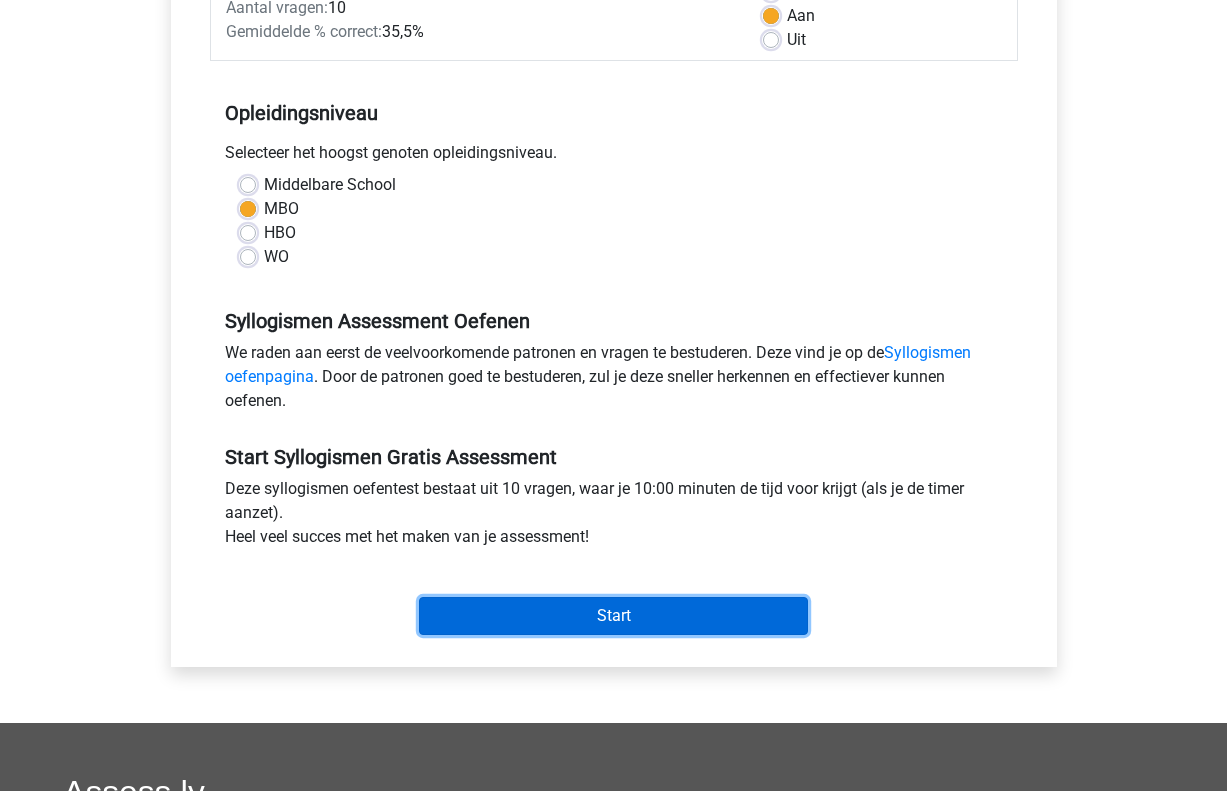 click on "Start" at bounding box center (613, 616) 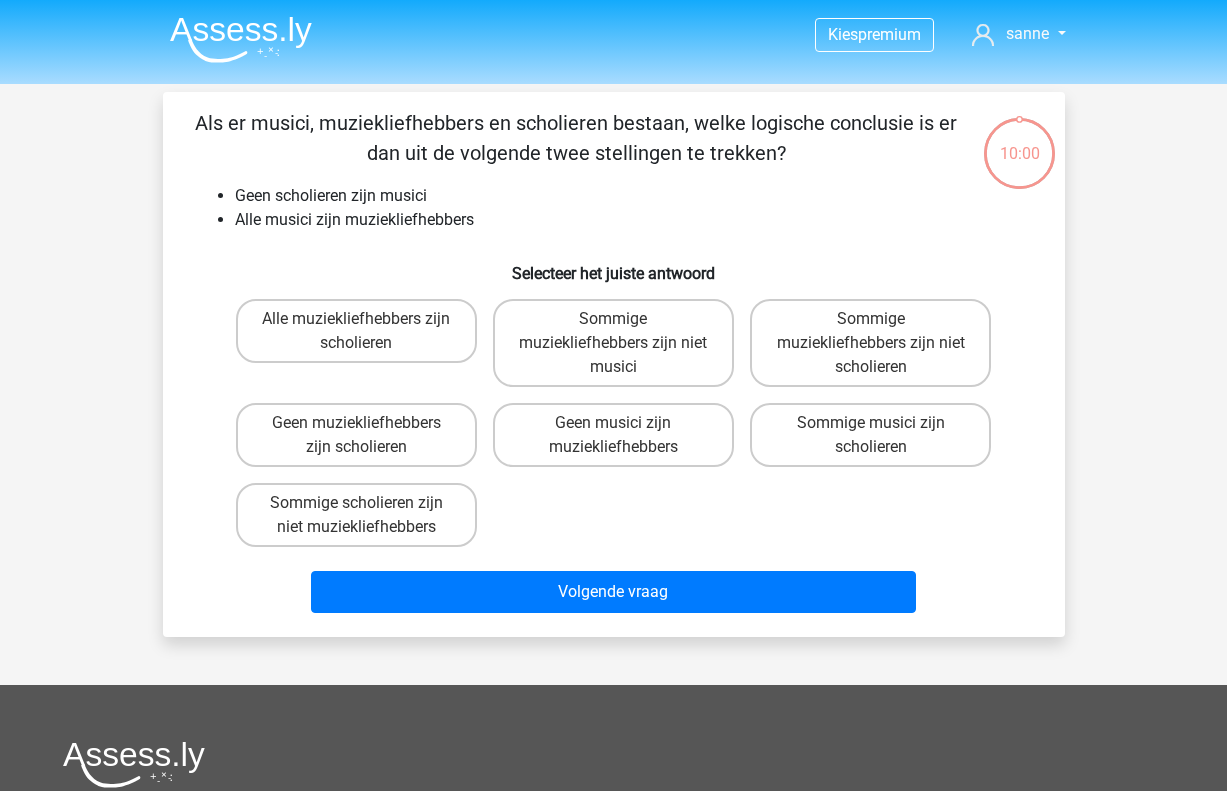 scroll, scrollTop: 0, scrollLeft: 0, axis: both 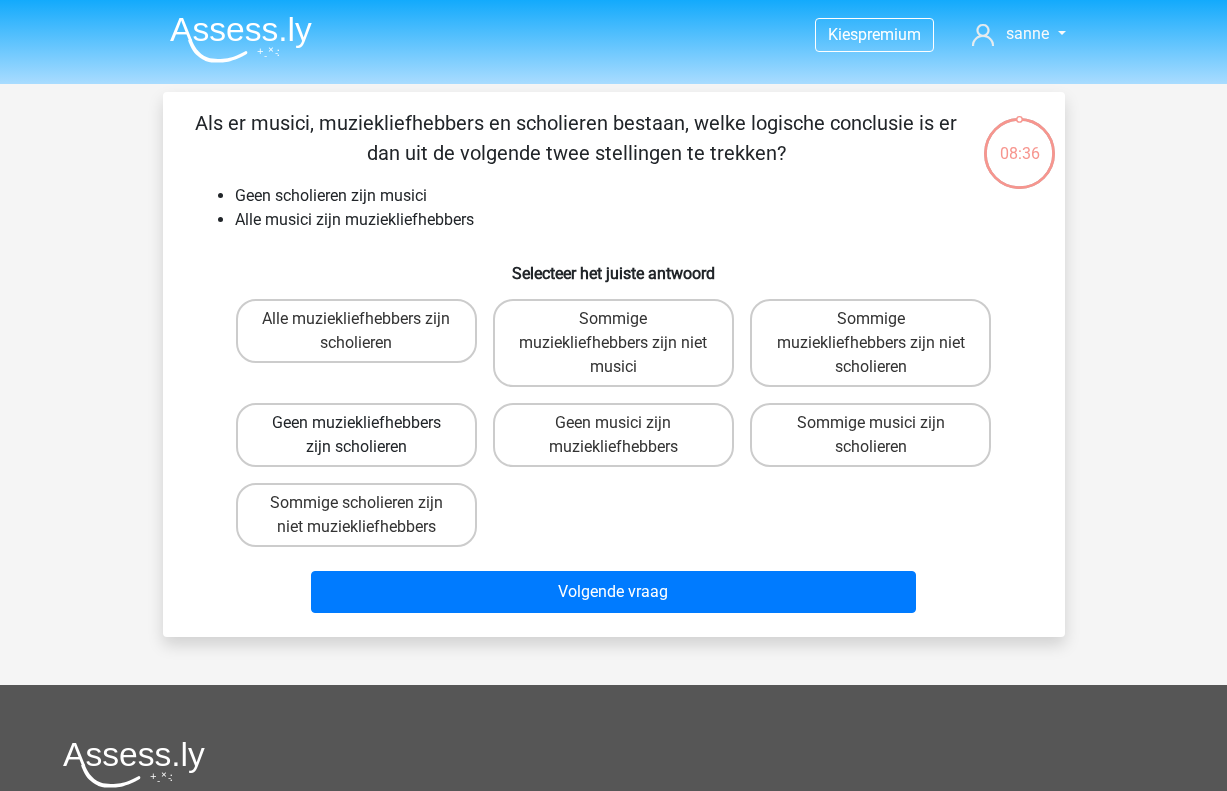 click on "Geen muziekliefhebbers zijn scholieren" at bounding box center (356, 435) 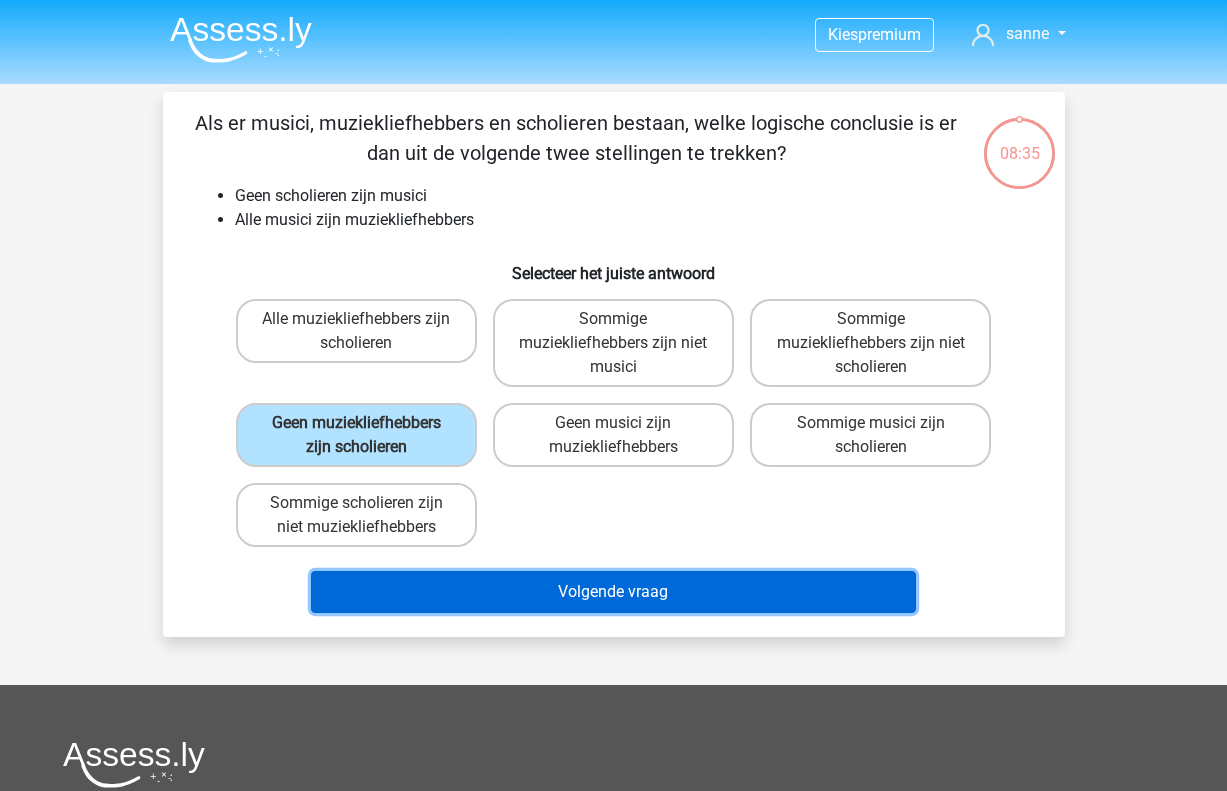 click on "Volgende vraag" at bounding box center (613, 592) 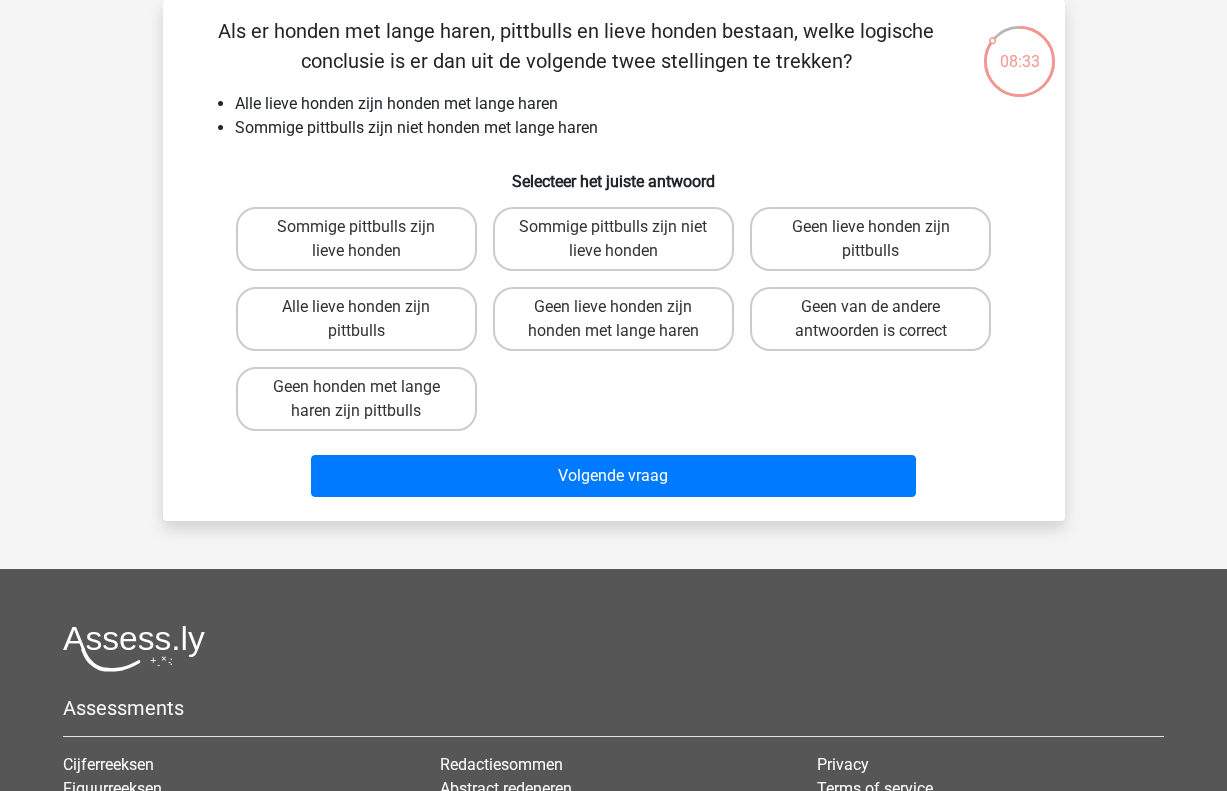 scroll, scrollTop: 67, scrollLeft: 0, axis: vertical 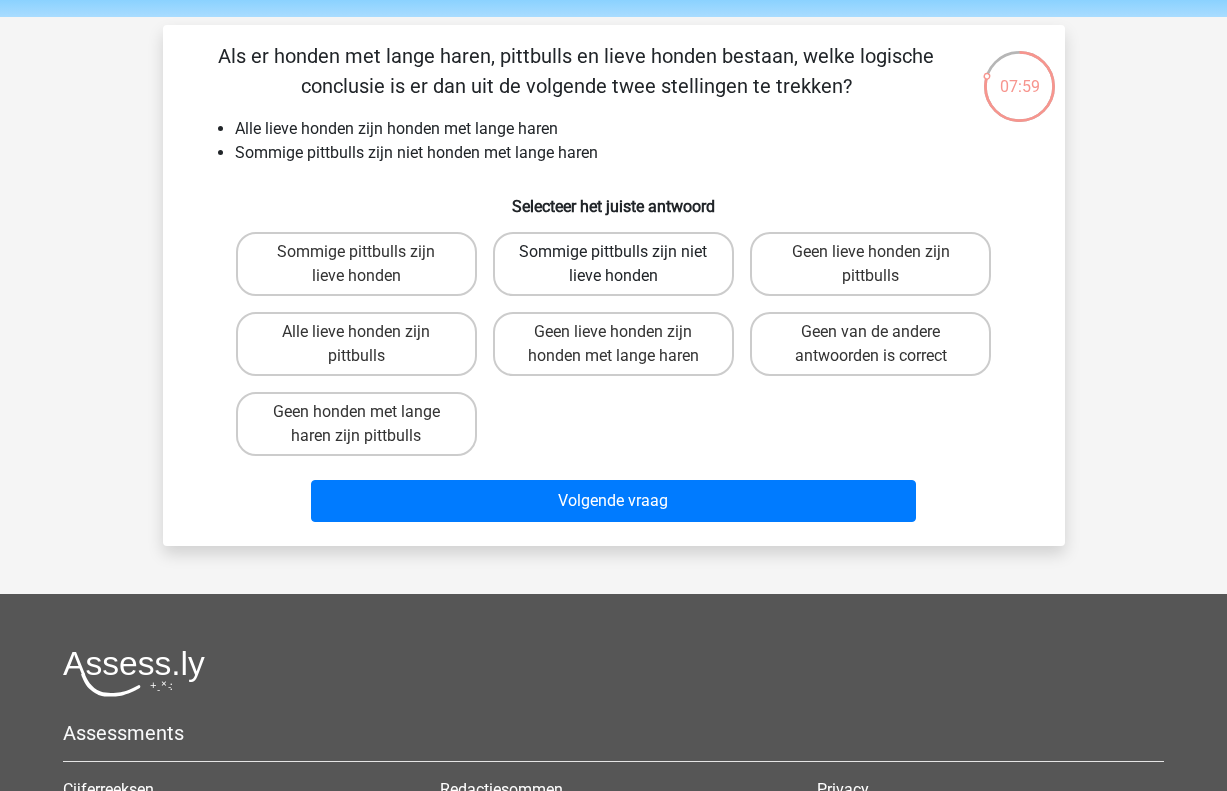 click on "Sommige pittbulls zijn niet lieve honden" at bounding box center (613, 264) 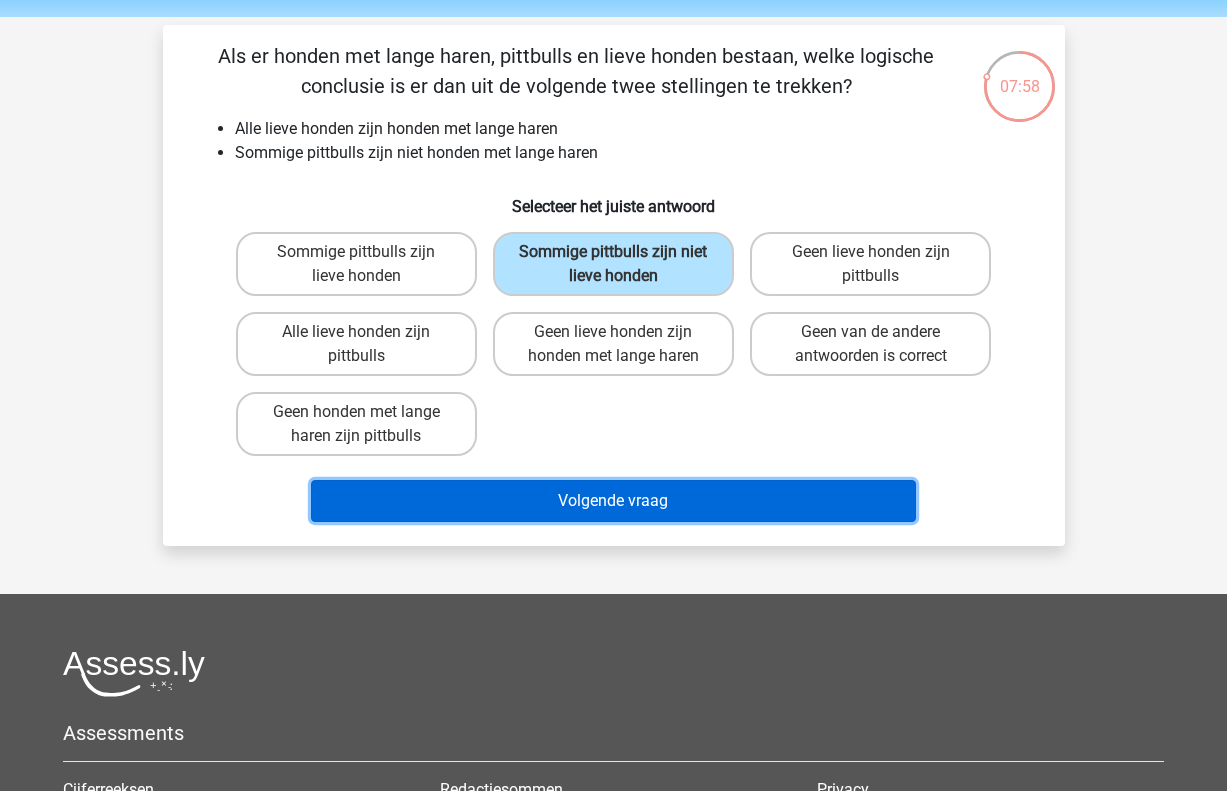 click on "Volgende vraag" at bounding box center (613, 501) 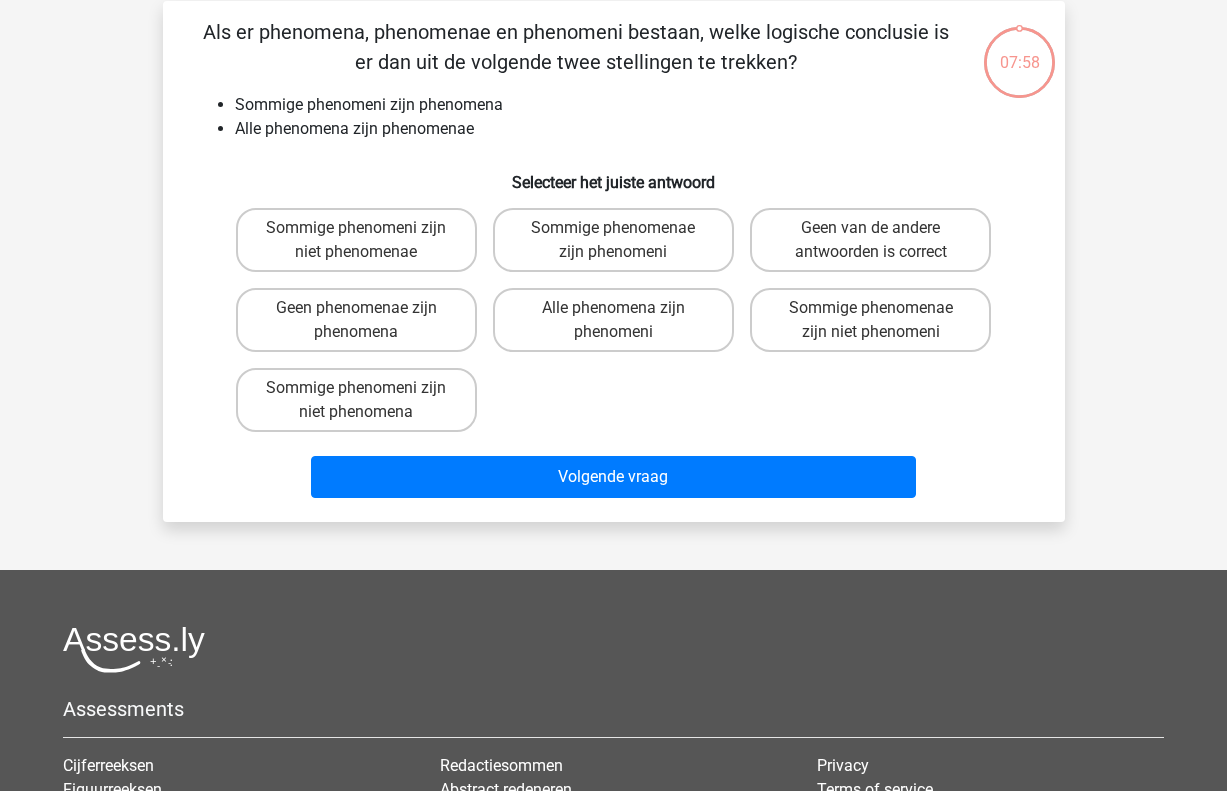 scroll, scrollTop: 92, scrollLeft: 0, axis: vertical 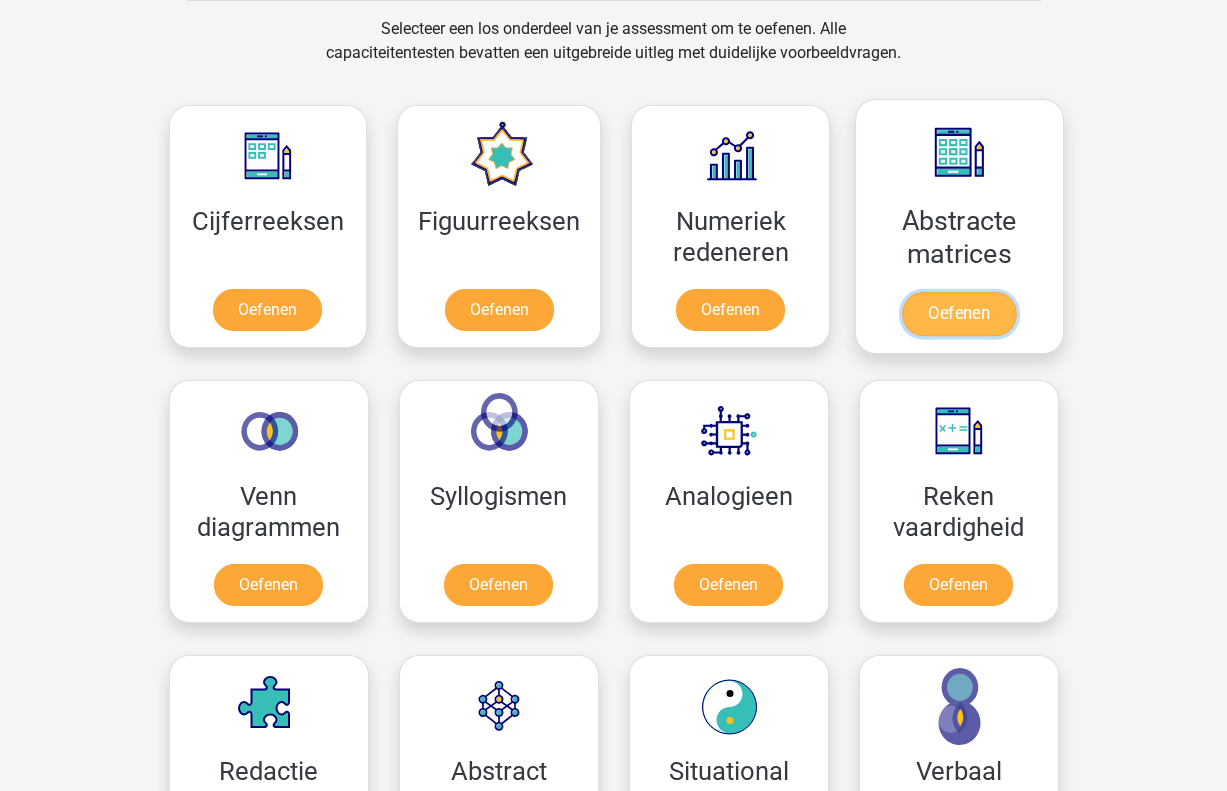 click on "Oefenen" at bounding box center [959, 314] 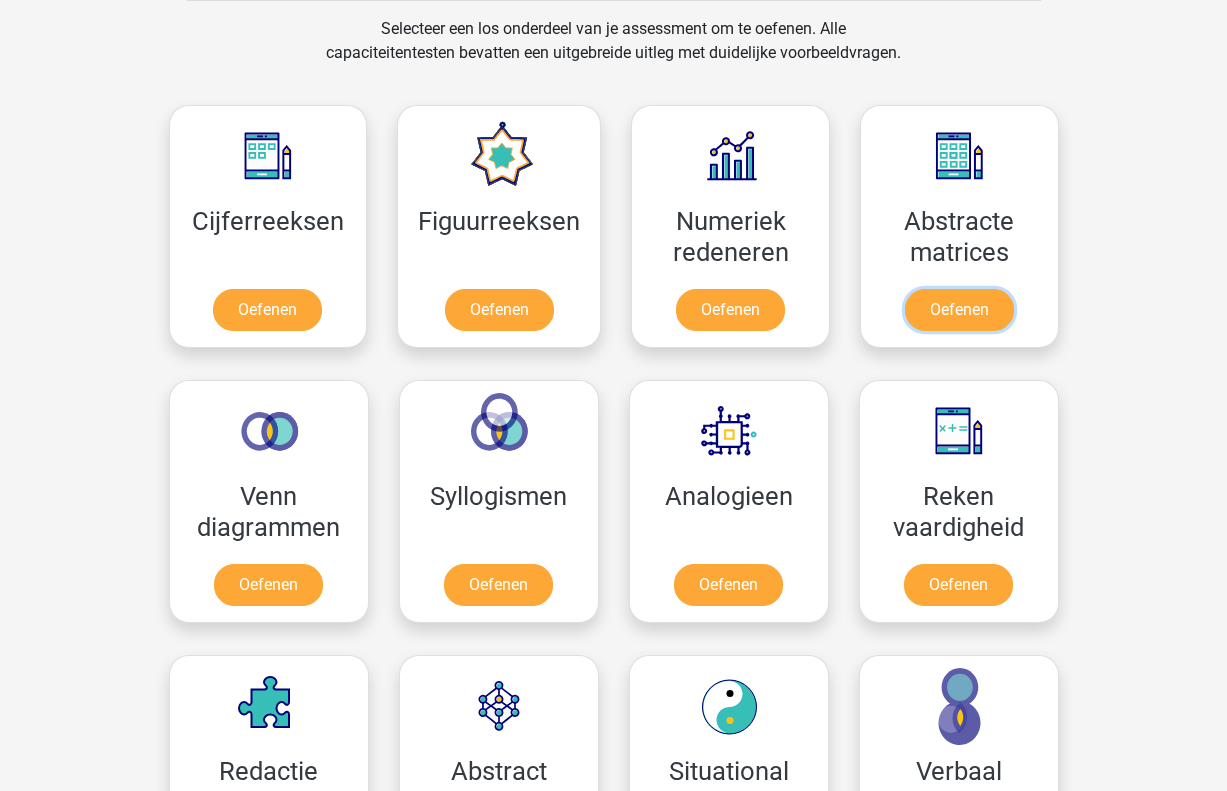 scroll, scrollTop: 807, scrollLeft: 0, axis: vertical 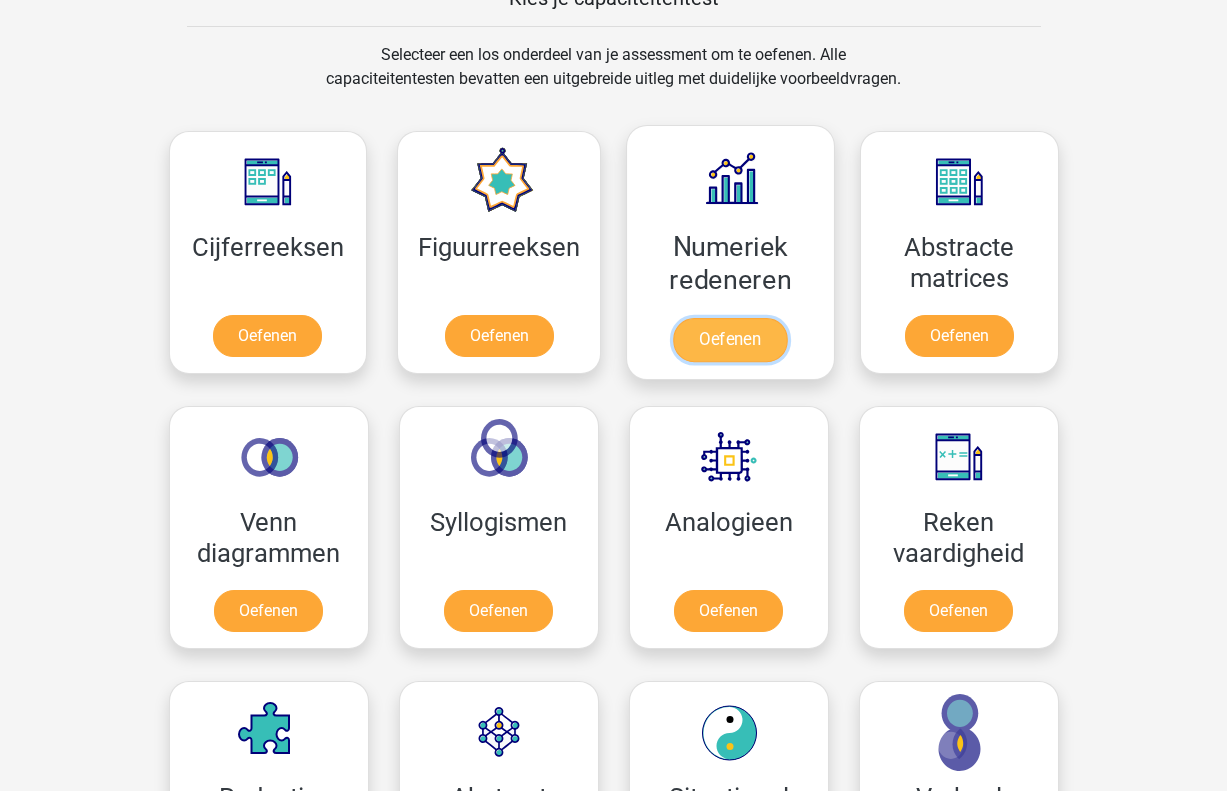 click on "Oefenen" at bounding box center [730, 340] 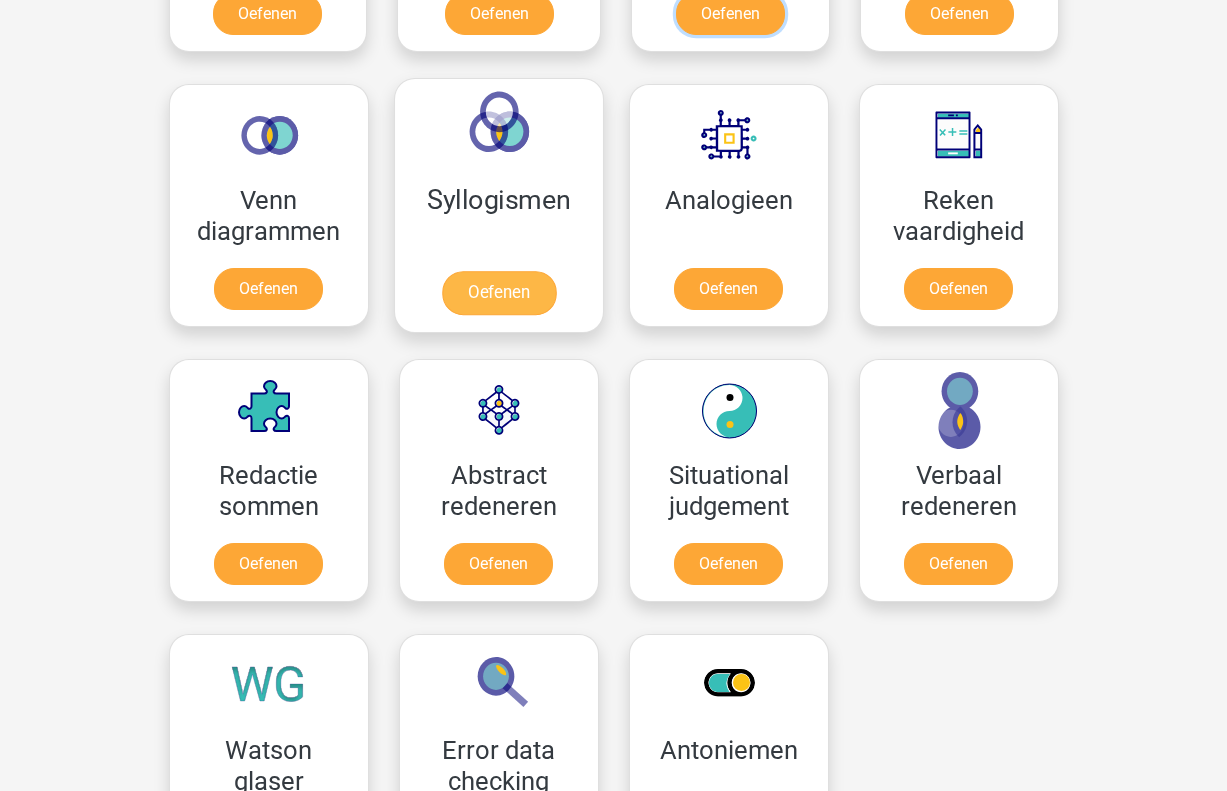 scroll, scrollTop: 1130, scrollLeft: 0, axis: vertical 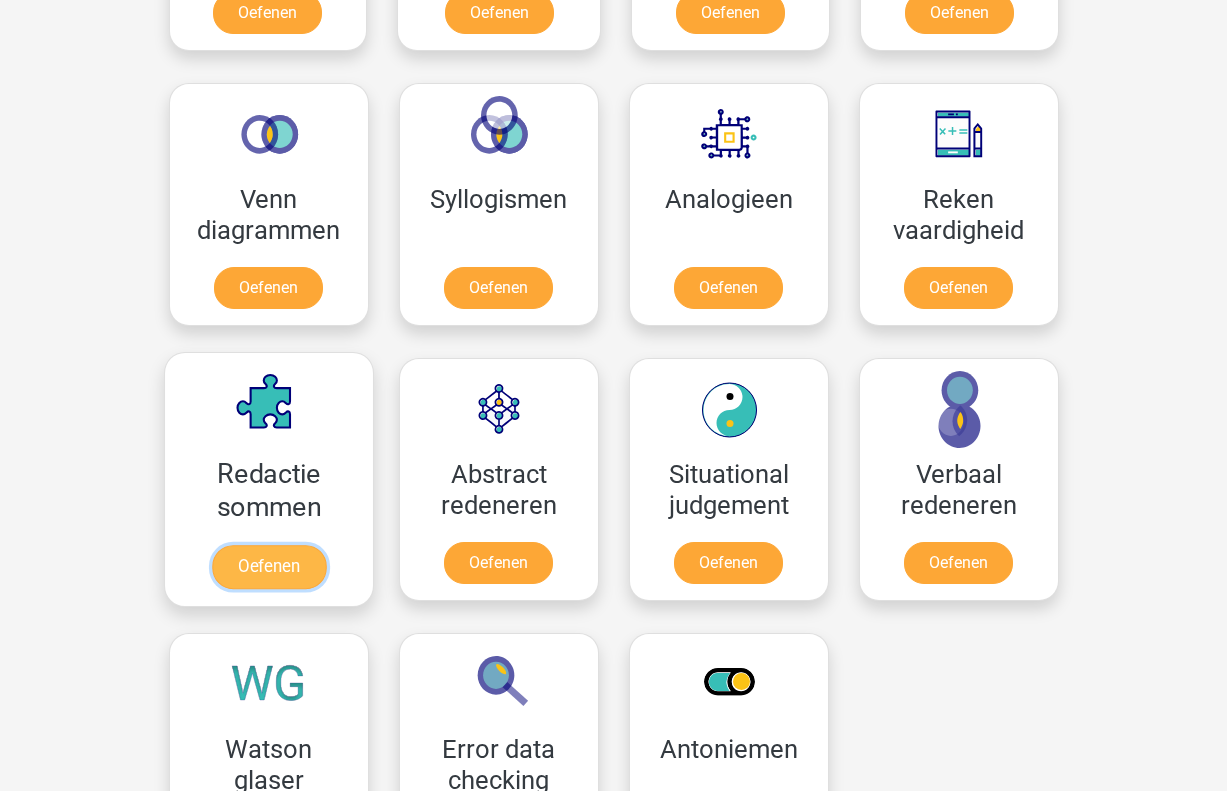 click on "Oefenen" at bounding box center (268, 567) 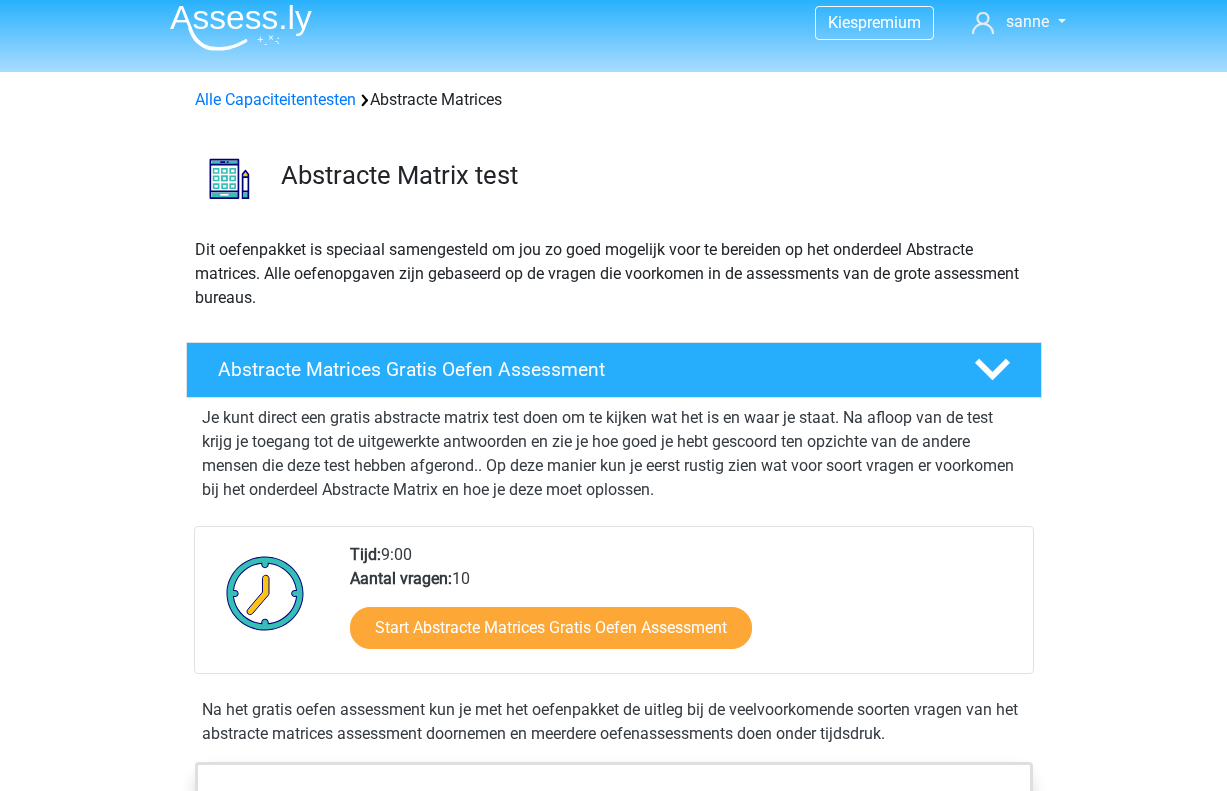 scroll, scrollTop: 64, scrollLeft: 0, axis: vertical 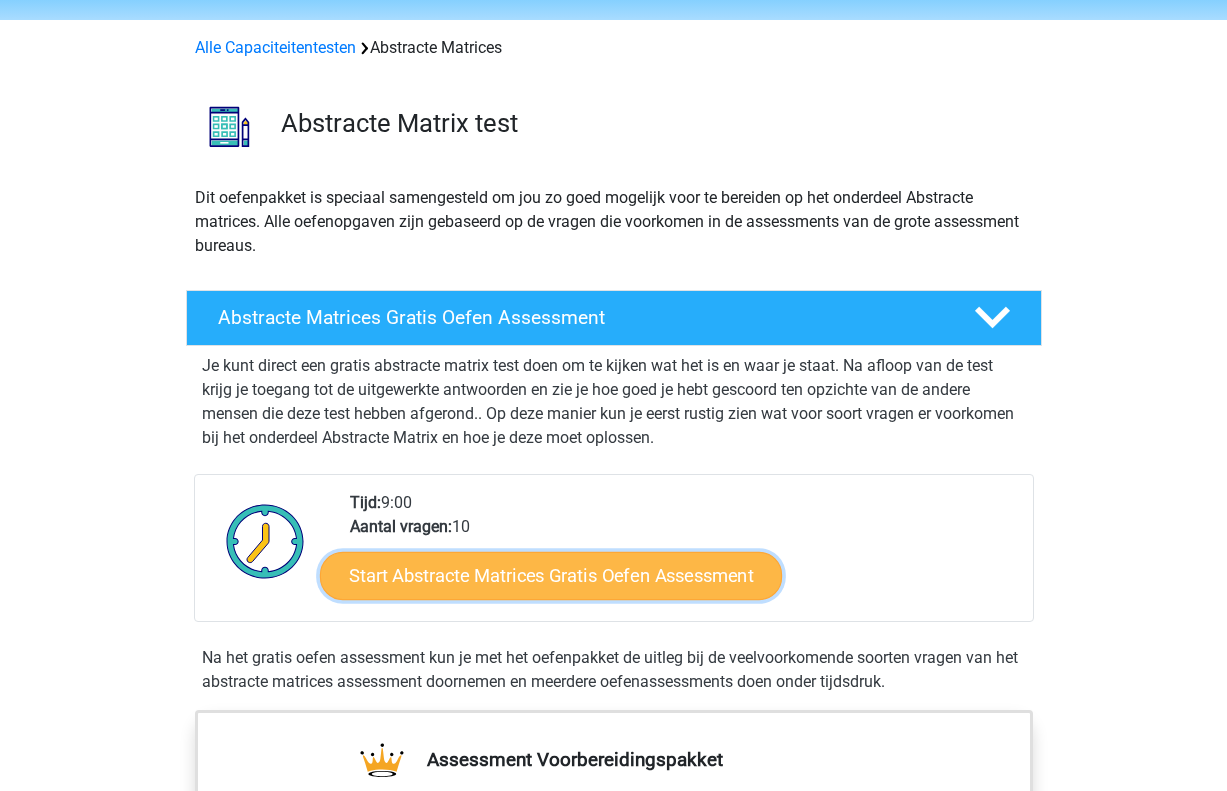 click on "Start Abstracte Matrices
Gratis Oefen Assessment" at bounding box center [551, 575] 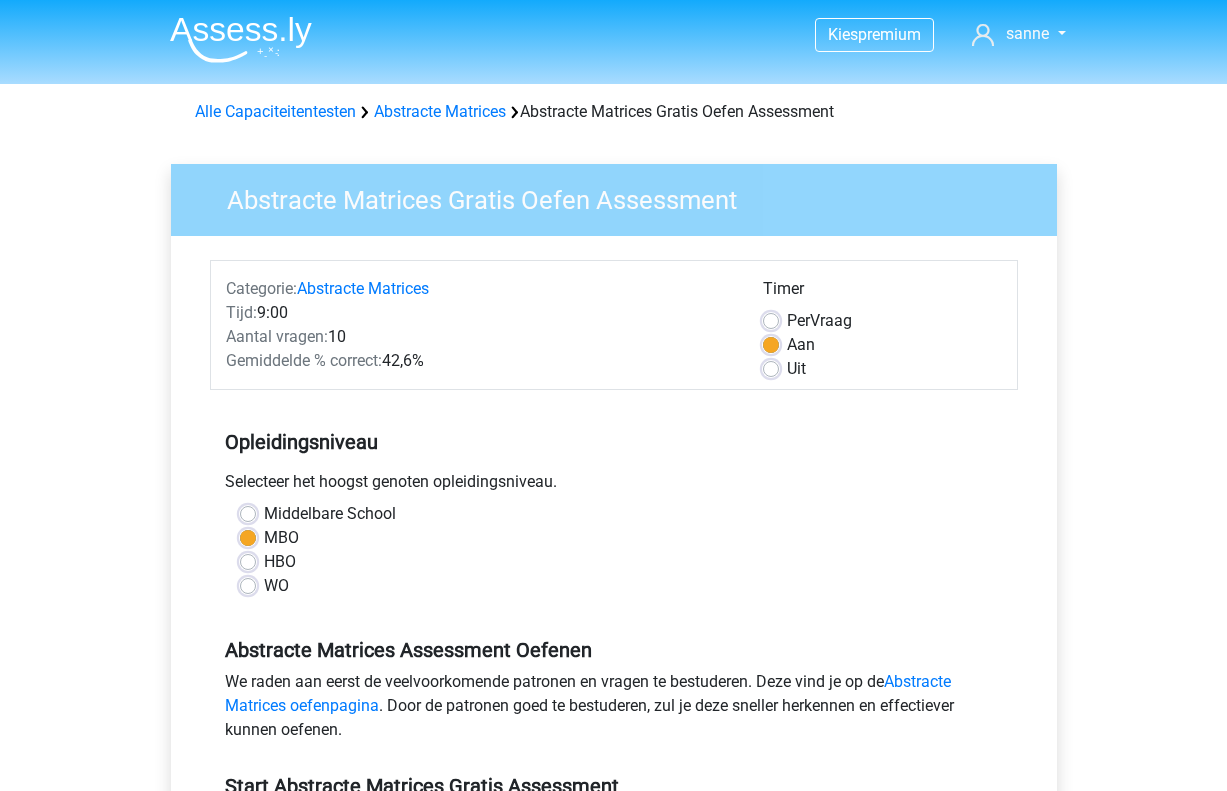 scroll, scrollTop: 383, scrollLeft: 0, axis: vertical 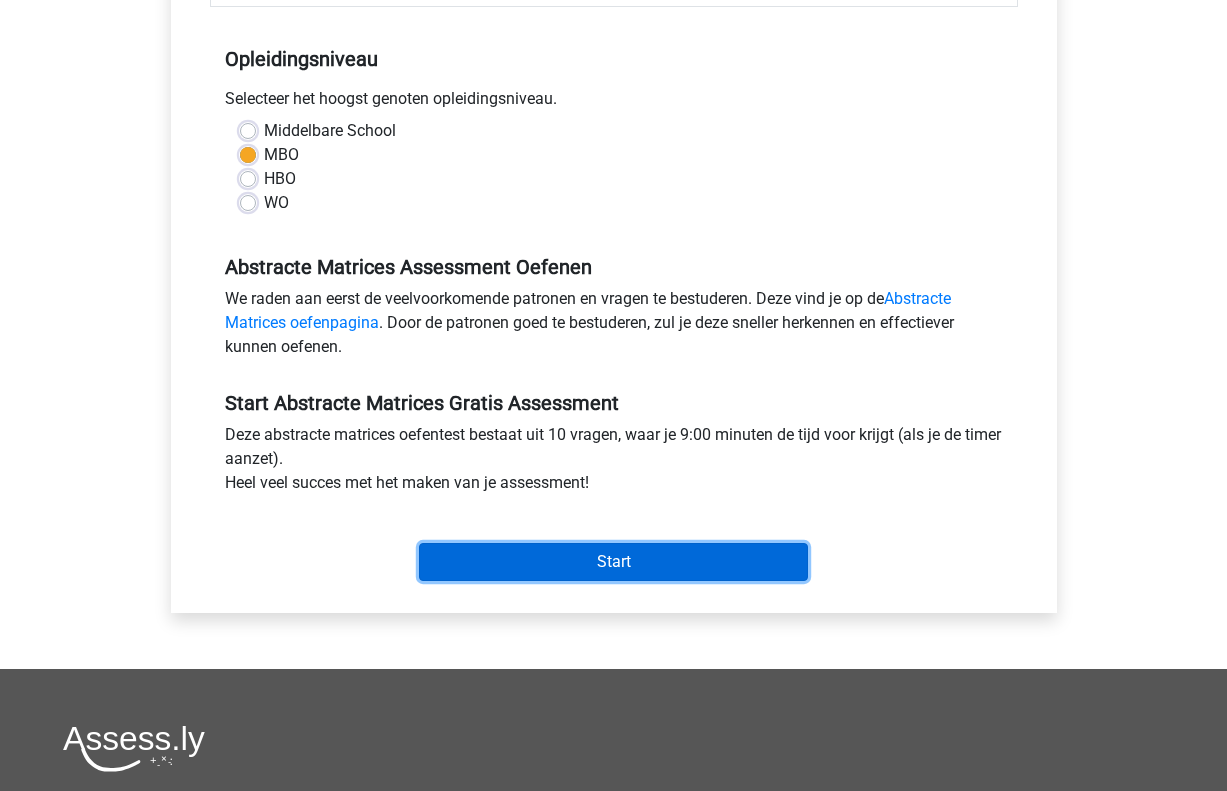 click on "Start" at bounding box center [613, 562] 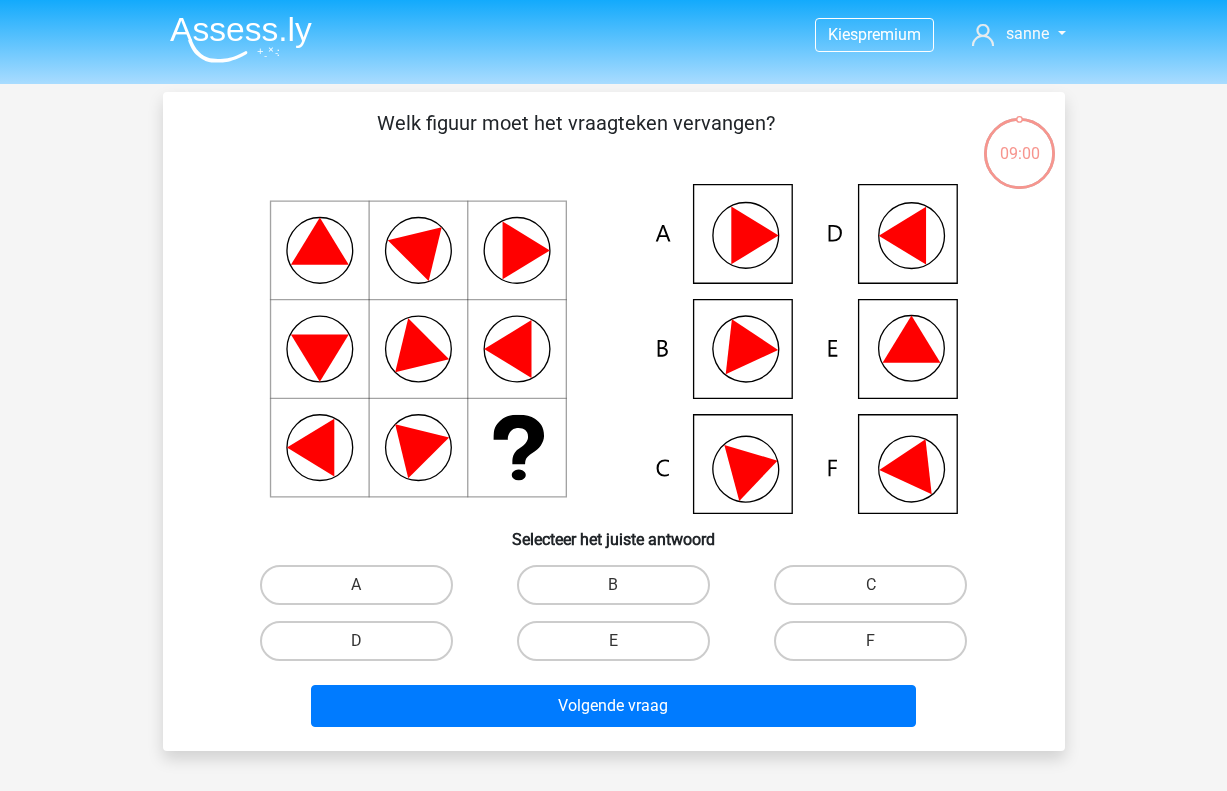 scroll, scrollTop: 0, scrollLeft: 0, axis: both 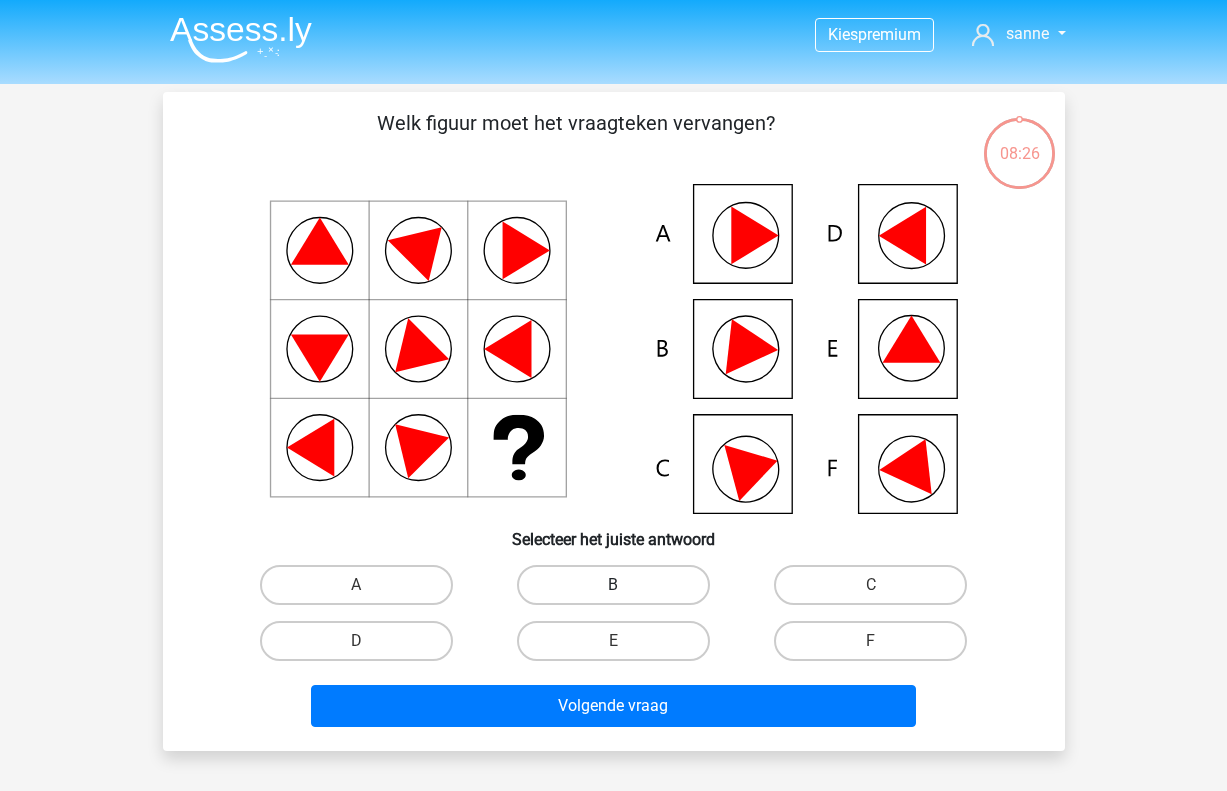 click on "B" at bounding box center [613, 585] 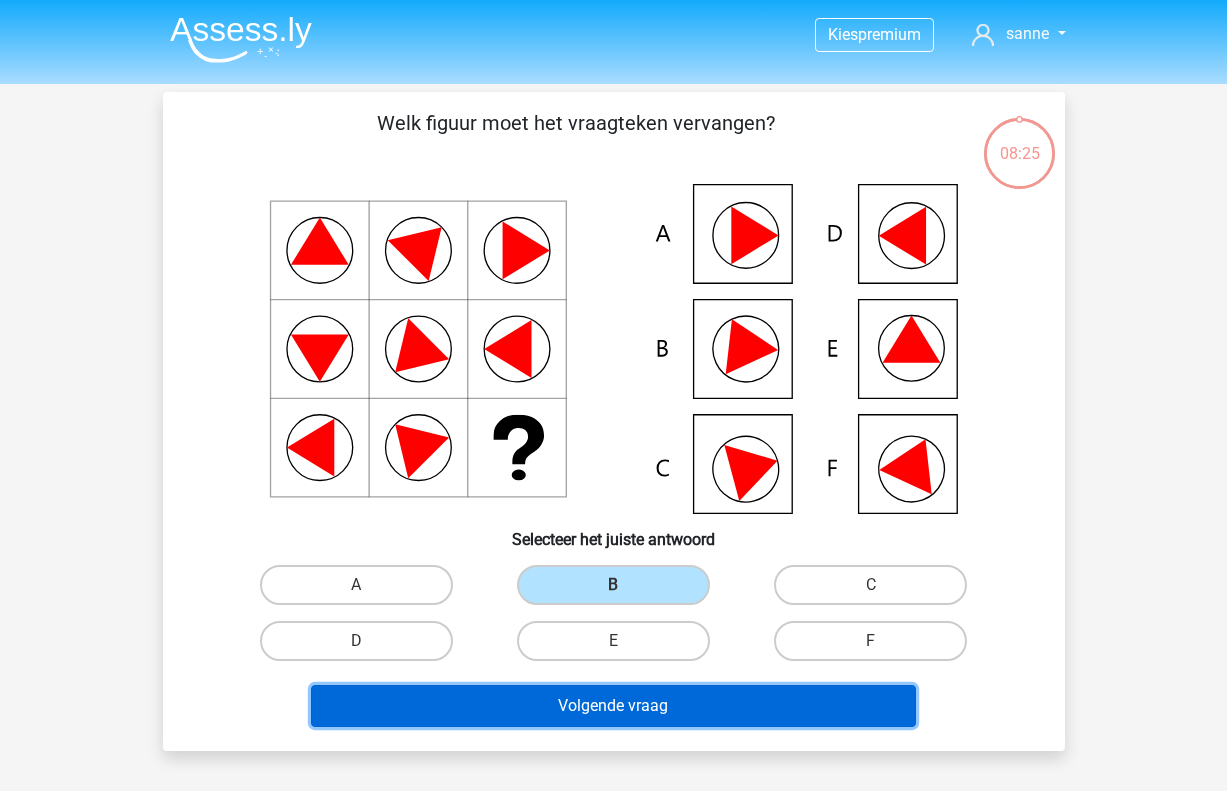 click on "Volgende vraag" at bounding box center (613, 706) 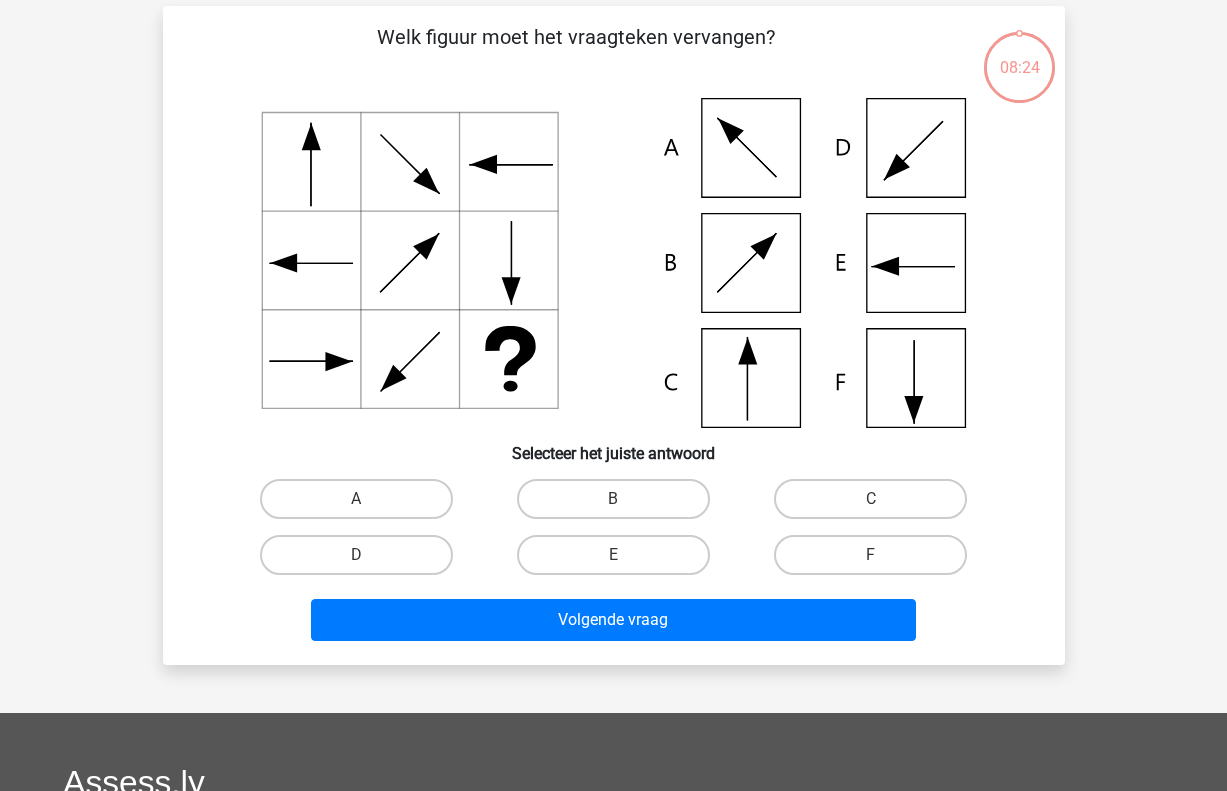 scroll, scrollTop: 92, scrollLeft: 0, axis: vertical 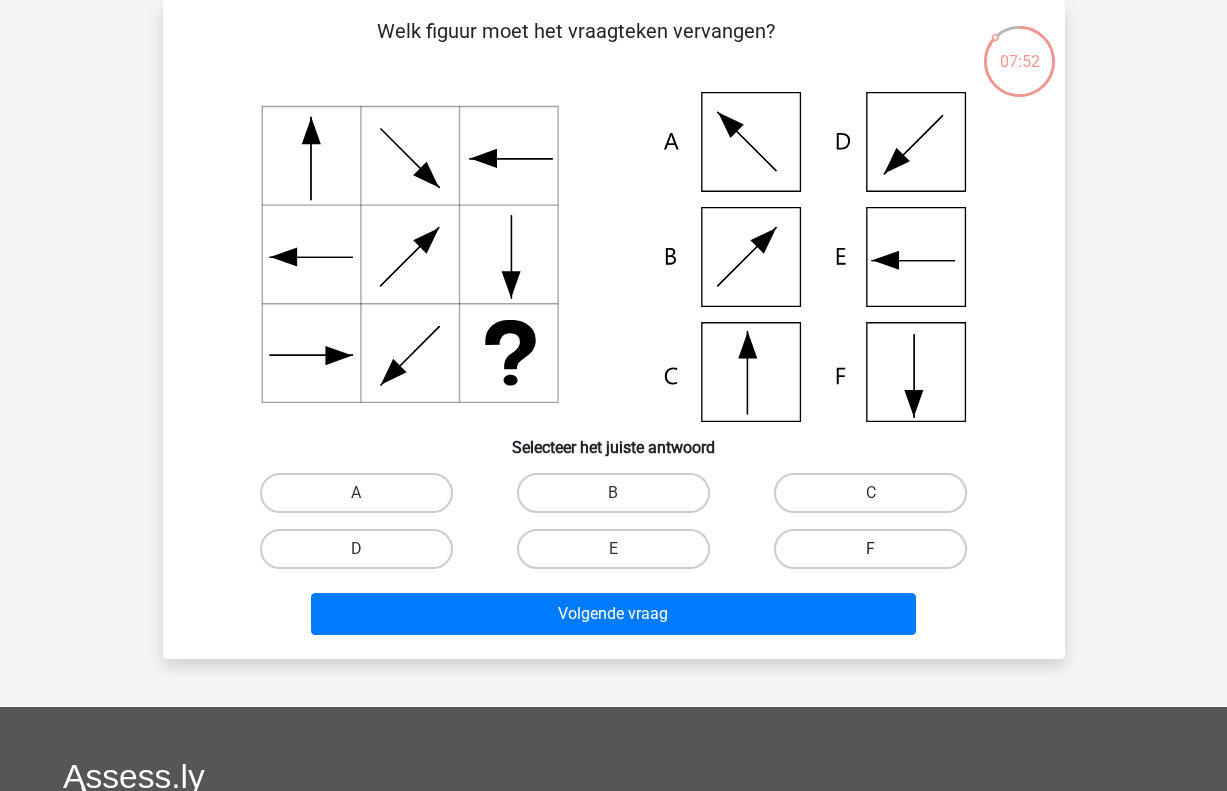 click on "F" at bounding box center (870, 549) 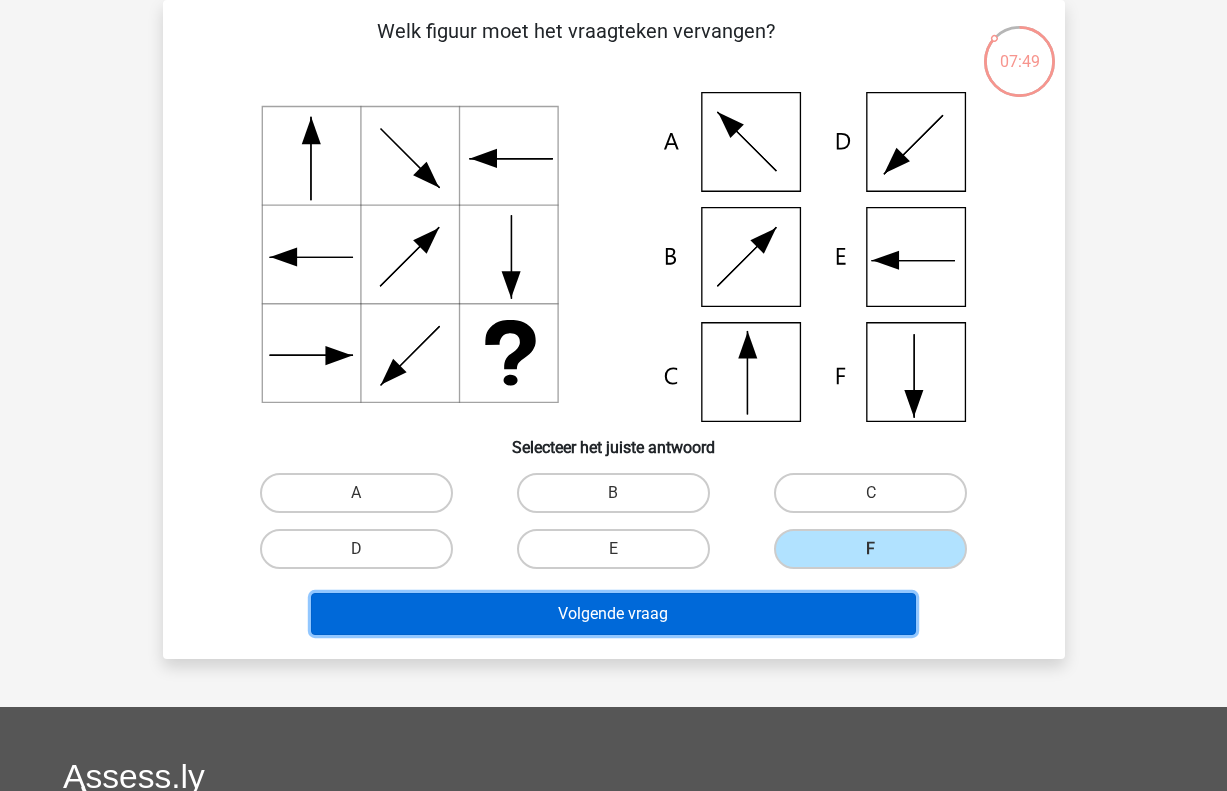 click on "Volgende vraag" at bounding box center (613, 614) 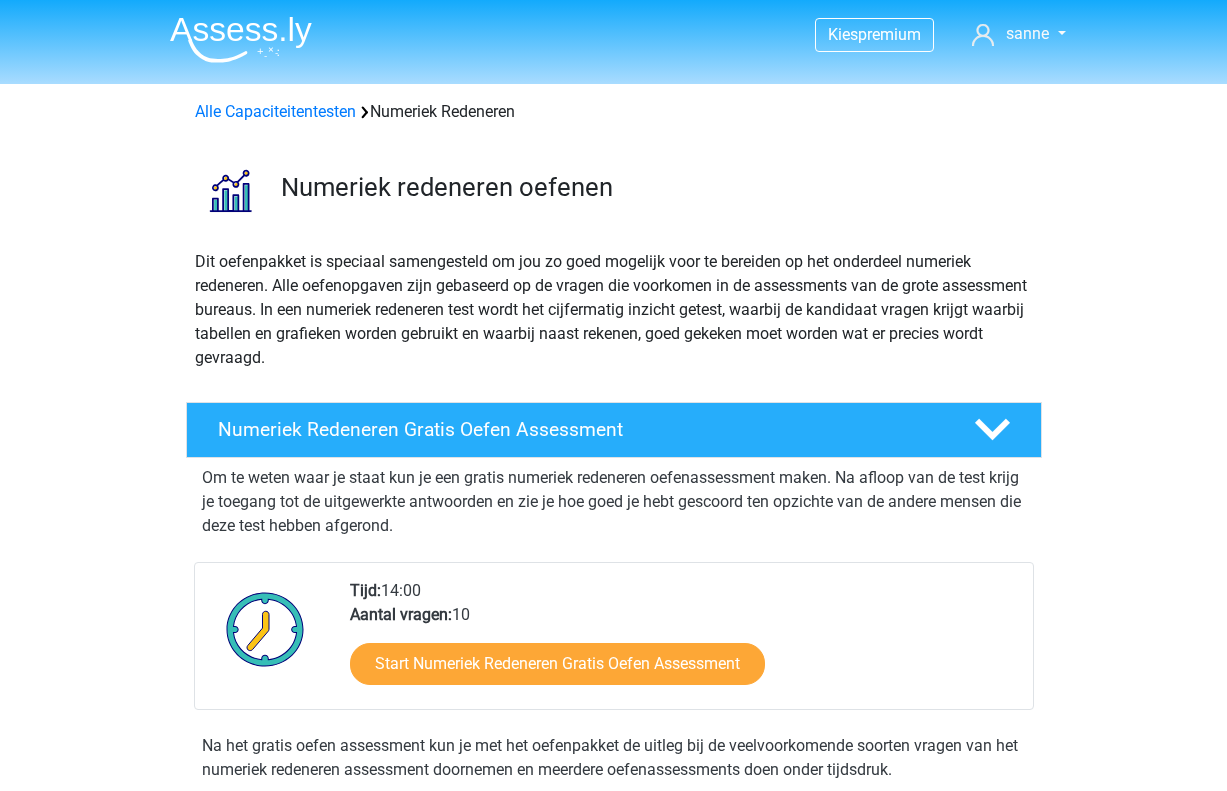 scroll, scrollTop: 0, scrollLeft: 0, axis: both 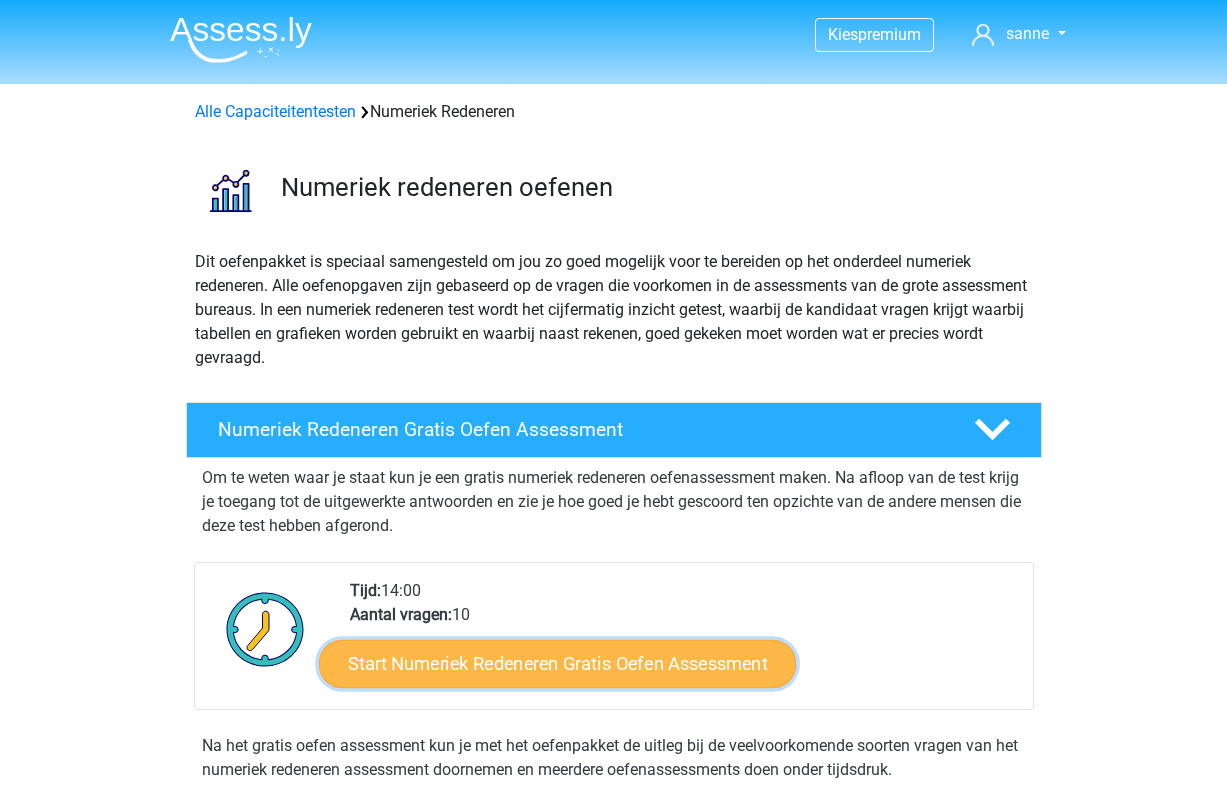 click on "Start Numeriek Redeneren
Gratis Oefen Assessment" at bounding box center (557, 663) 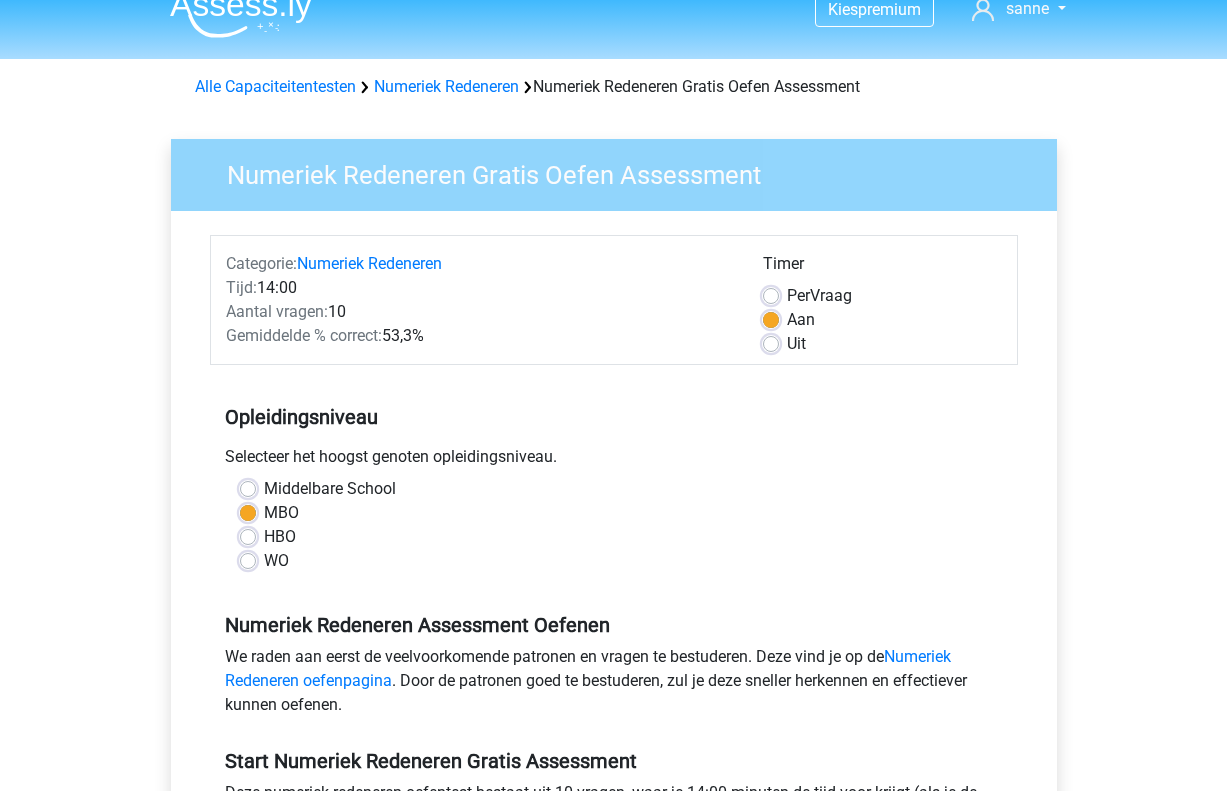 scroll, scrollTop: 345, scrollLeft: 0, axis: vertical 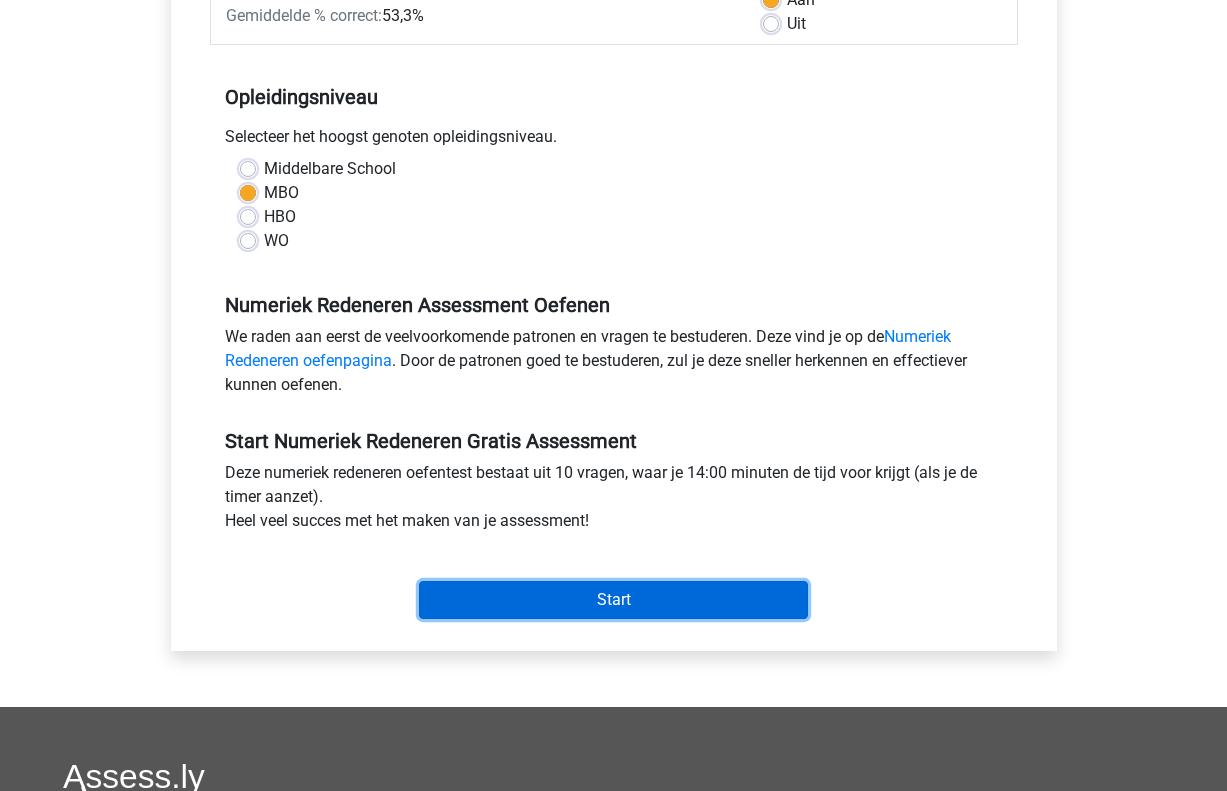 click on "Start" at bounding box center [613, 600] 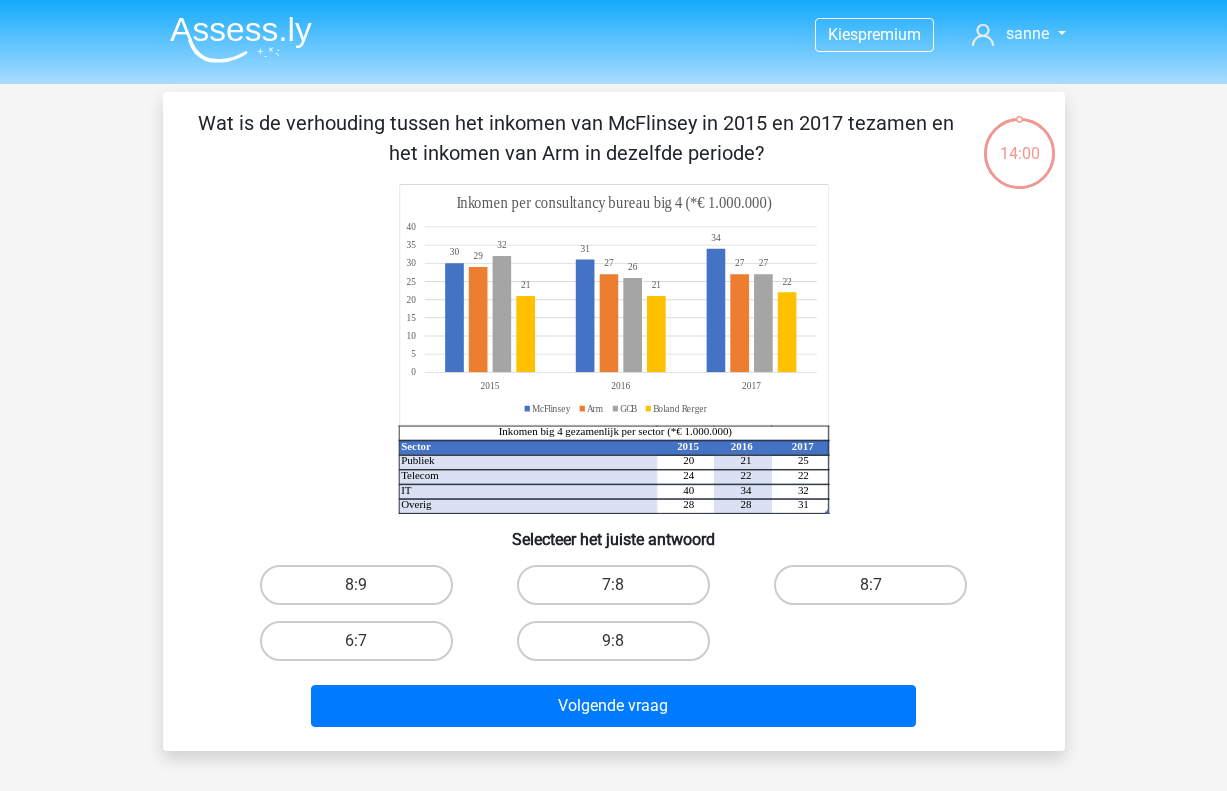 scroll, scrollTop: 0, scrollLeft: 0, axis: both 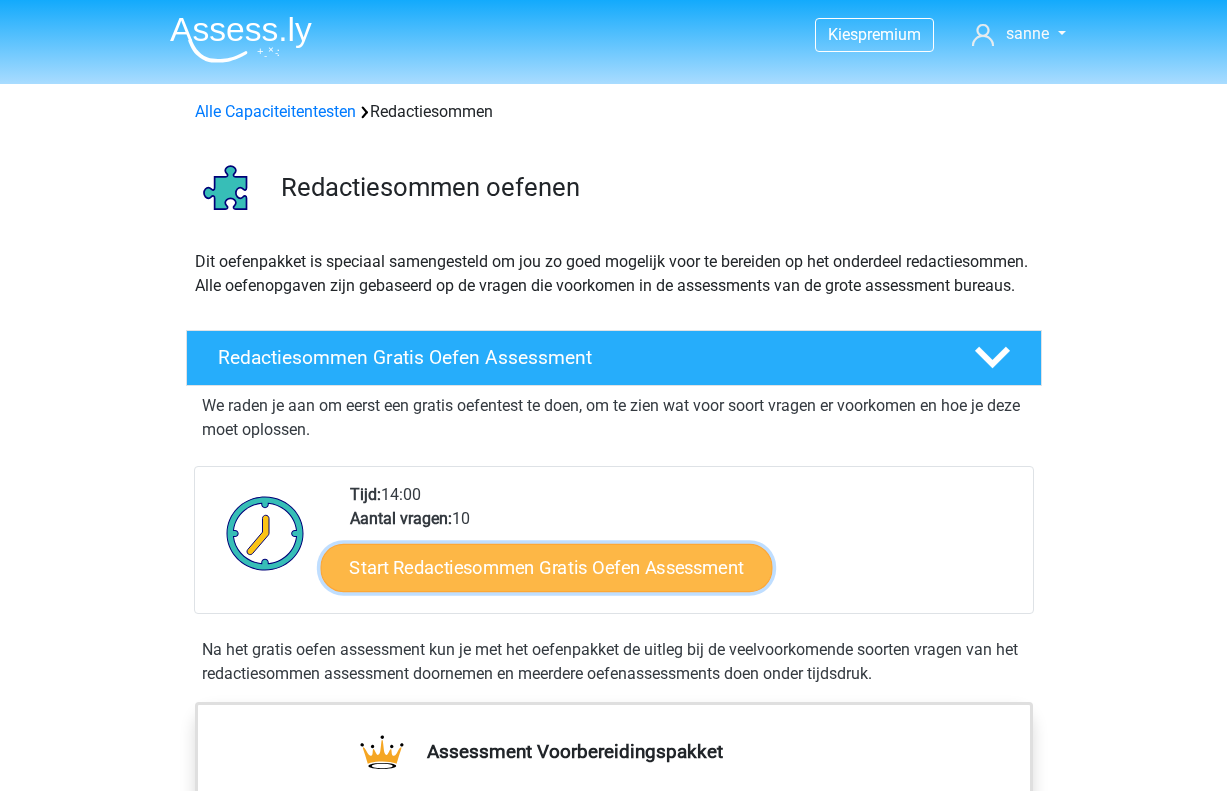 click on "Start Redactiesommen
Gratis Oefen Assessment" at bounding box center (546, 567) 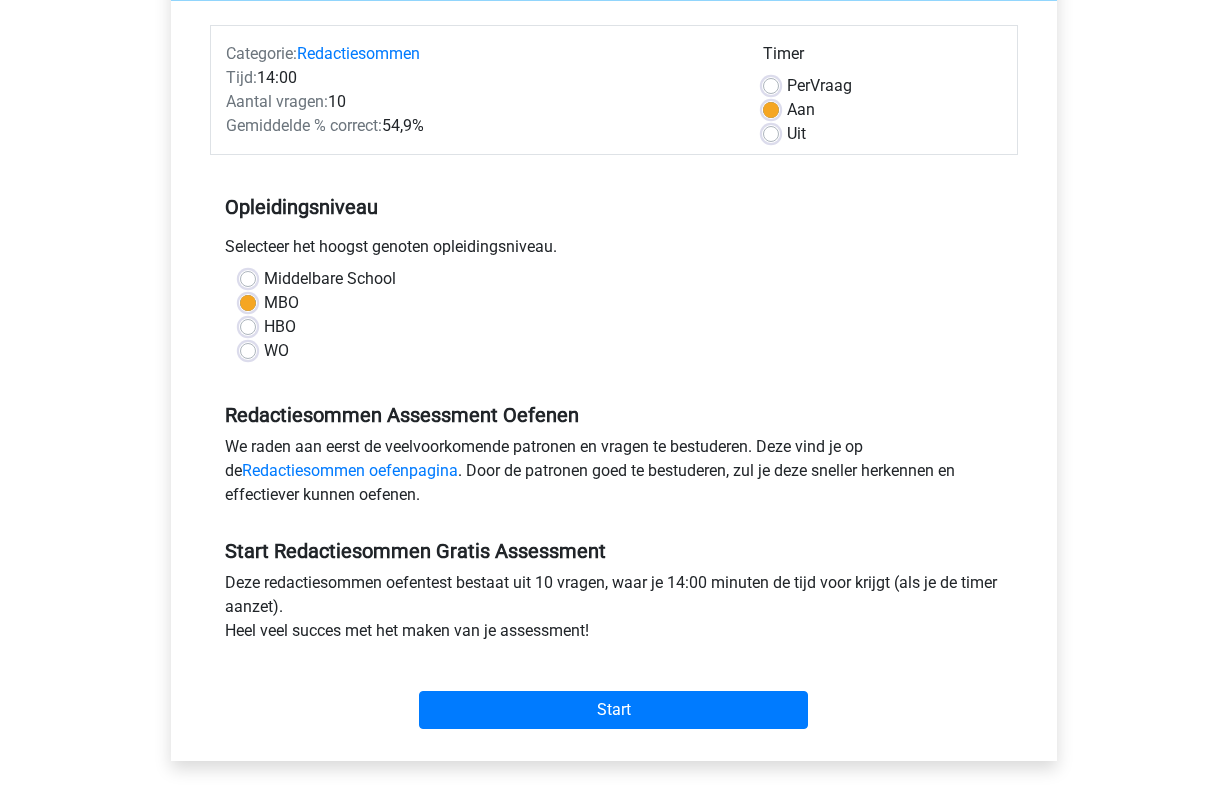 scroll, scrollTop: 338, scrollLeft: 0, axis: vertical 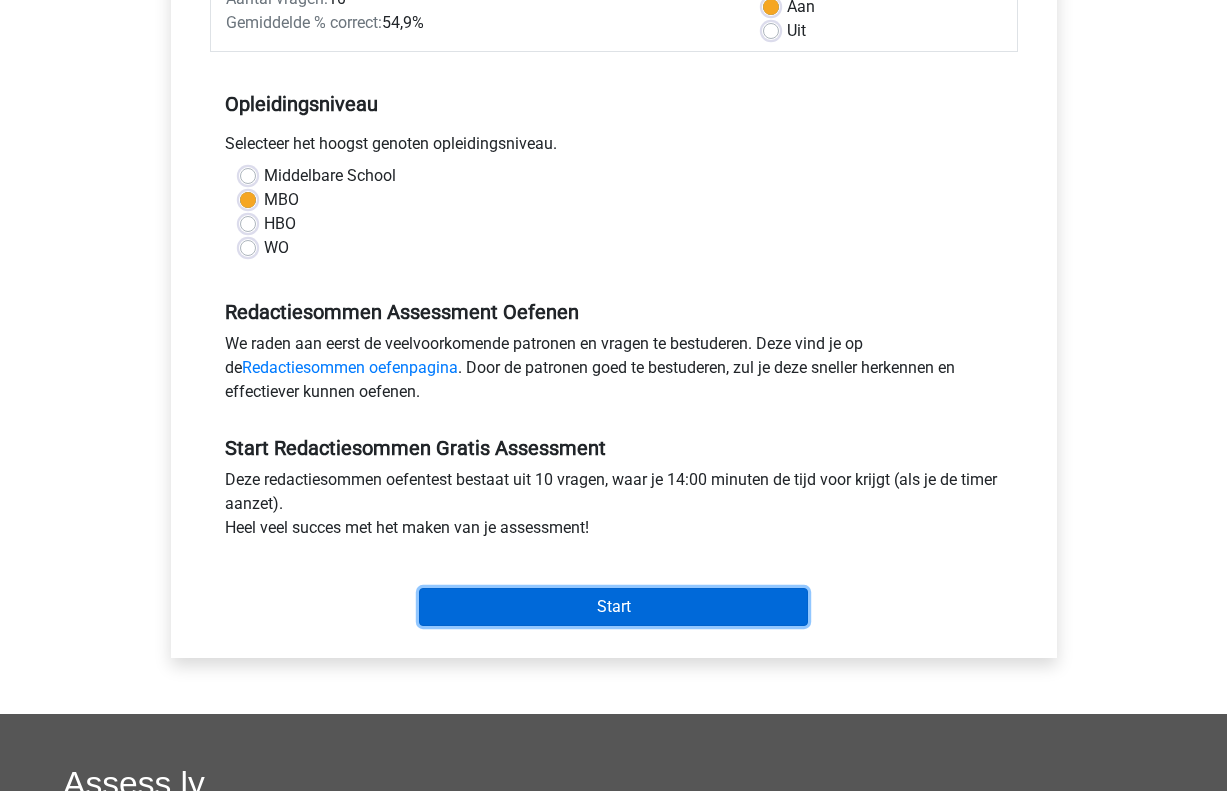 click on "Start" at bounding box center (613, 607) 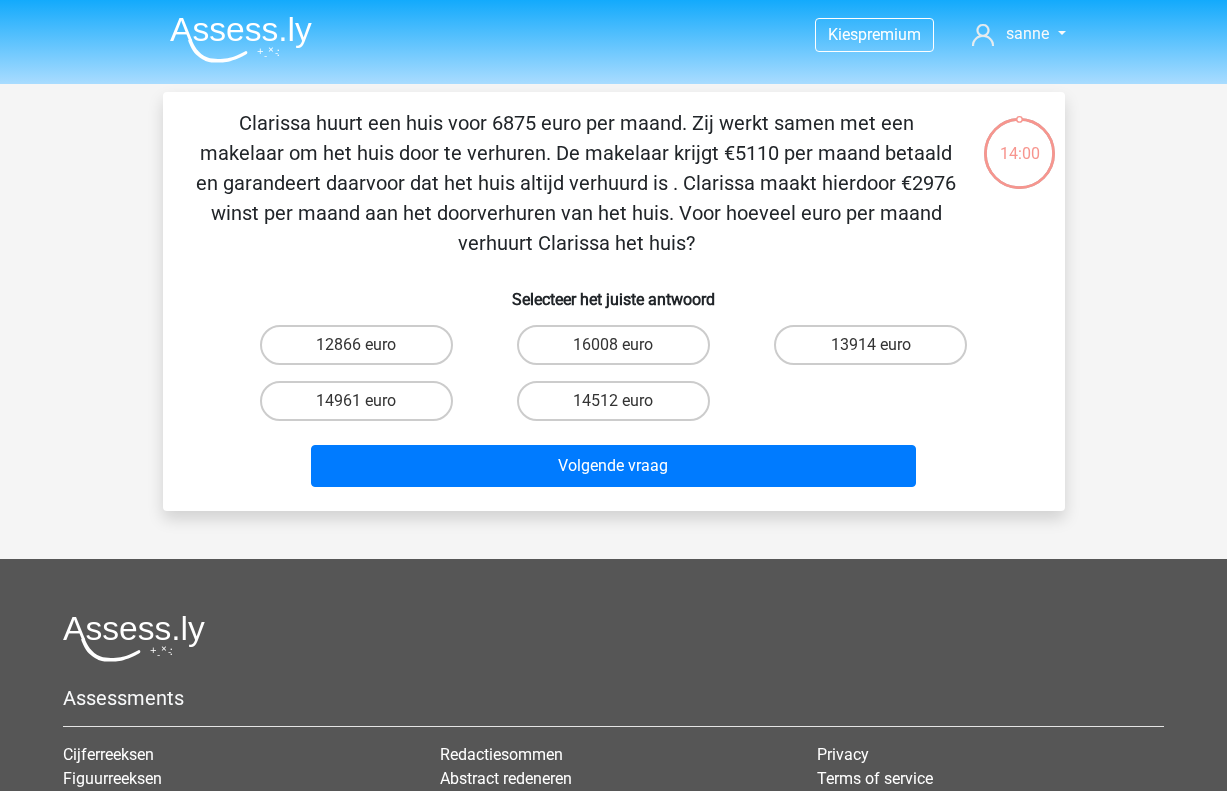 scroll, scrollTop: 0, scrollLeft: 0, axis: both 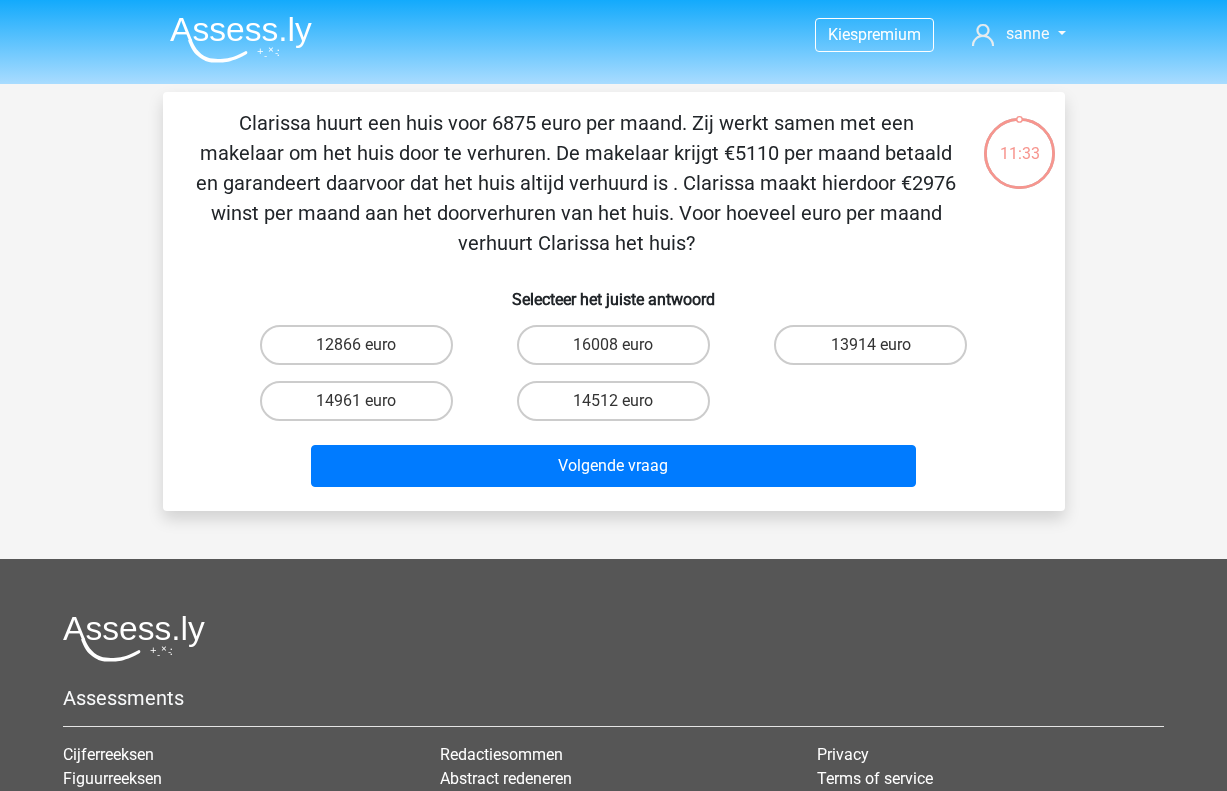 click on "14961 euro" at bounding box center [362, 407] 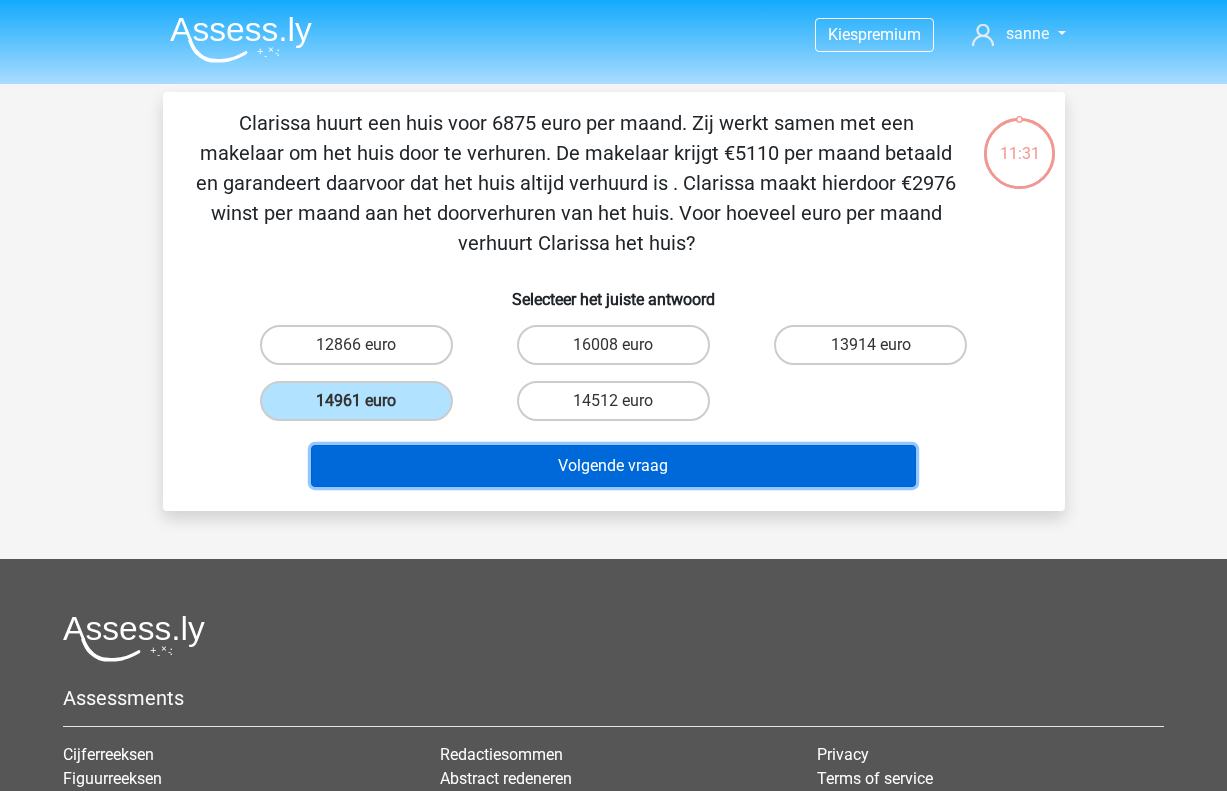 click on "Volgende vraag" at bounding box center (613, 466) 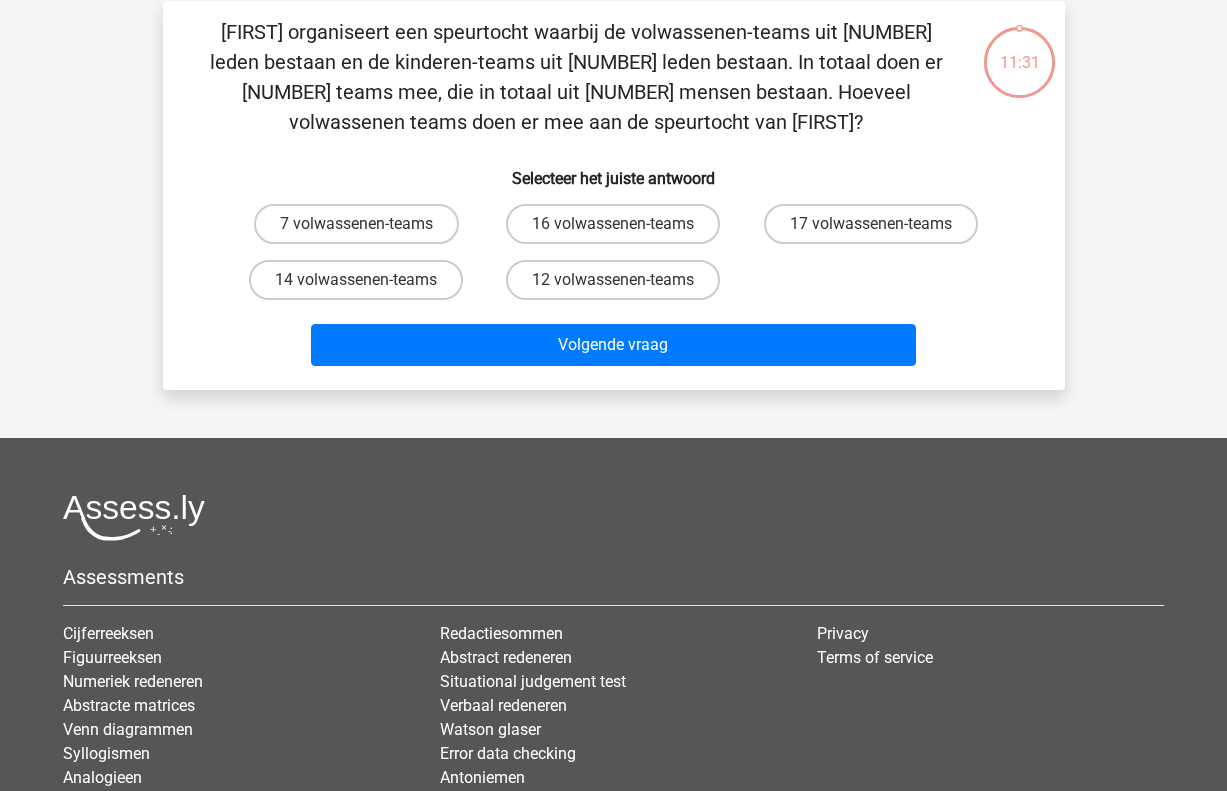 scroll, scrollTop: 92, scrollLeft: 0, axis: vertical 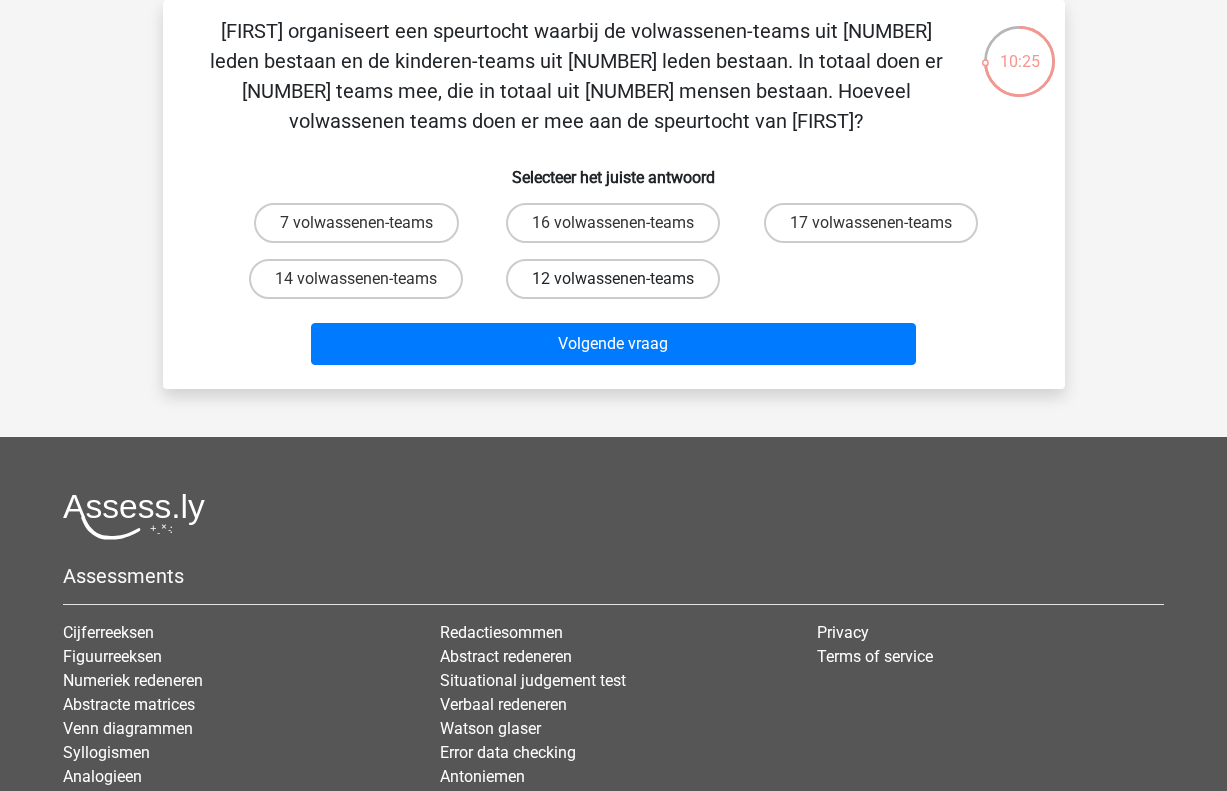 click on "12 volwassenen-teams" at bounding box center (613, 279) 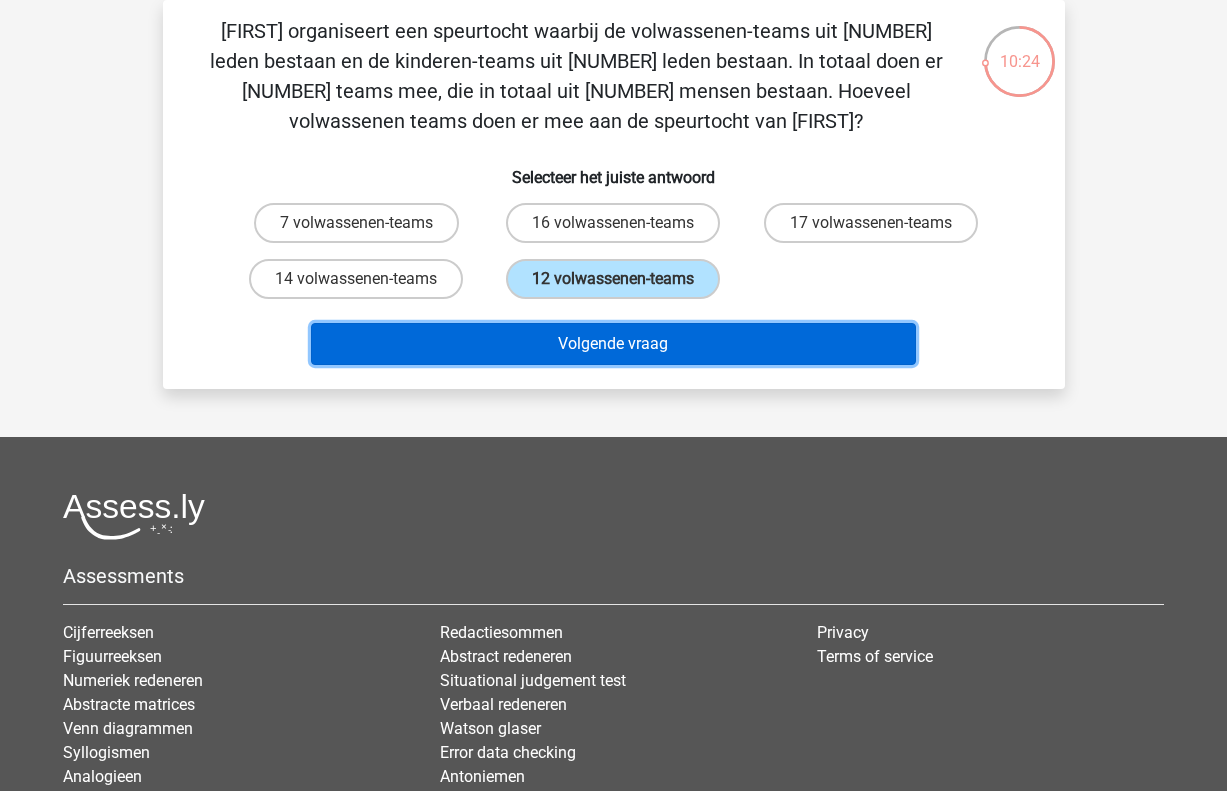 click on "Volgende vraag" at bounding box center [613, 344] 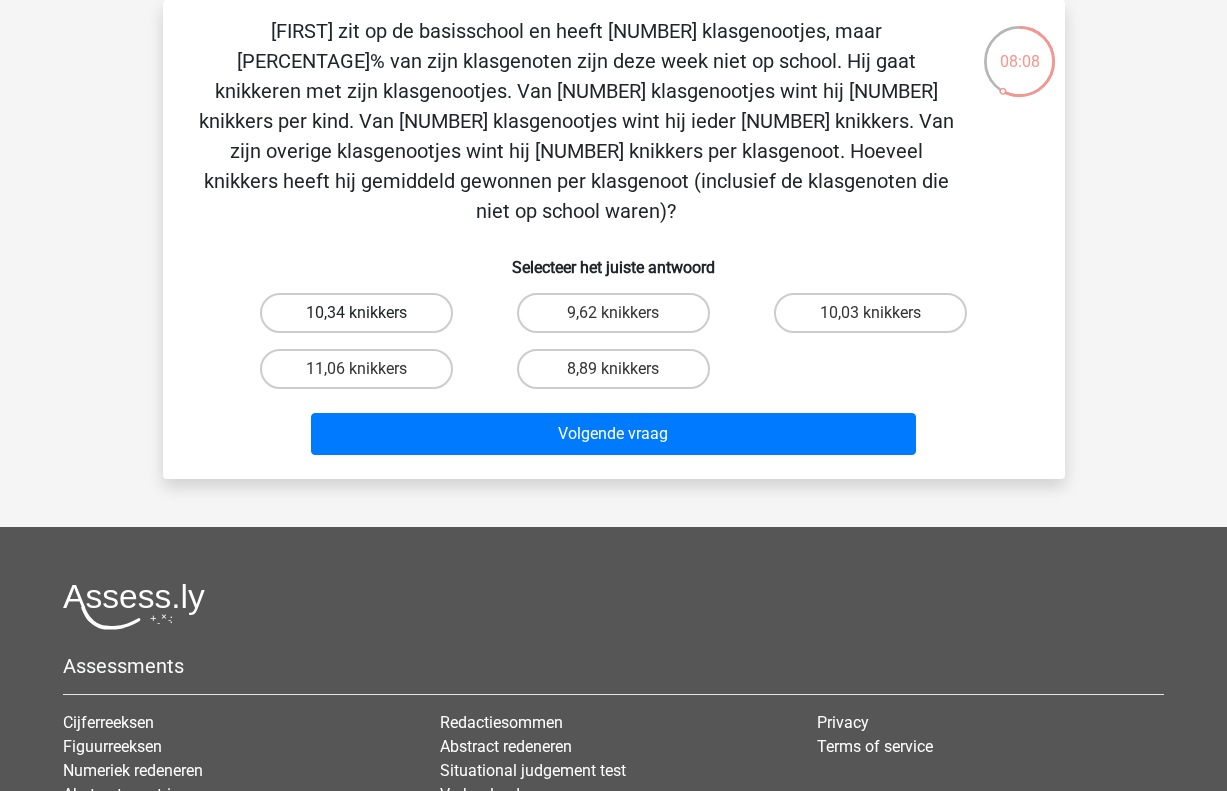click on "10,34 knikkers" at bounding box center (356, 313) 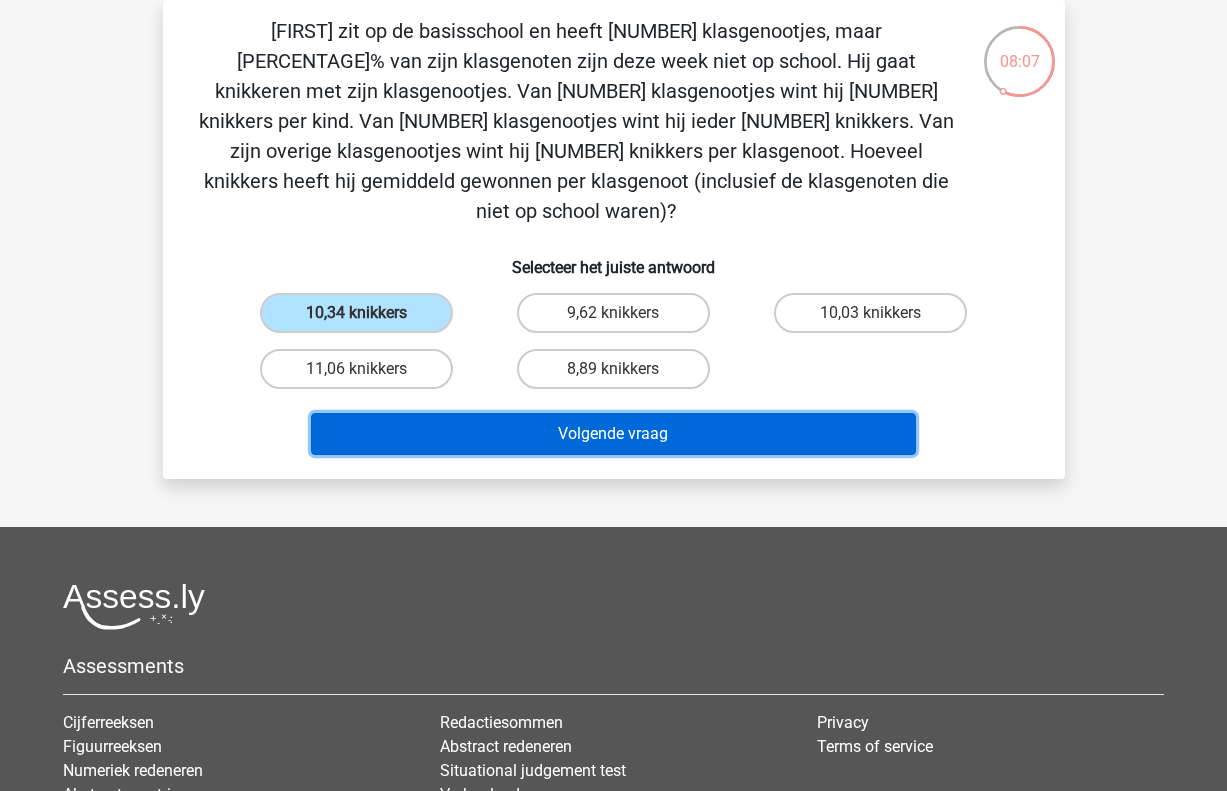 click on "Volgende vraag" at bounding box center (613, 434) 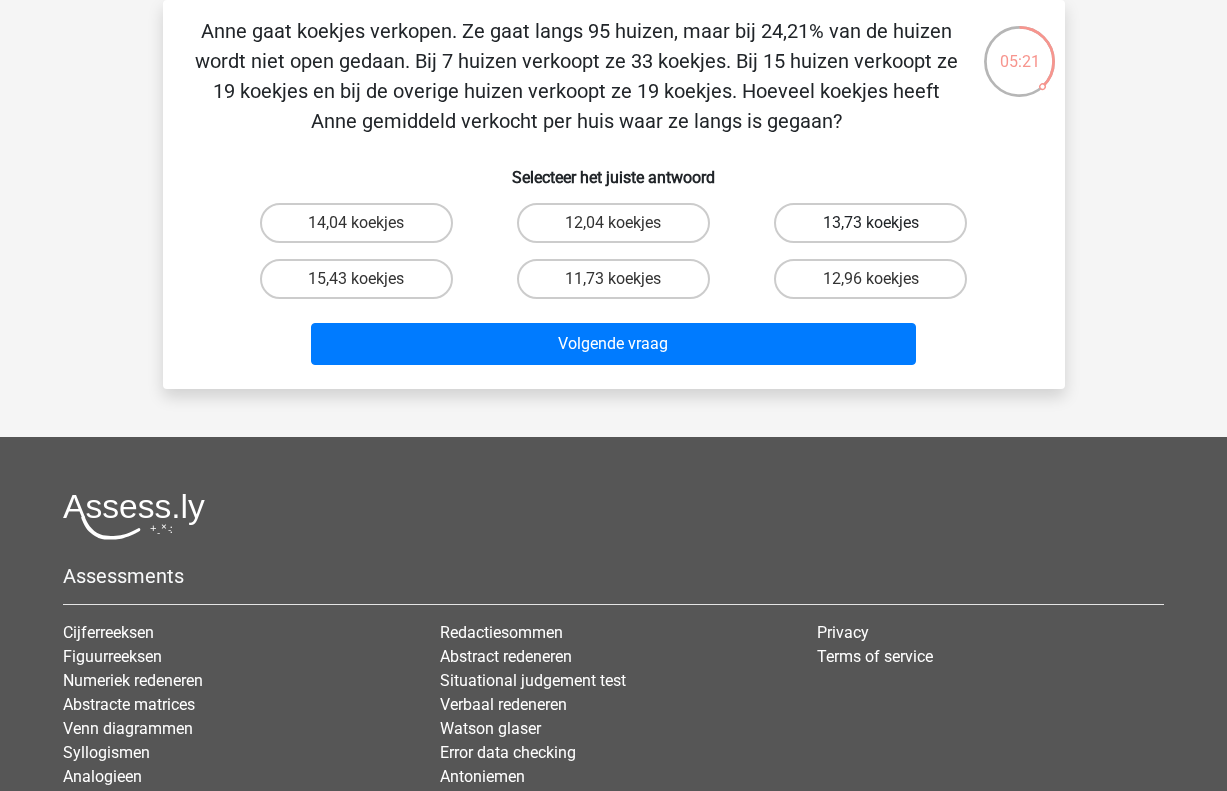 click on "13,73 koekjes" at bounding box center [870, 223] 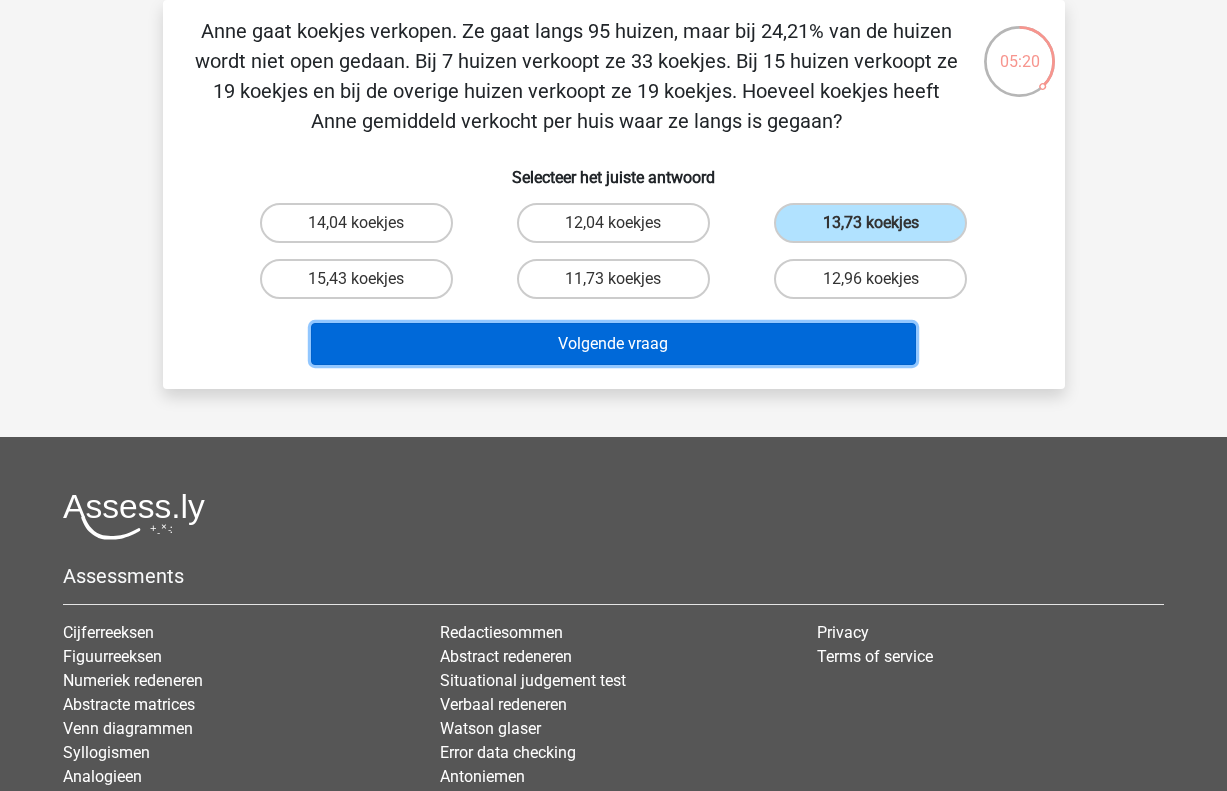 click on "Volgende vraag" at bounding box center (613, 344) 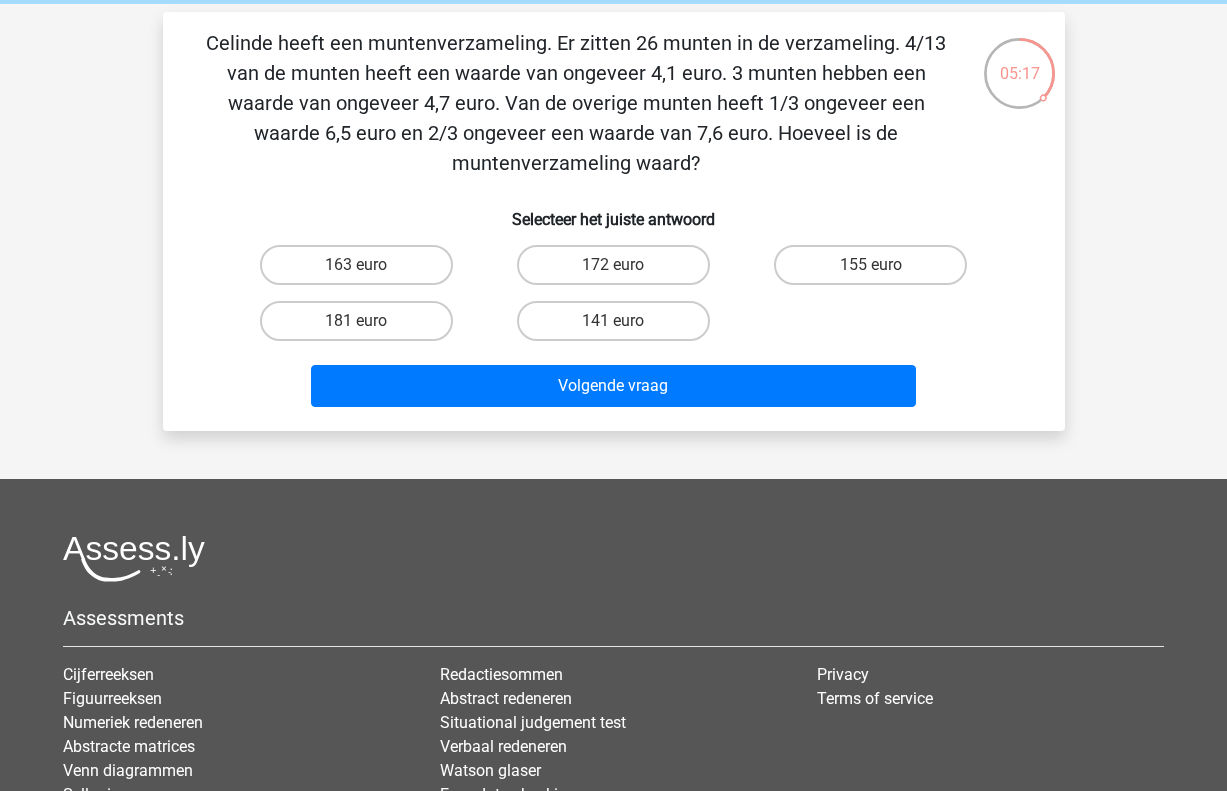 scroll, scrollTop: 67, scrollLeft: 0, axis: vertical 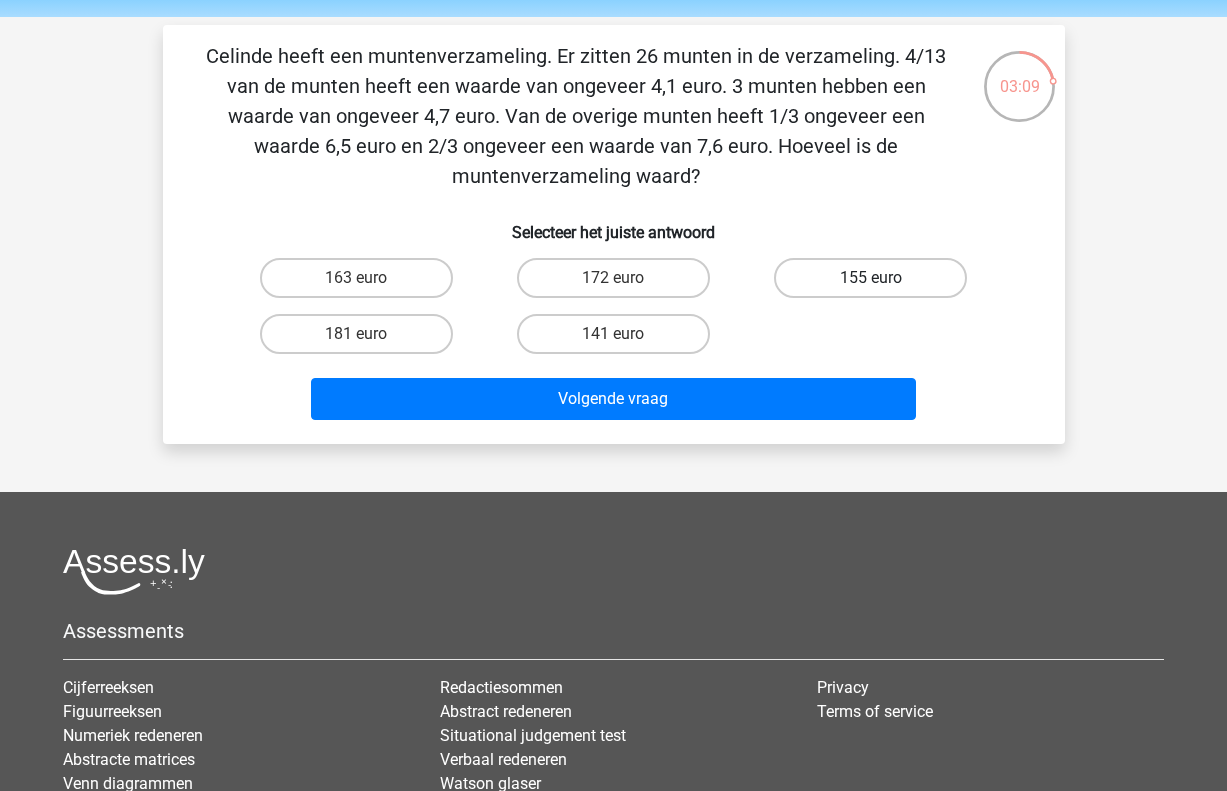 click on "155 euro" at bounding box center [870, 278] 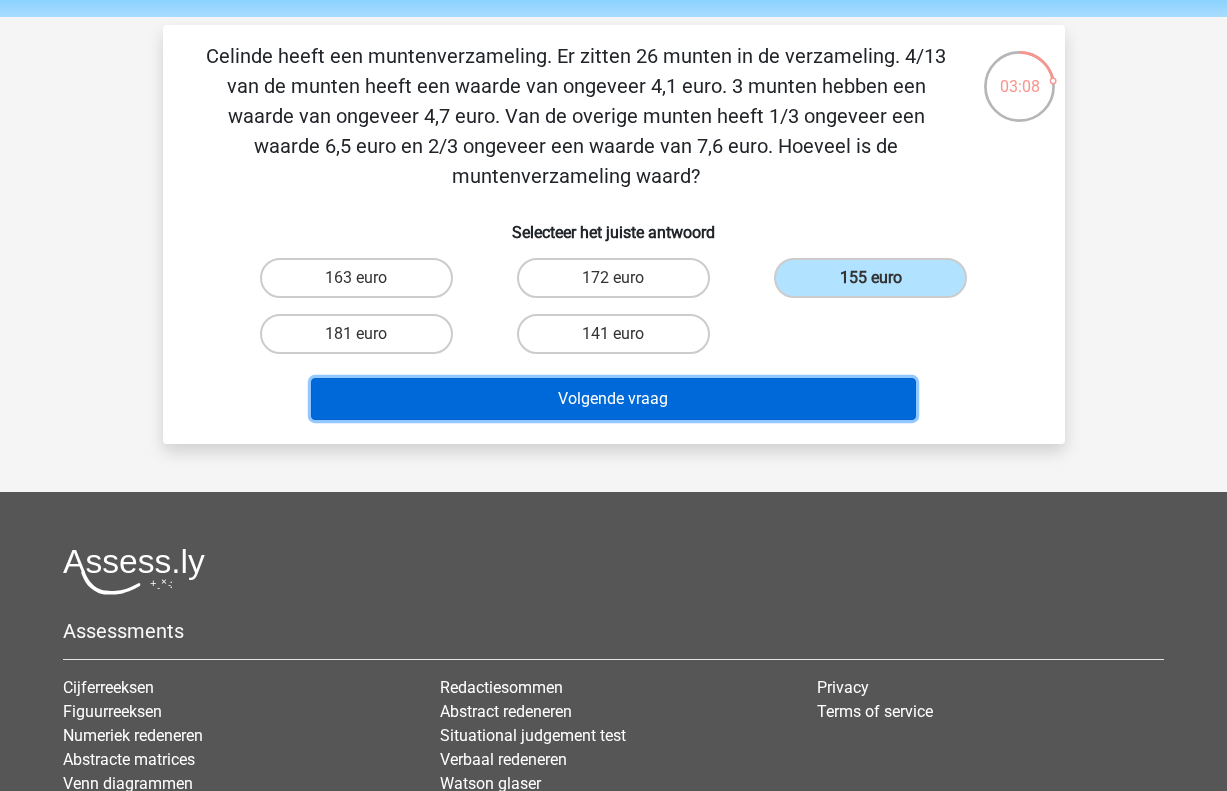 click on "Volgende vraag" at bounding box center (613, 399) 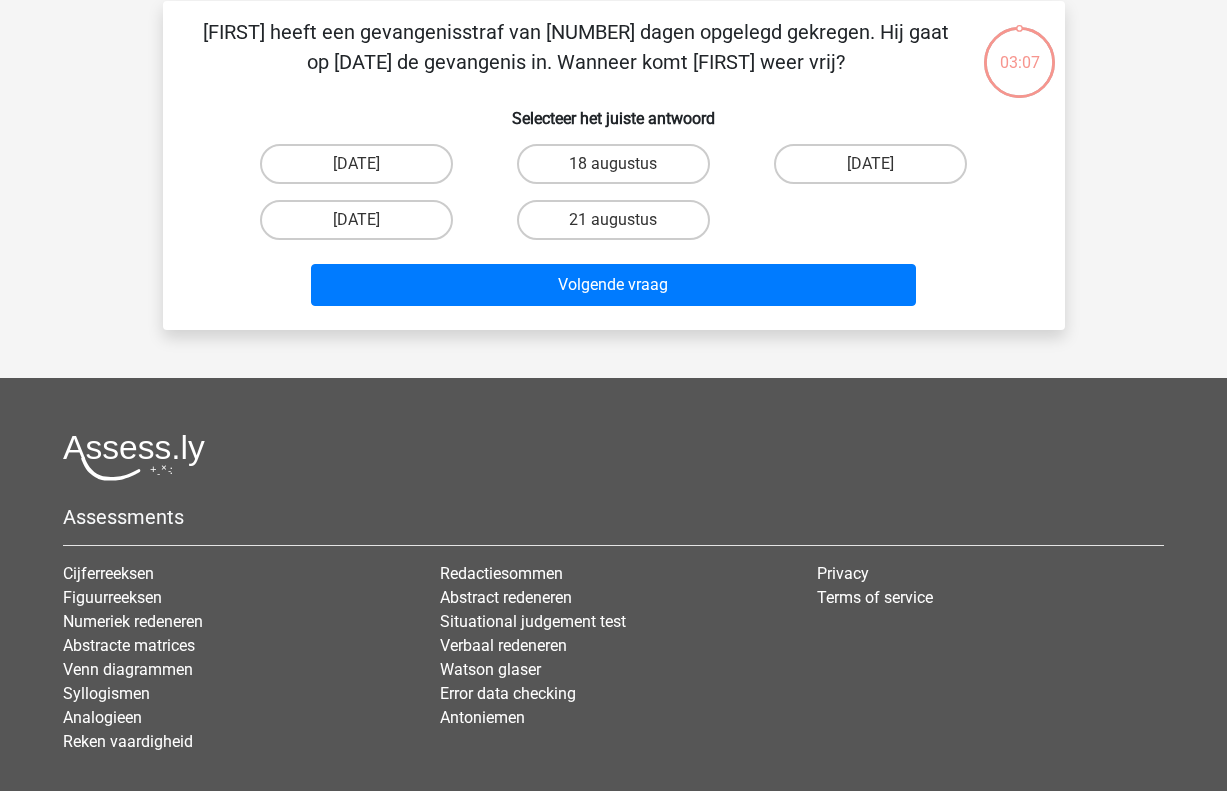 scroll, scrollTop: 92, scrollLeft: 0, axis: vertical 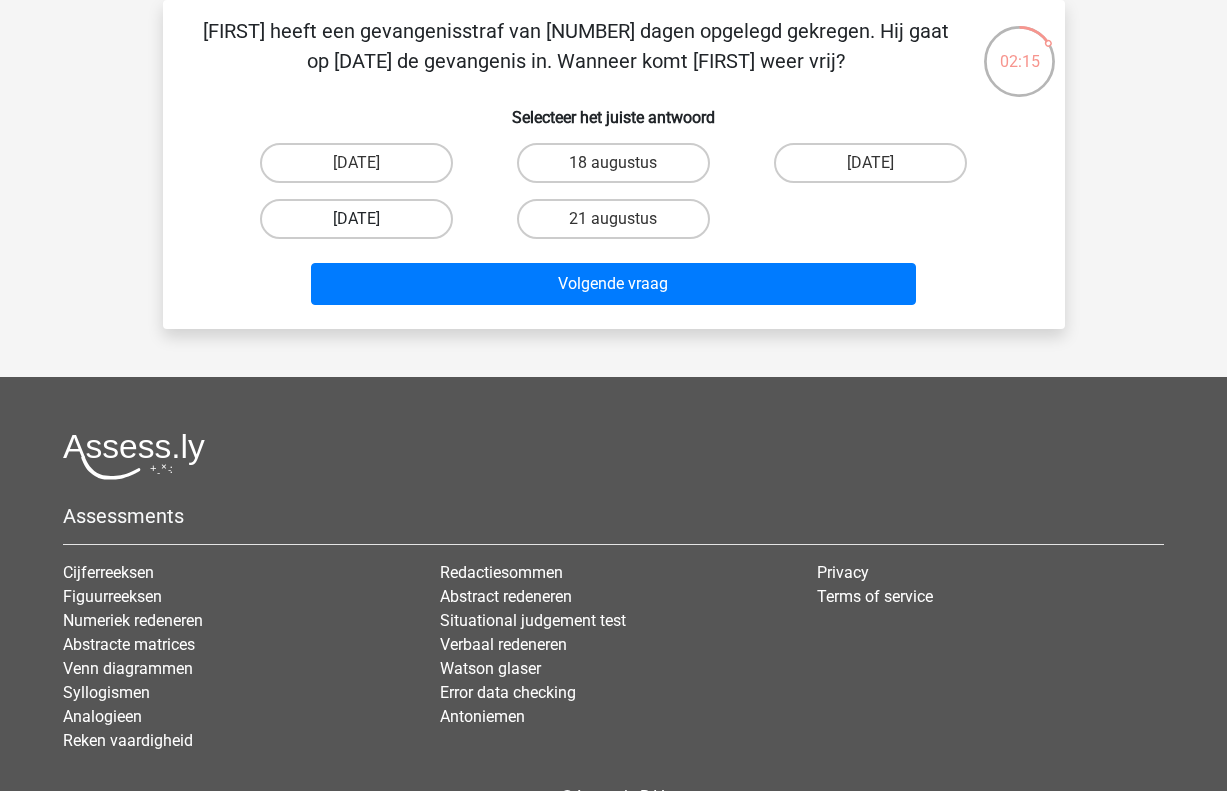 click on "13 augustus" at bounding box center [356, 219] 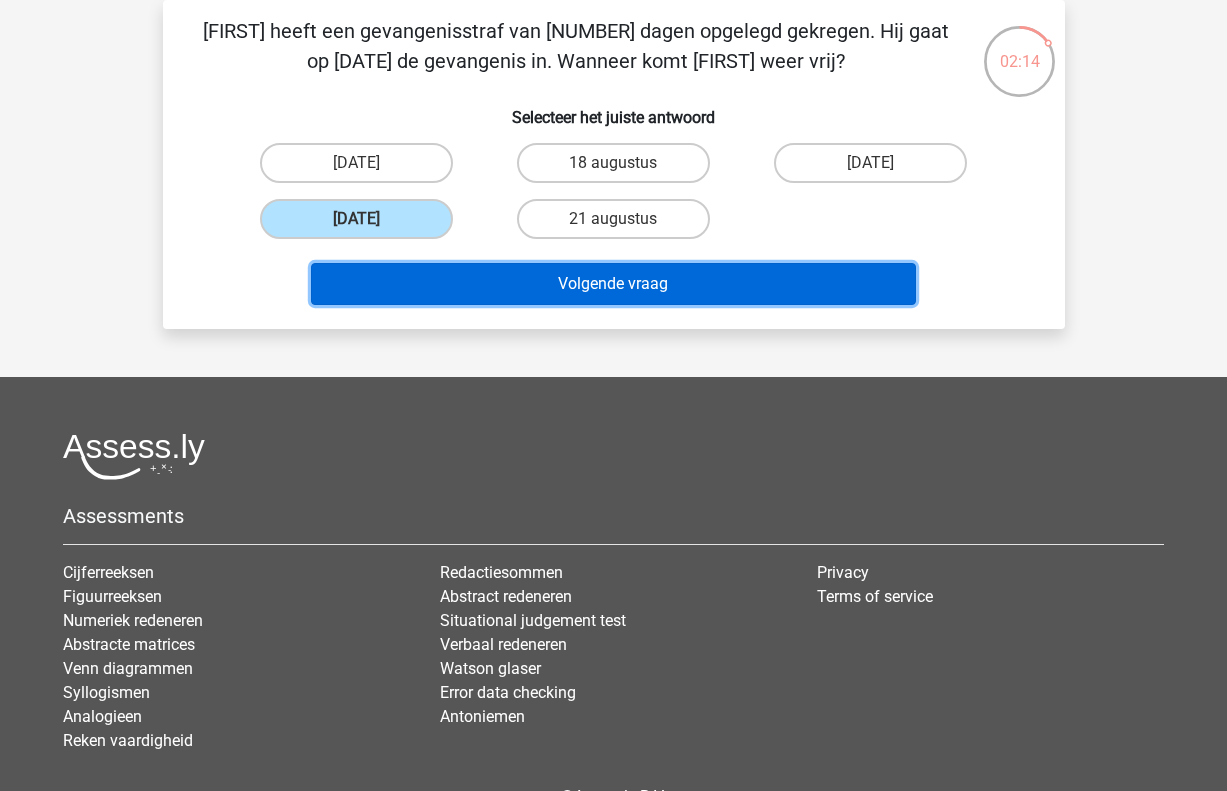click on "Volgende vraag" at bounding box center [613, 284] 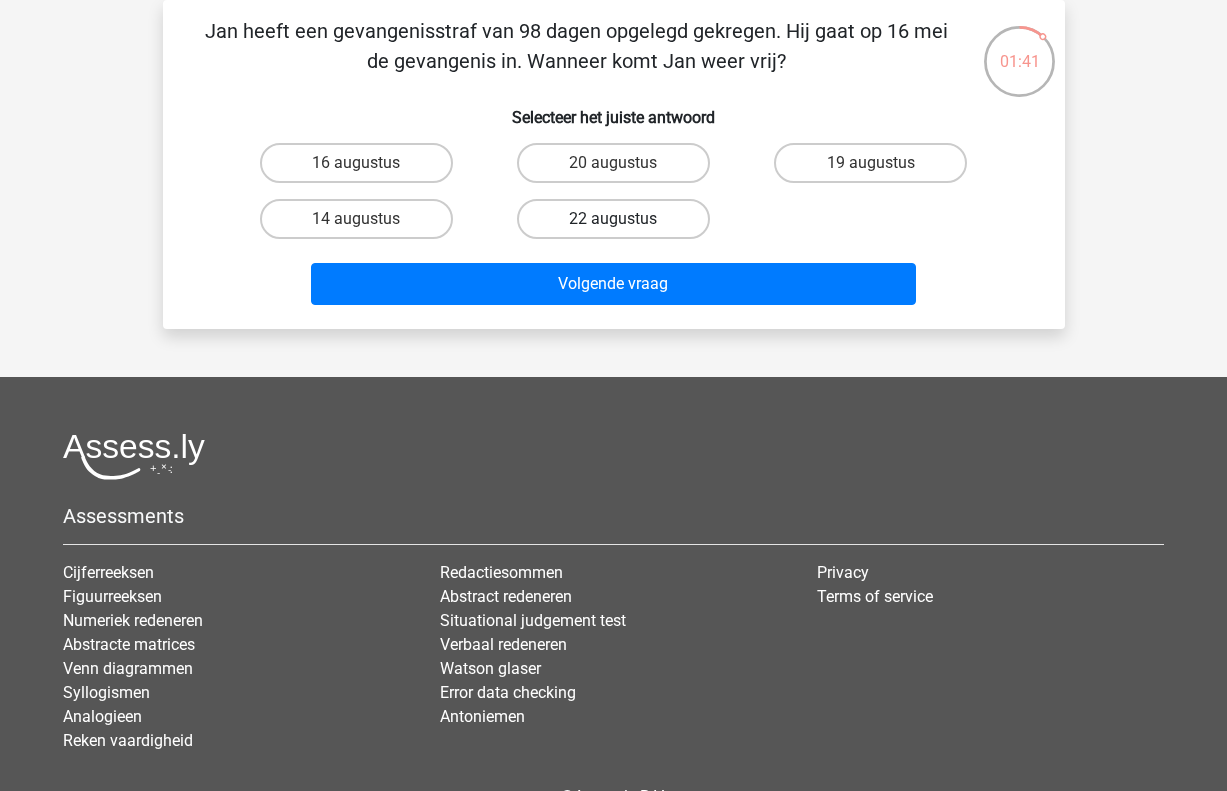click on "22 augustus" at bounding box center [613, 219] 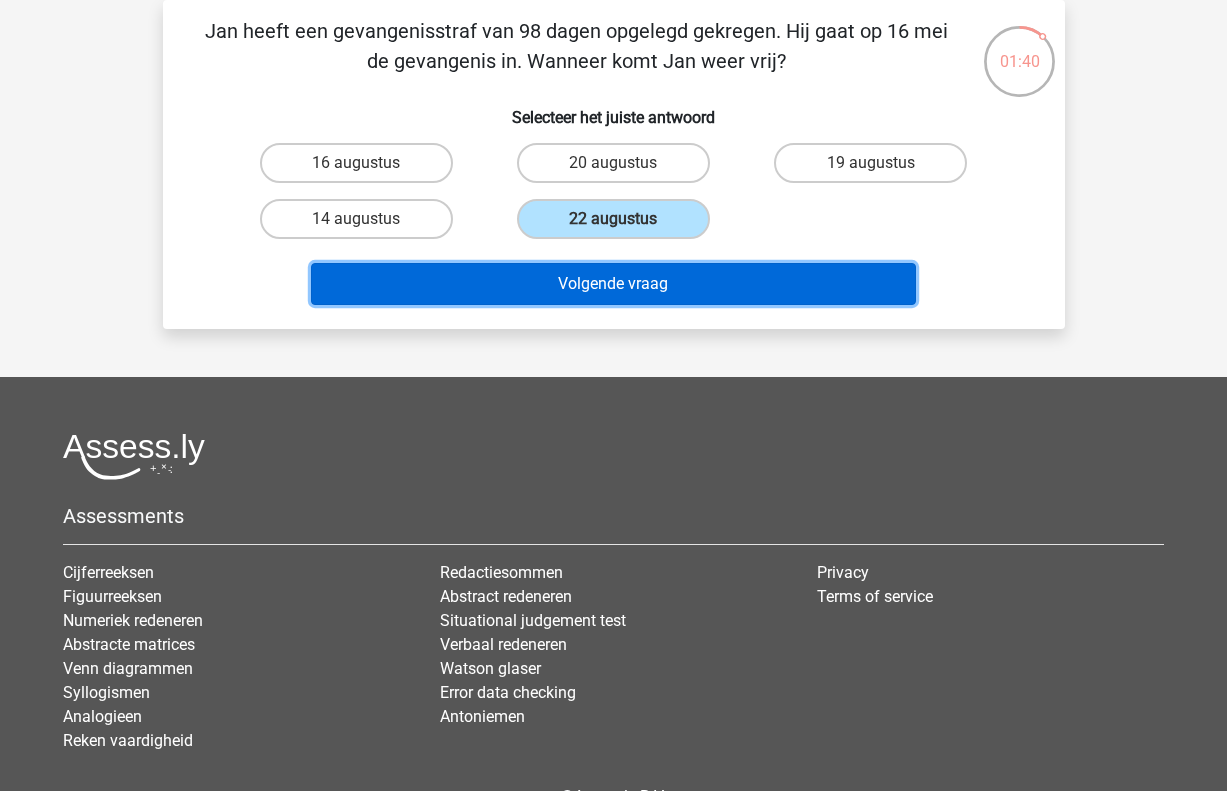click on "Volgende vraag" at bounding box center (613, 284) 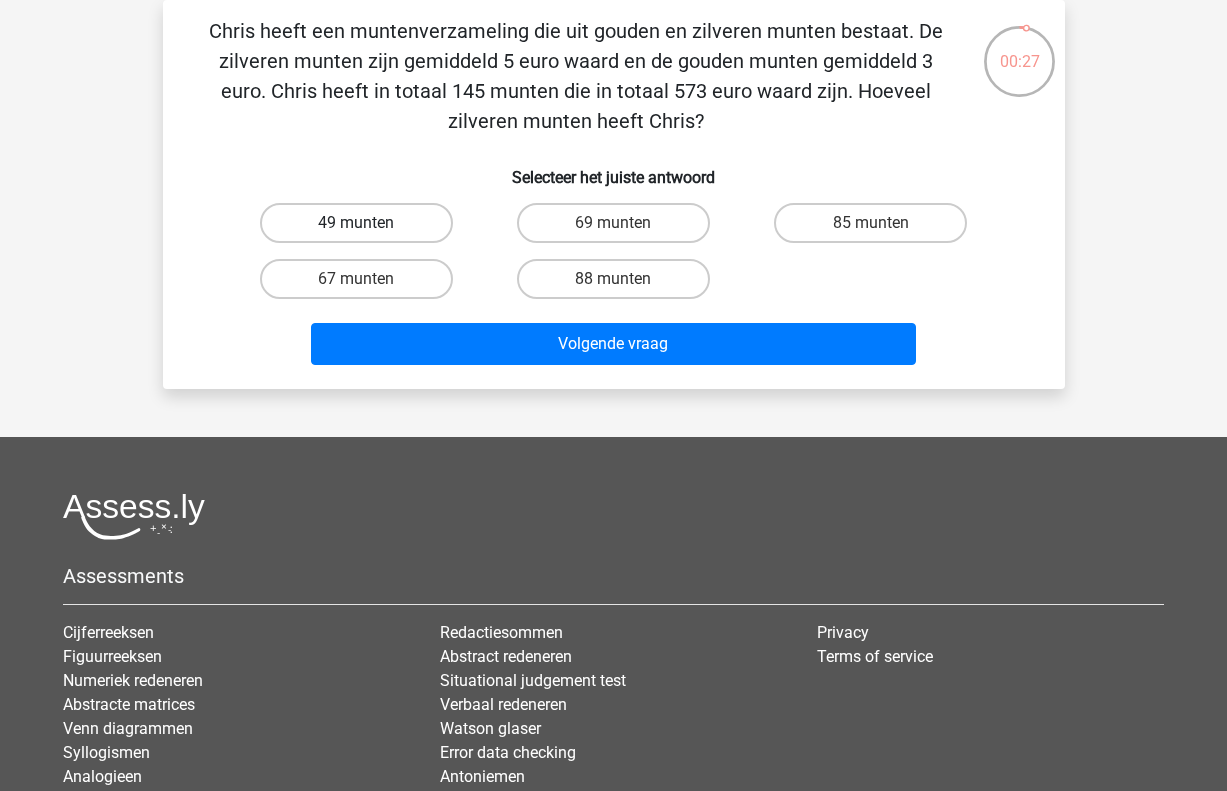 click on "49 munten" at bounding box center (356, 223) 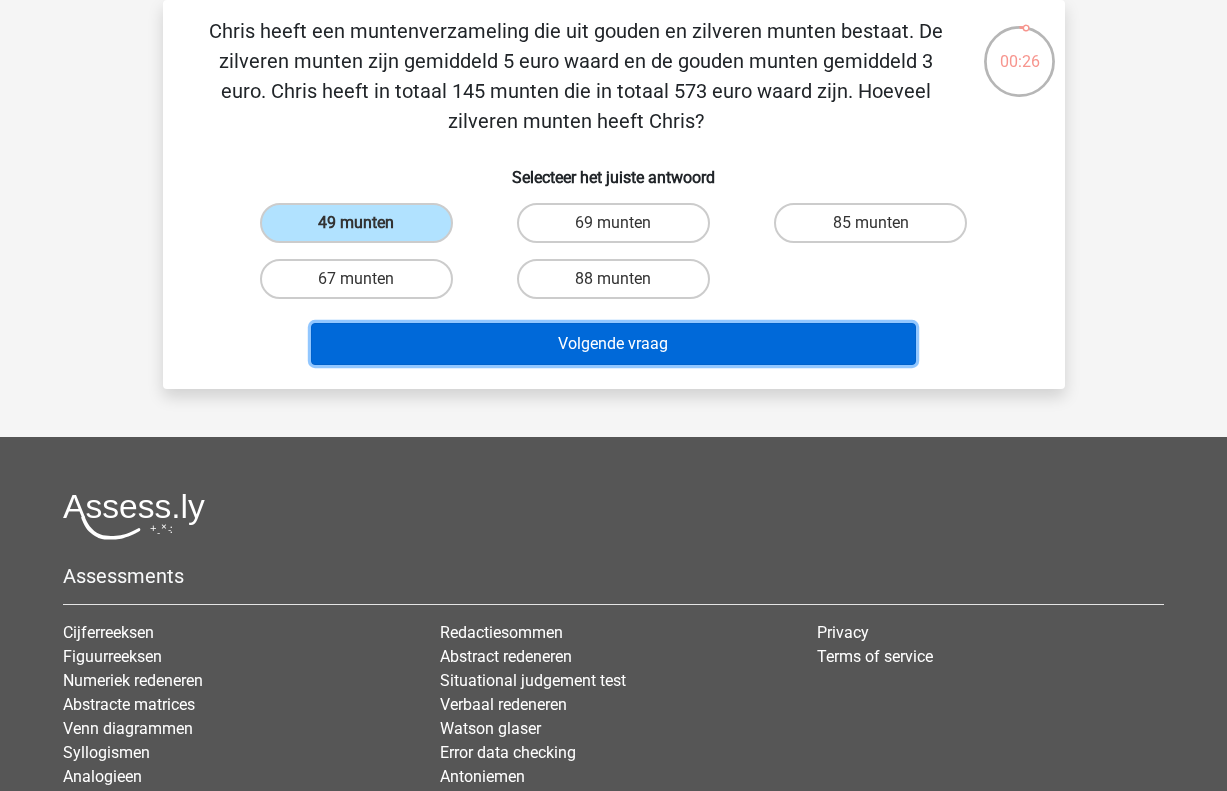 click on "Volgende vraag" at bounding box center [613, 344] 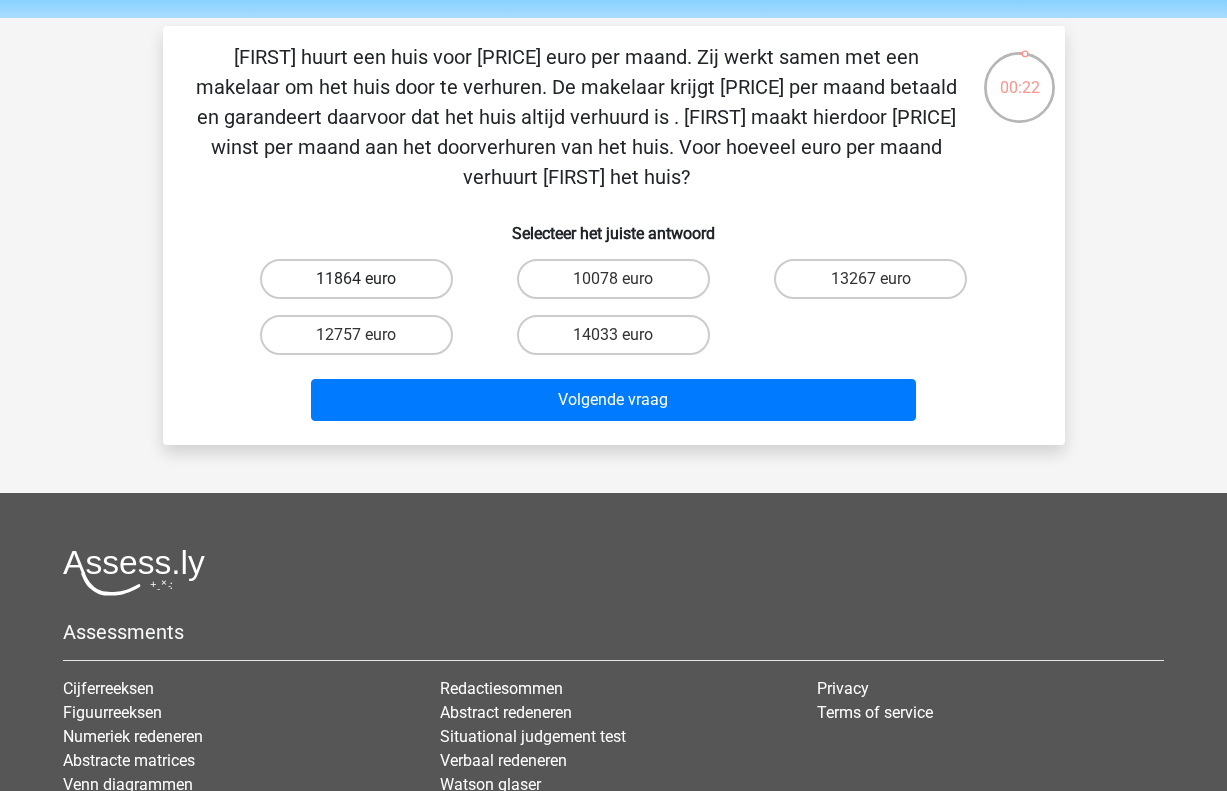 scroll, scrollTop: 53, scrollLeft: 0, axis: vertical 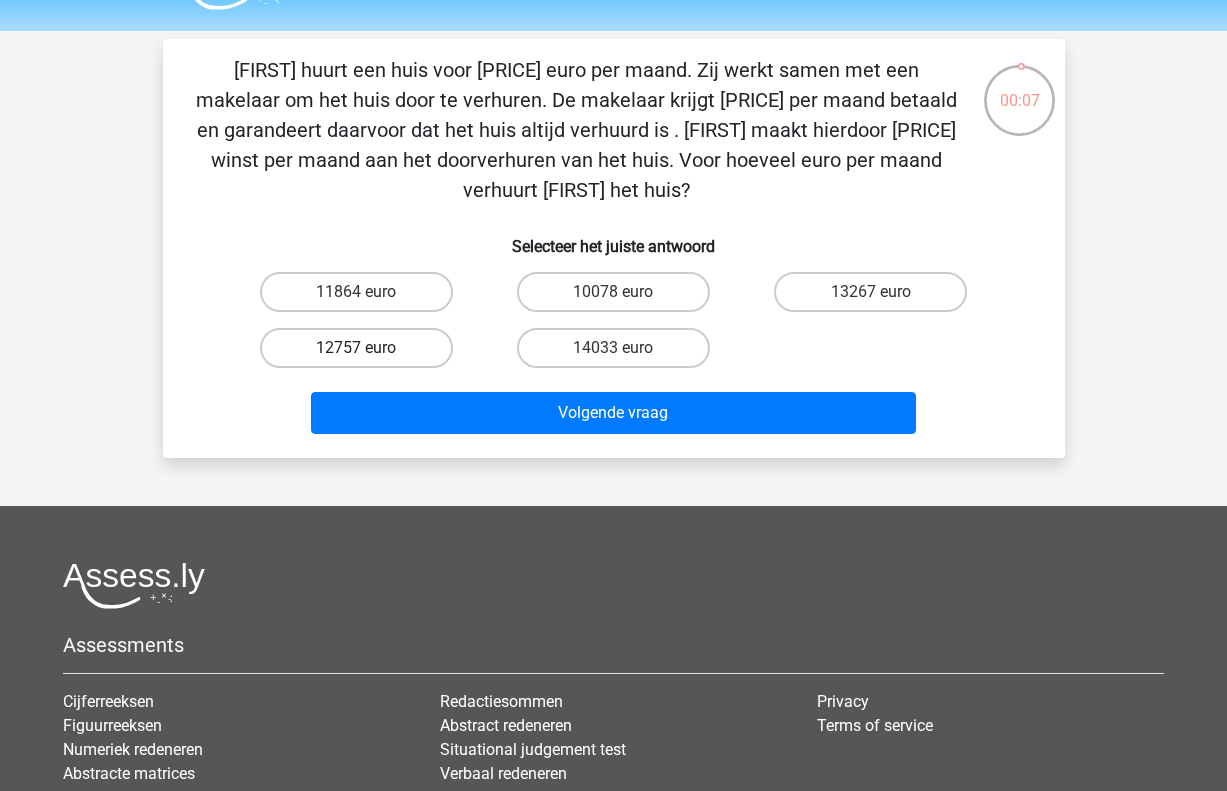 click on "12757 euro" at bounding box center [356, 348] 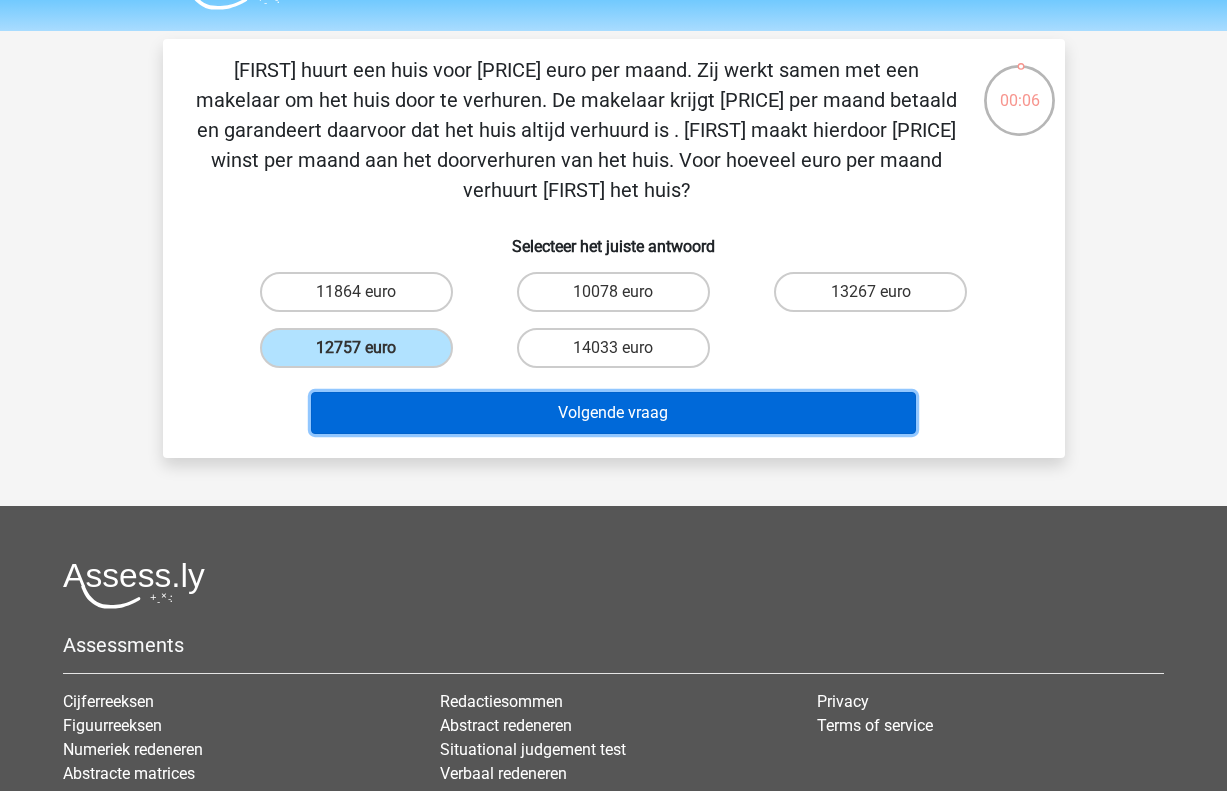 click on "Volgende vraag" at bounding box center [613, 413] 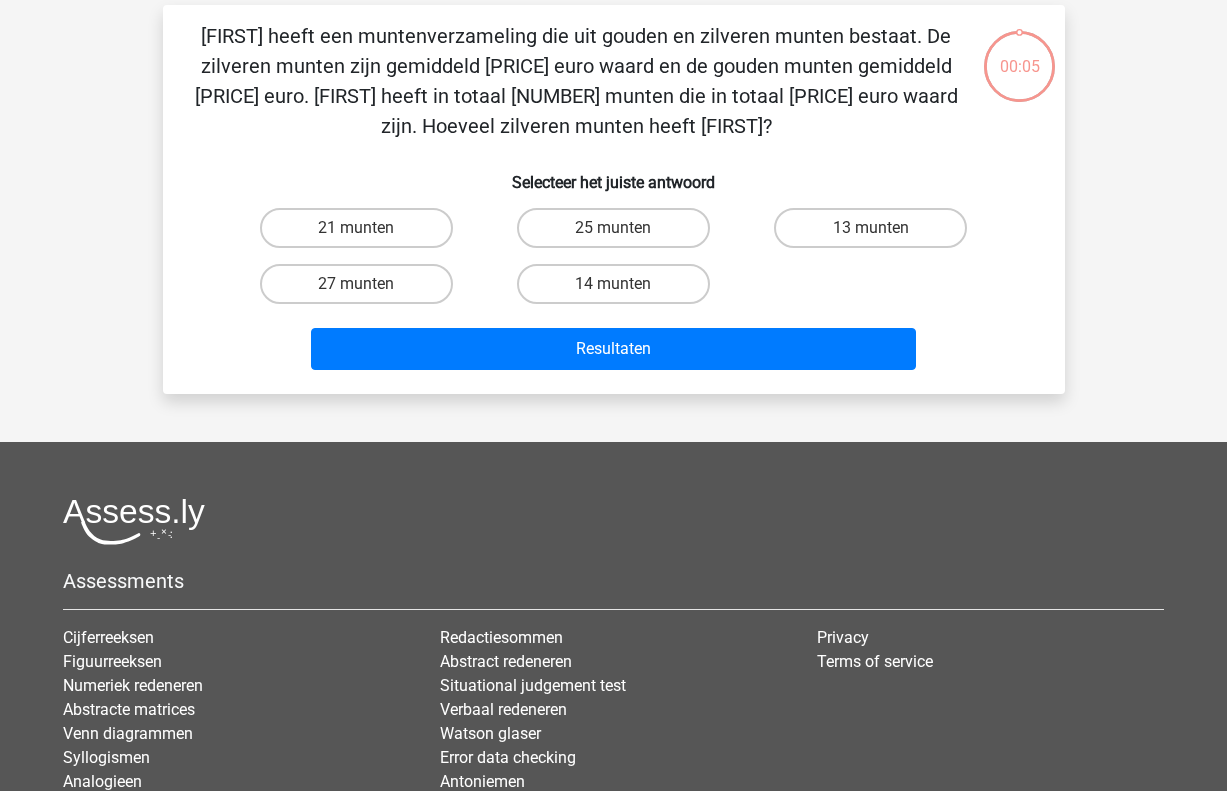 scroll, scrollTop: 92, scrollLeft: 0, axis: vertical 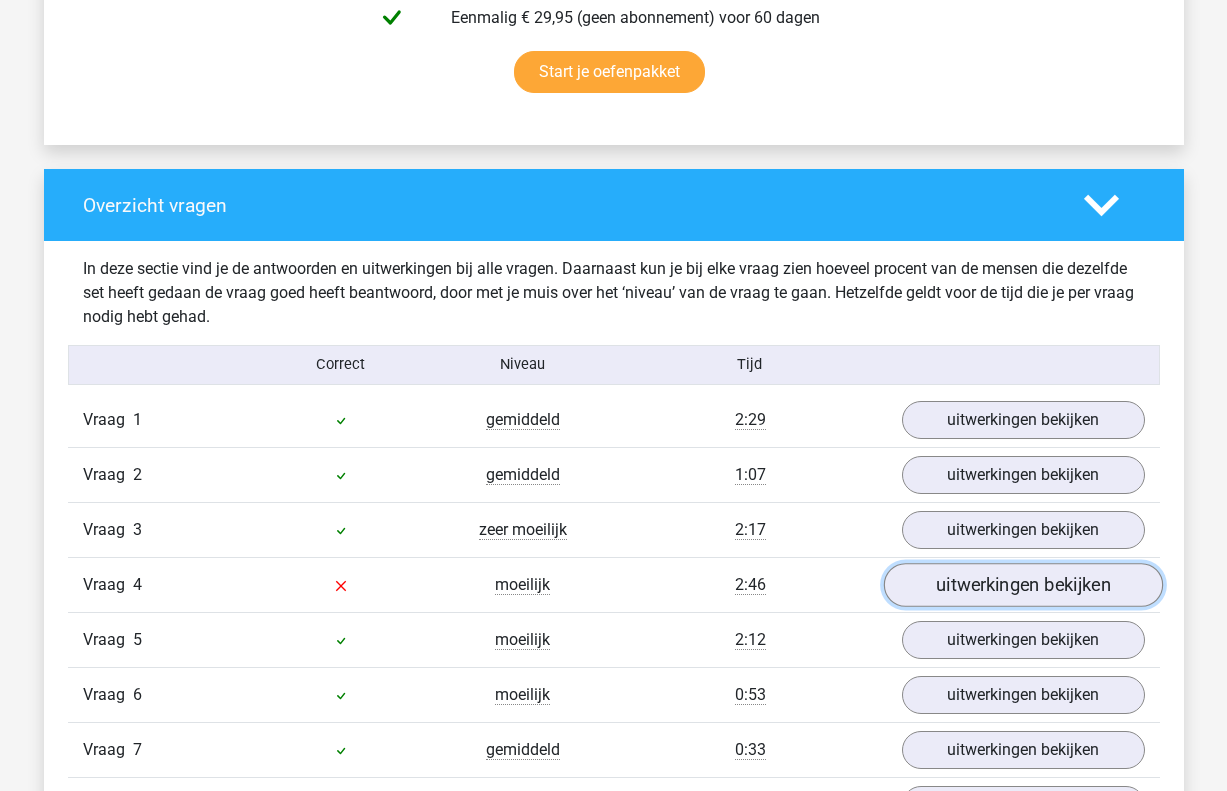 click on "uitwerkingen bekijken" at bounding box center (1022, 585) 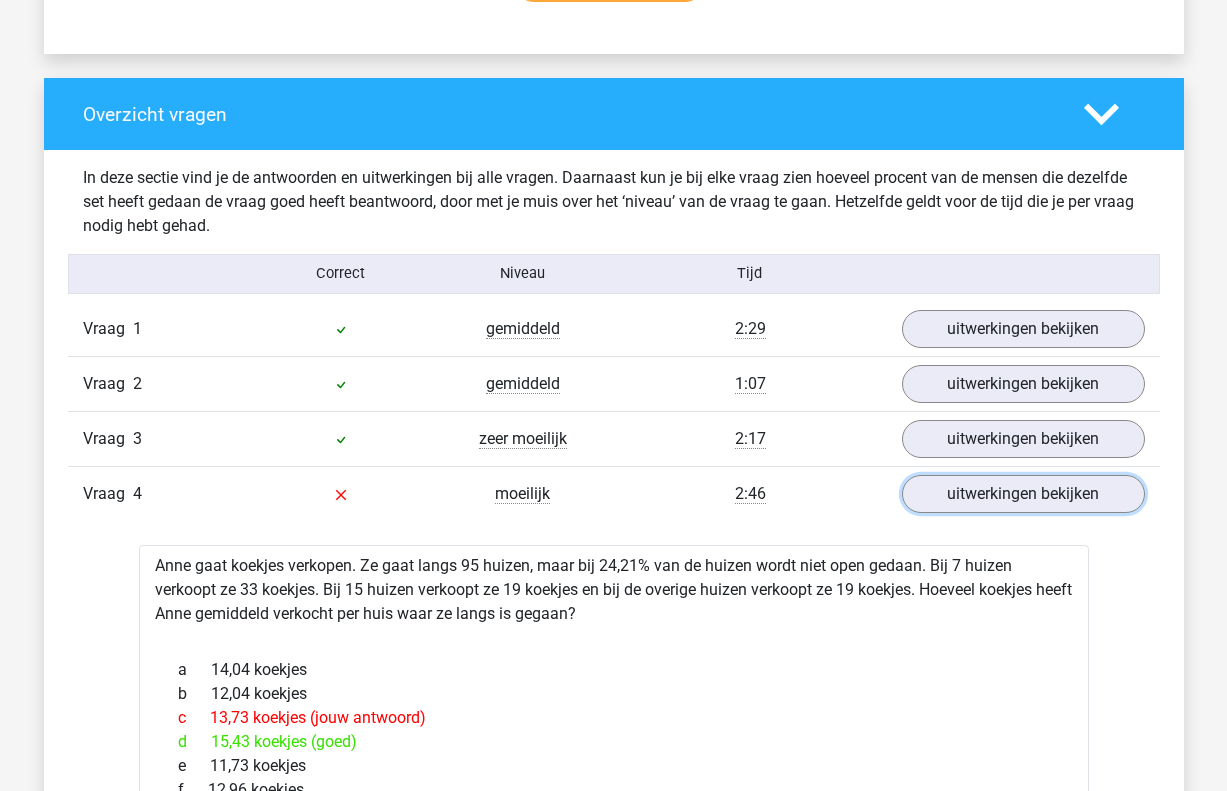 scroll, scrollTop: 1449, scrollLeft: 0, axis: vertical 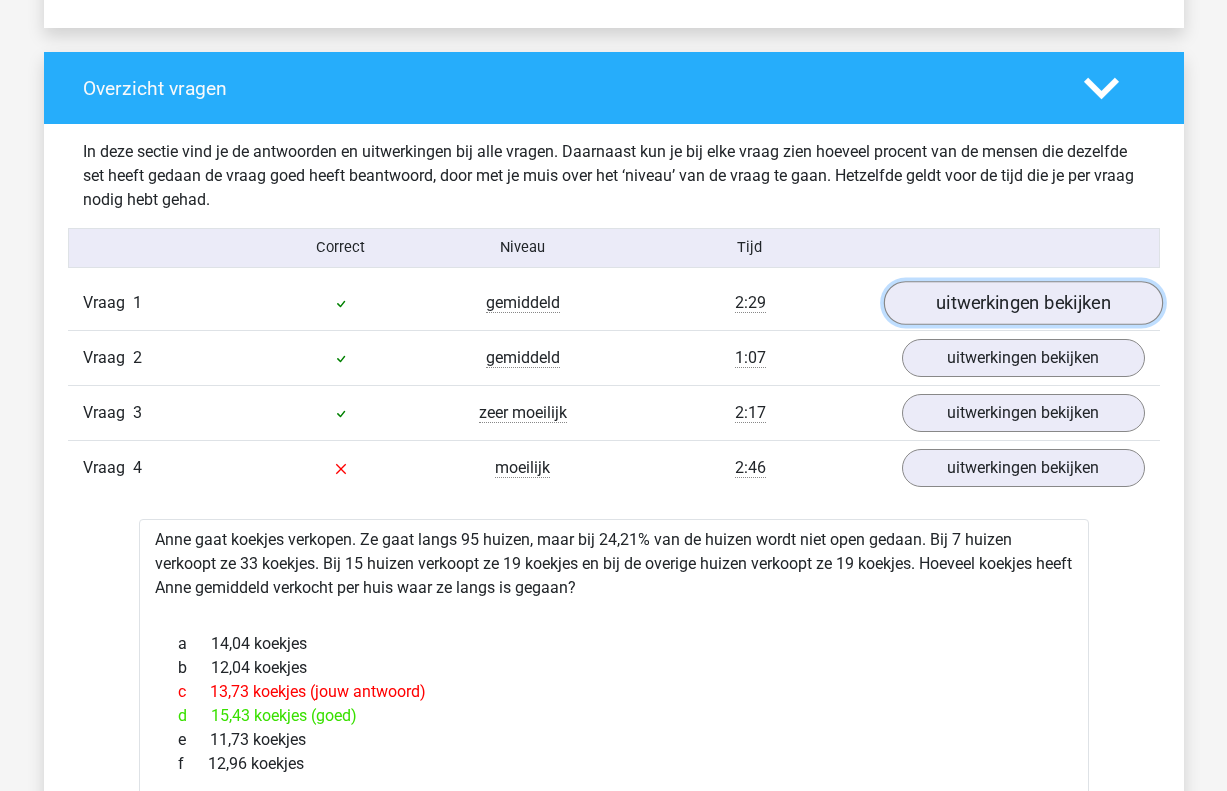 click on "uitwerkingen bekijken" at bounding box center [1022, 303] 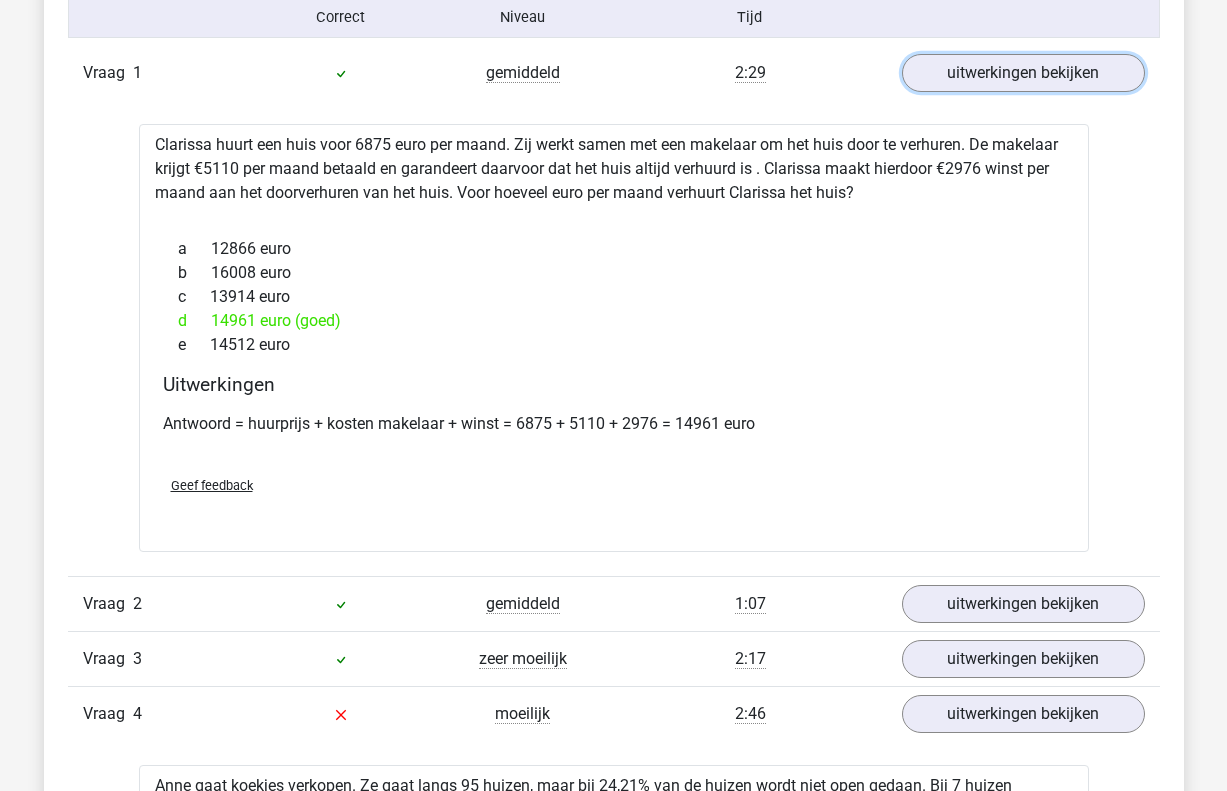 scroll, scrollTop: 1692, scrollLeft: 0, axis: vertical 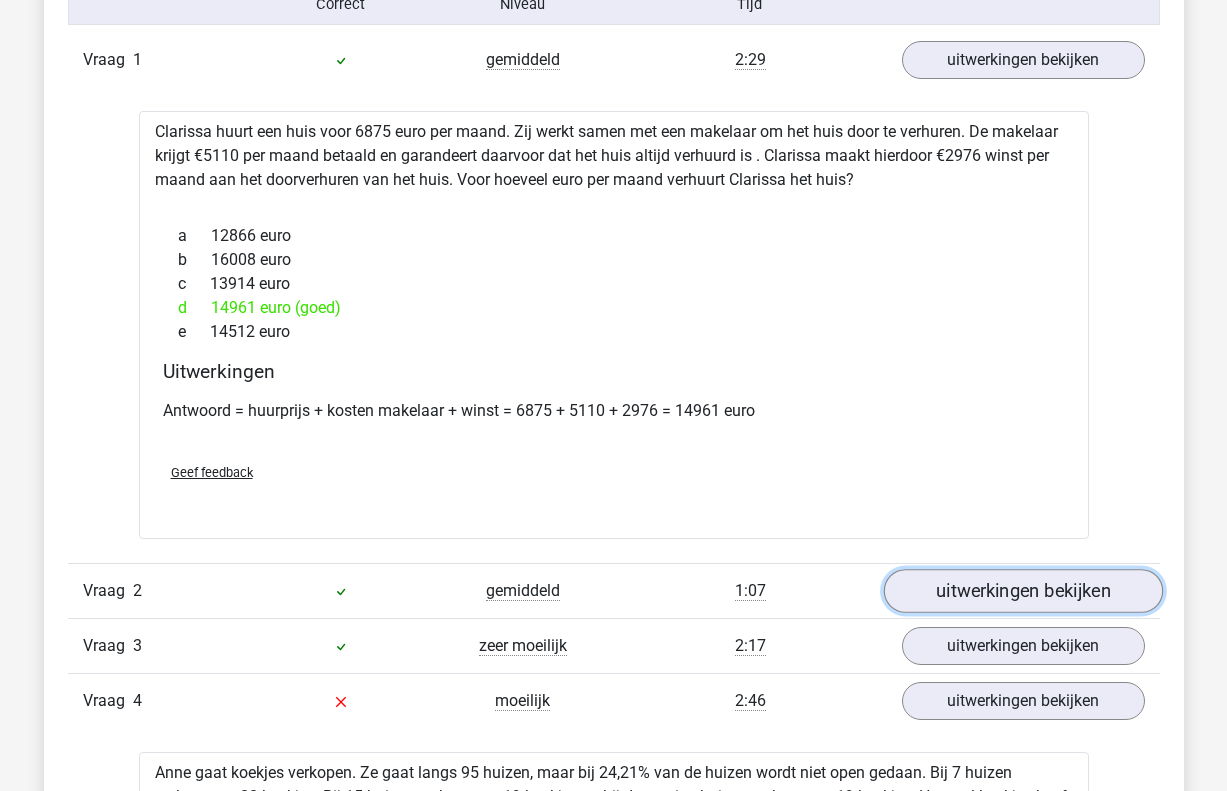 click on "uitwerkingen bekijken" at bounding box center [1022, 591] 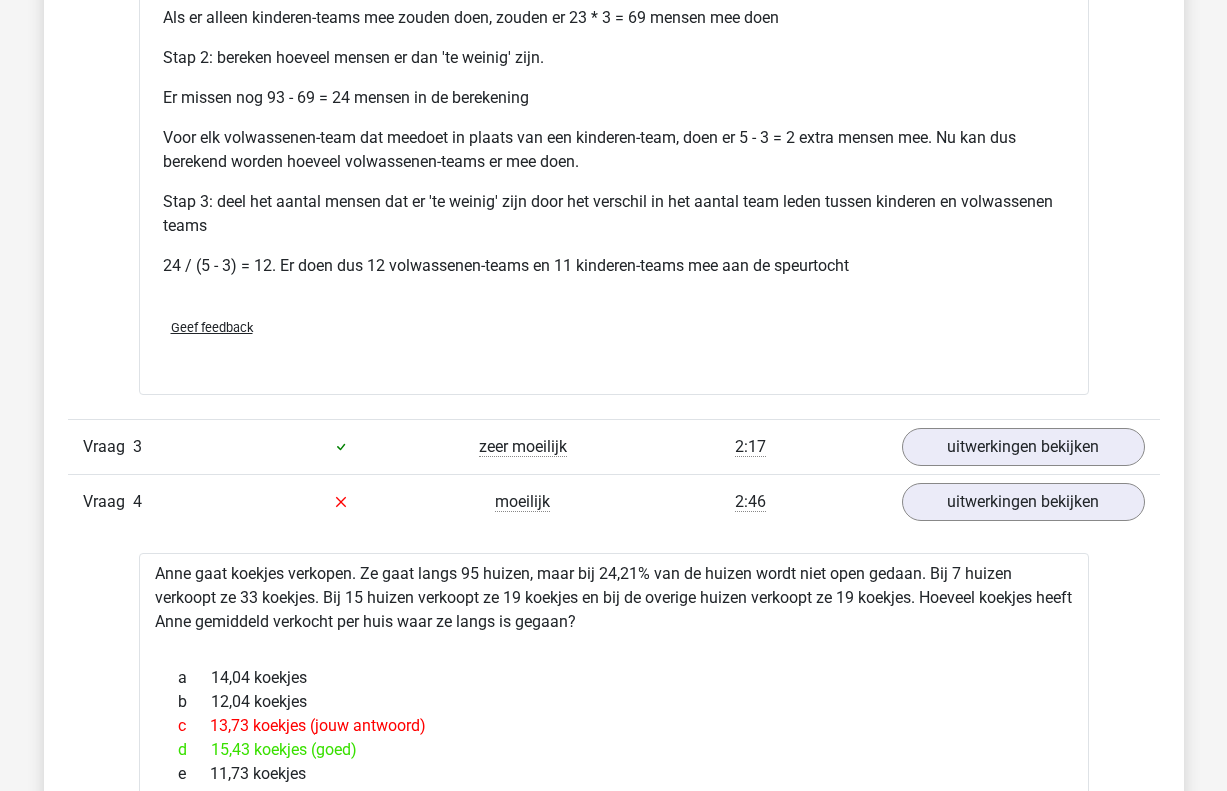 scroll, scrollTop: 2759, scrollLeft: 0, axis: vertical 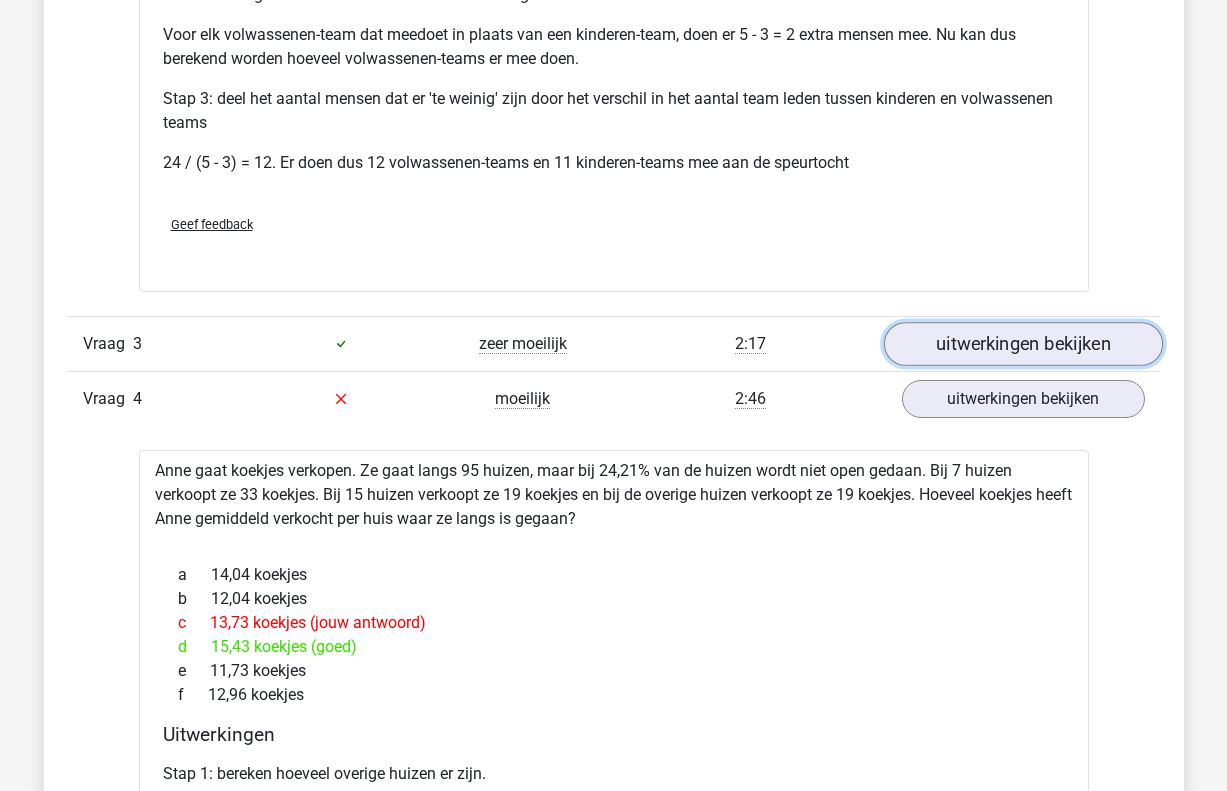 click on "uitwerkingen bekijken" at bounding box center (1022, 344) 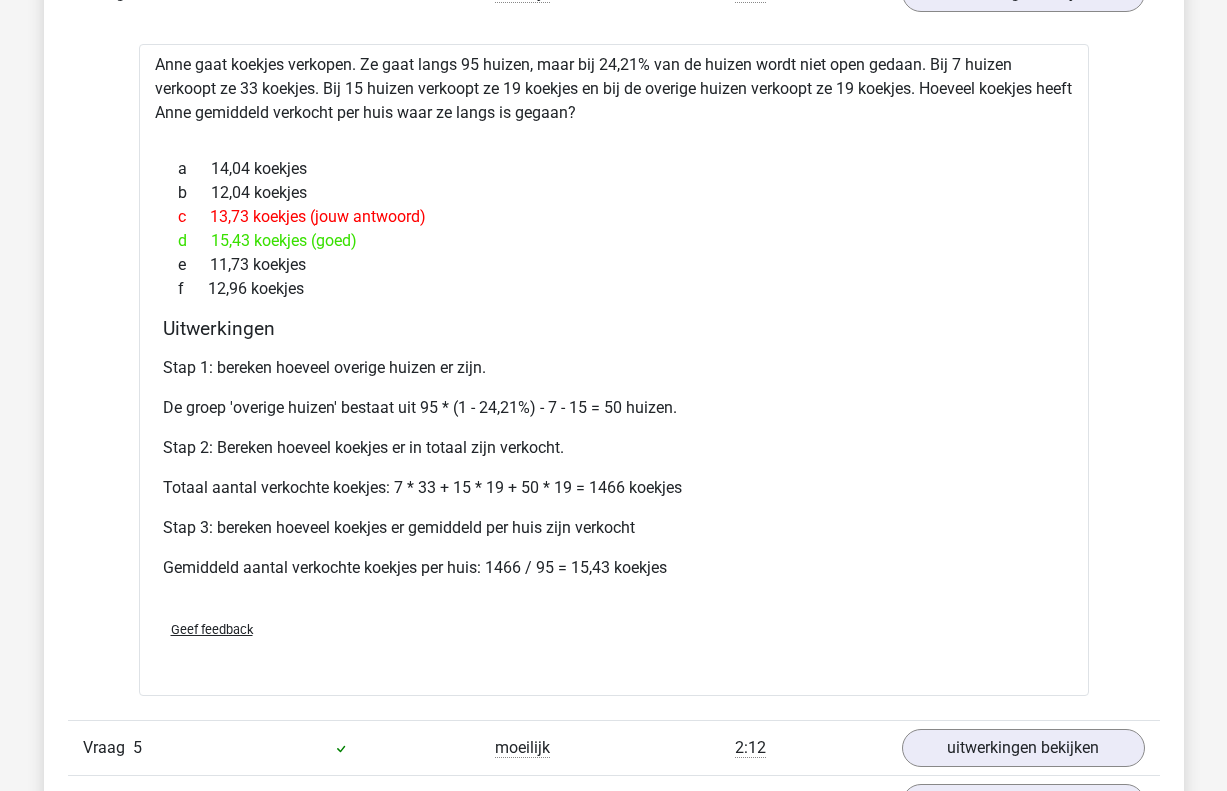 scroll, scrollTop: 4588, scrollLeft: 0, axis: vertical 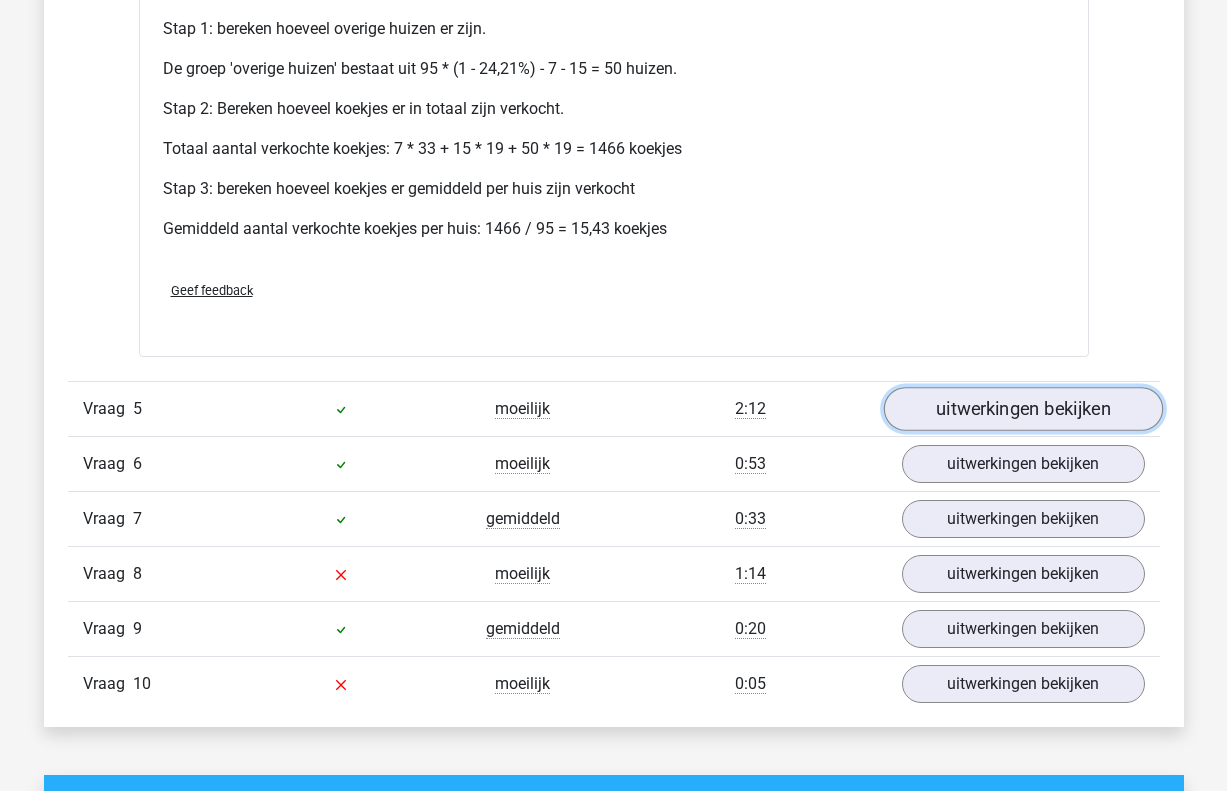 click on "uitwerkingen bekijken" at bounding box center [1022, 409] 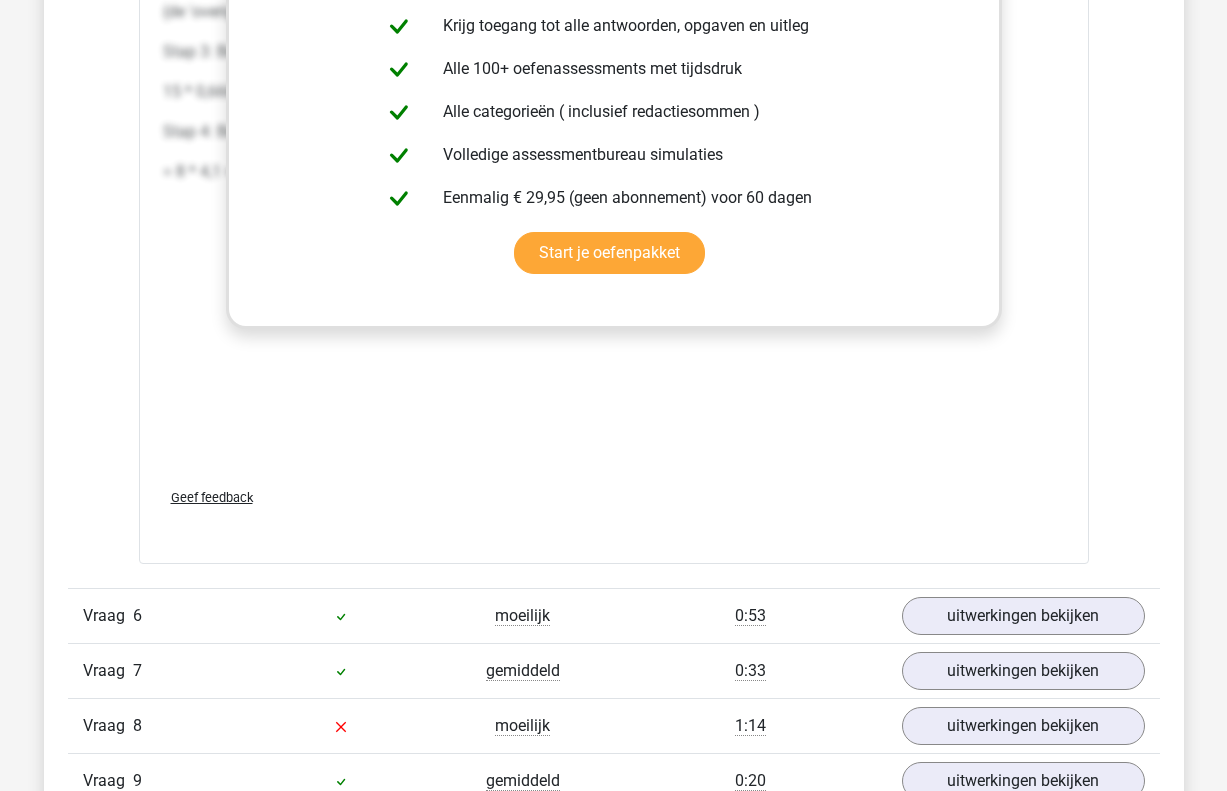 scroll, scrollTop: 5575, scrollLeft: 0, axis: vertical 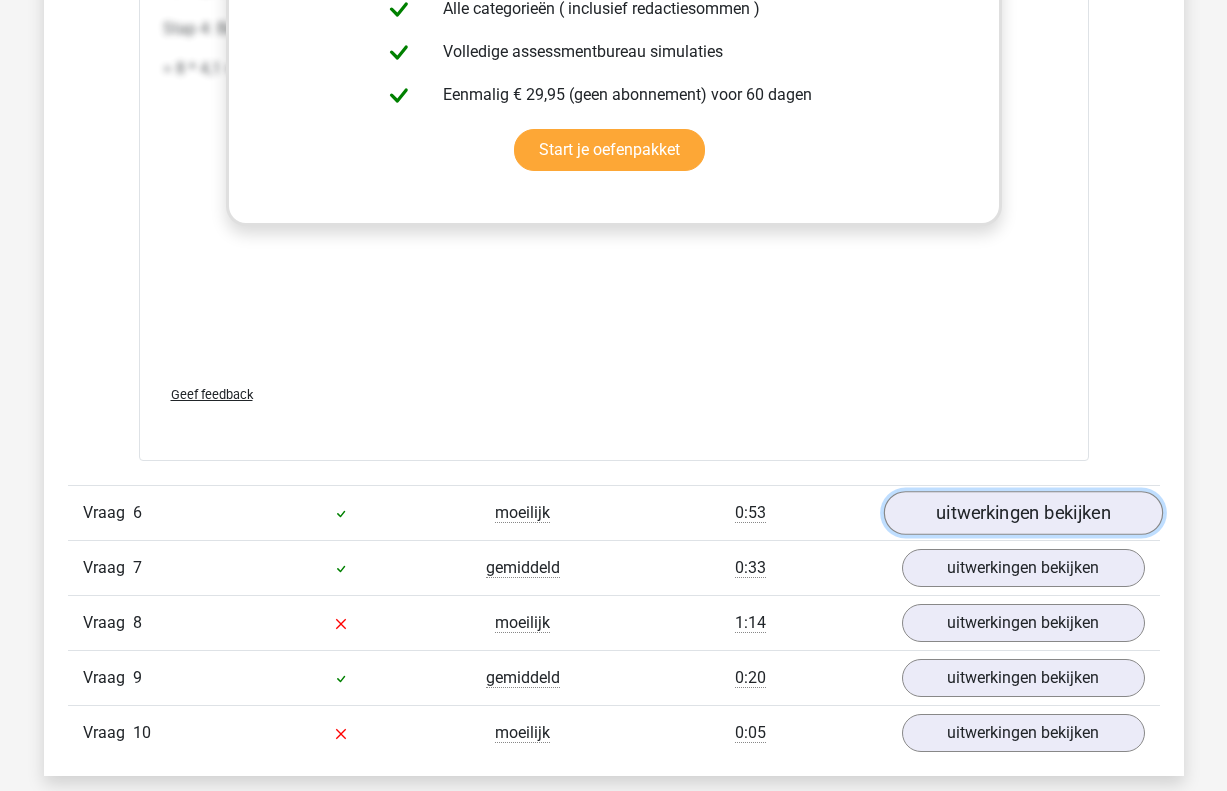 click on "uitwerkingen bekijken" at bounding box center (1022, 513) 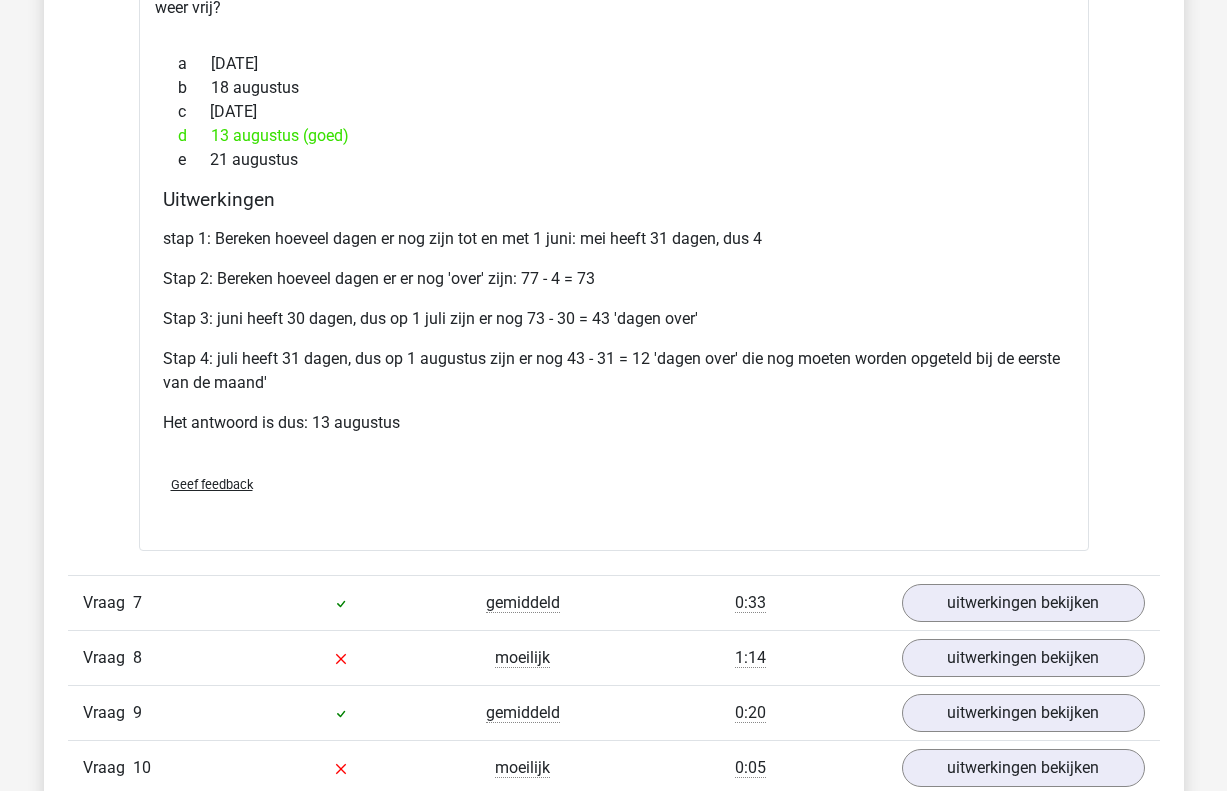 scroll, scrollTop: 6228, scrollLeft: 0, axis: vertical 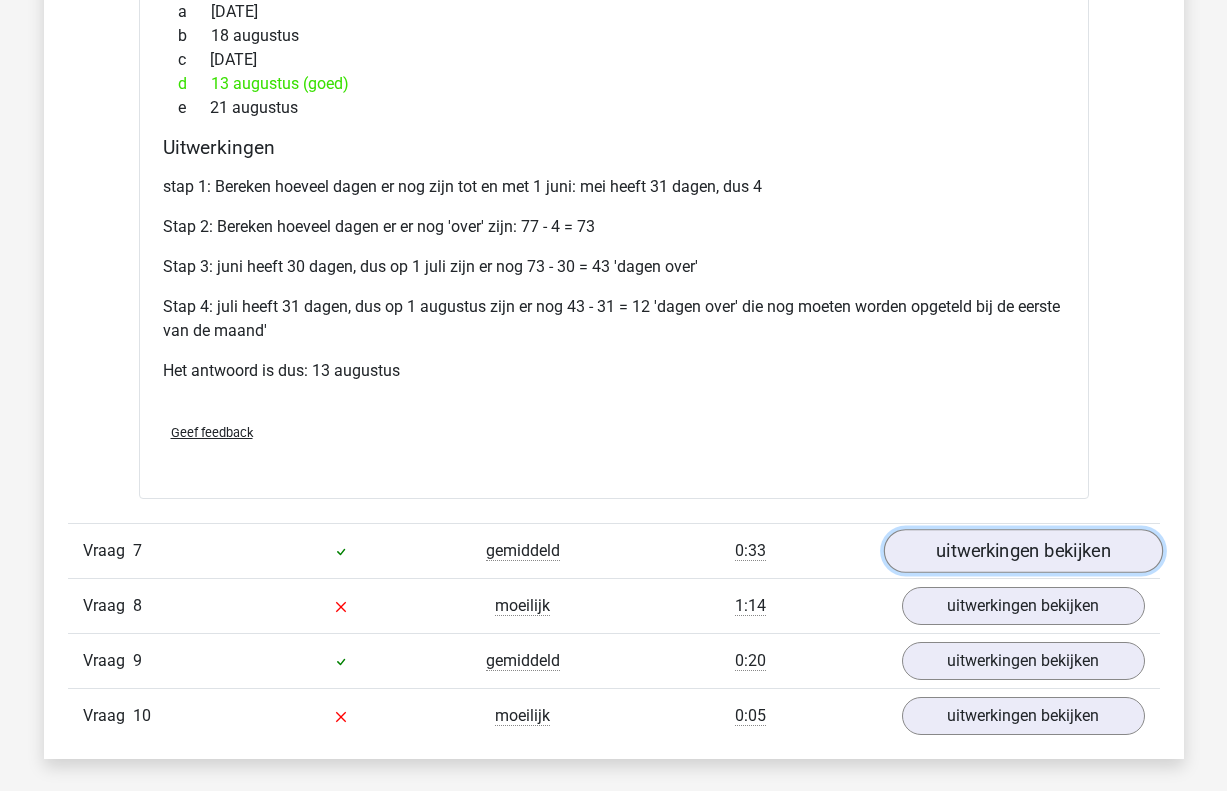 click on "uitwerkingen bekijken" at bounding box center (1022, 552) 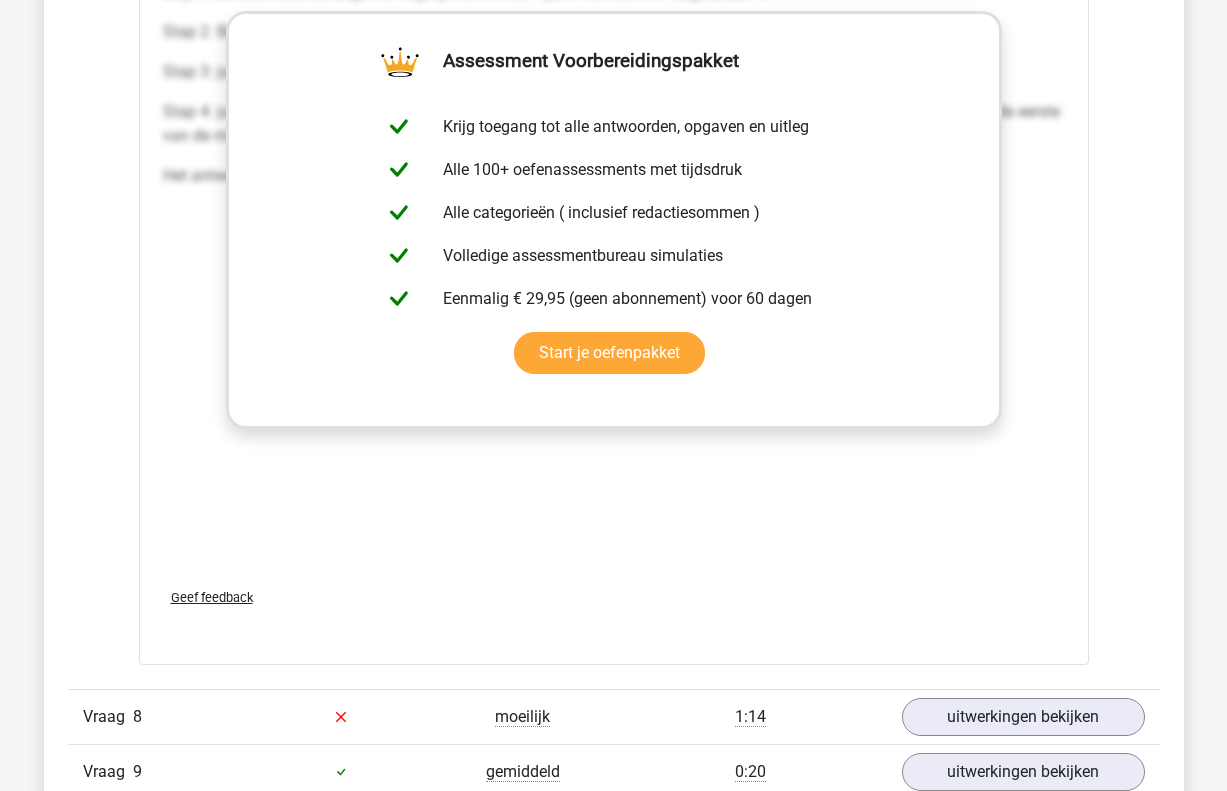 scroll, scrollTop: 7336, scrollLeft: 0, axis: vertical 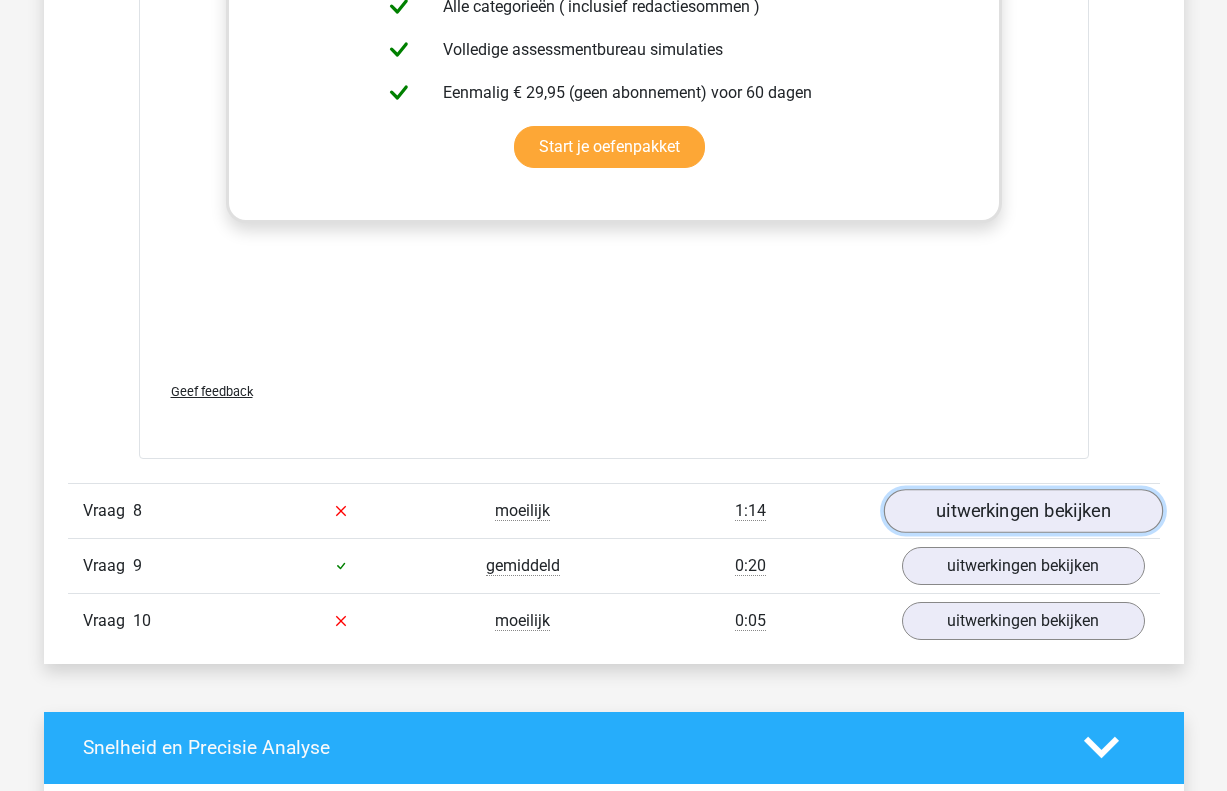 click on "uitwerkingen bekijken" at bounding box center [1022, 511] 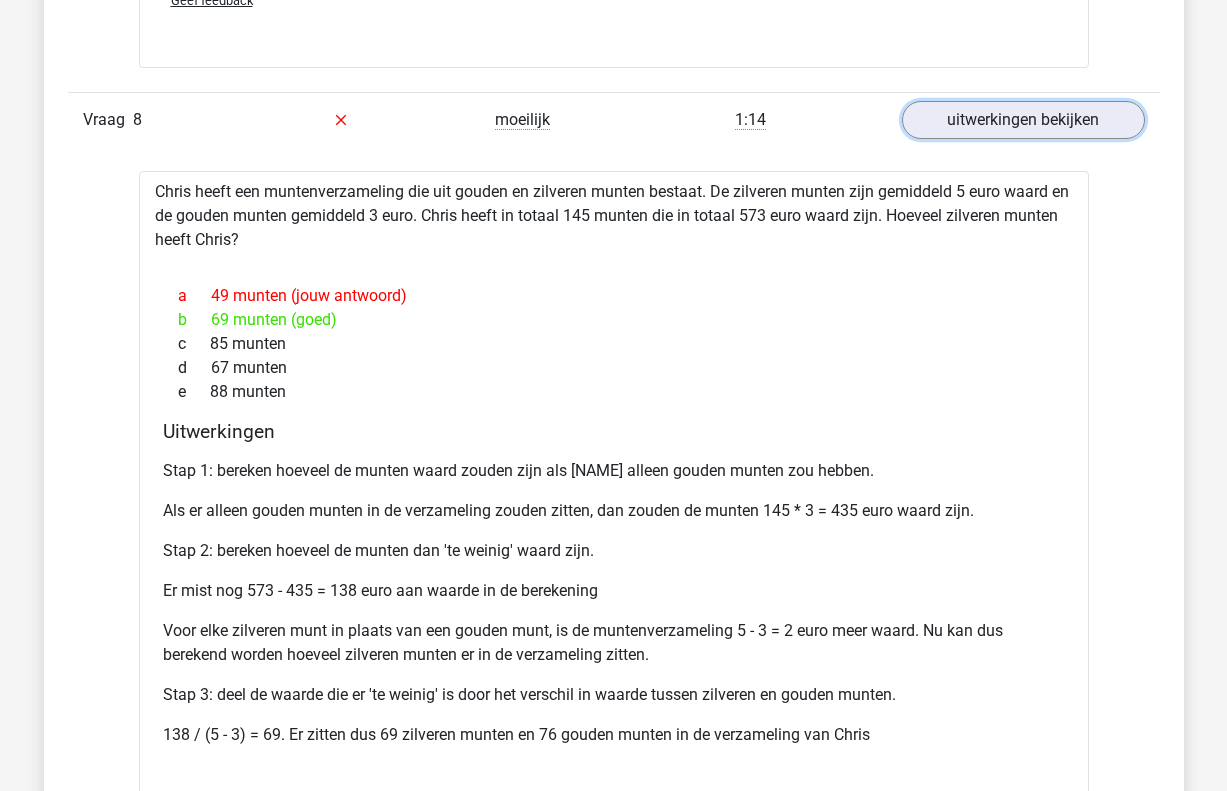 scroll, scrollTop: 7714, scrollLeft: 0, axis: vertical 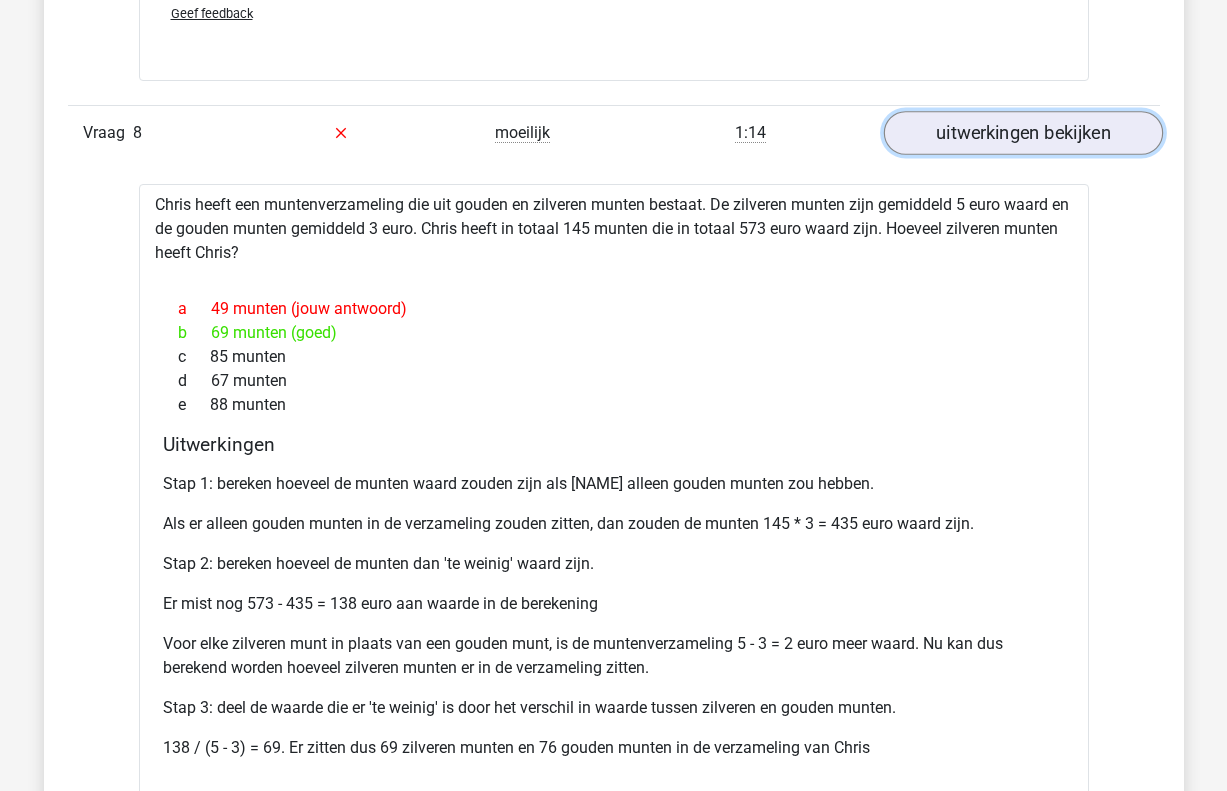 click on "uitwerkingen bekijken" at bounding box center [1022, 133] 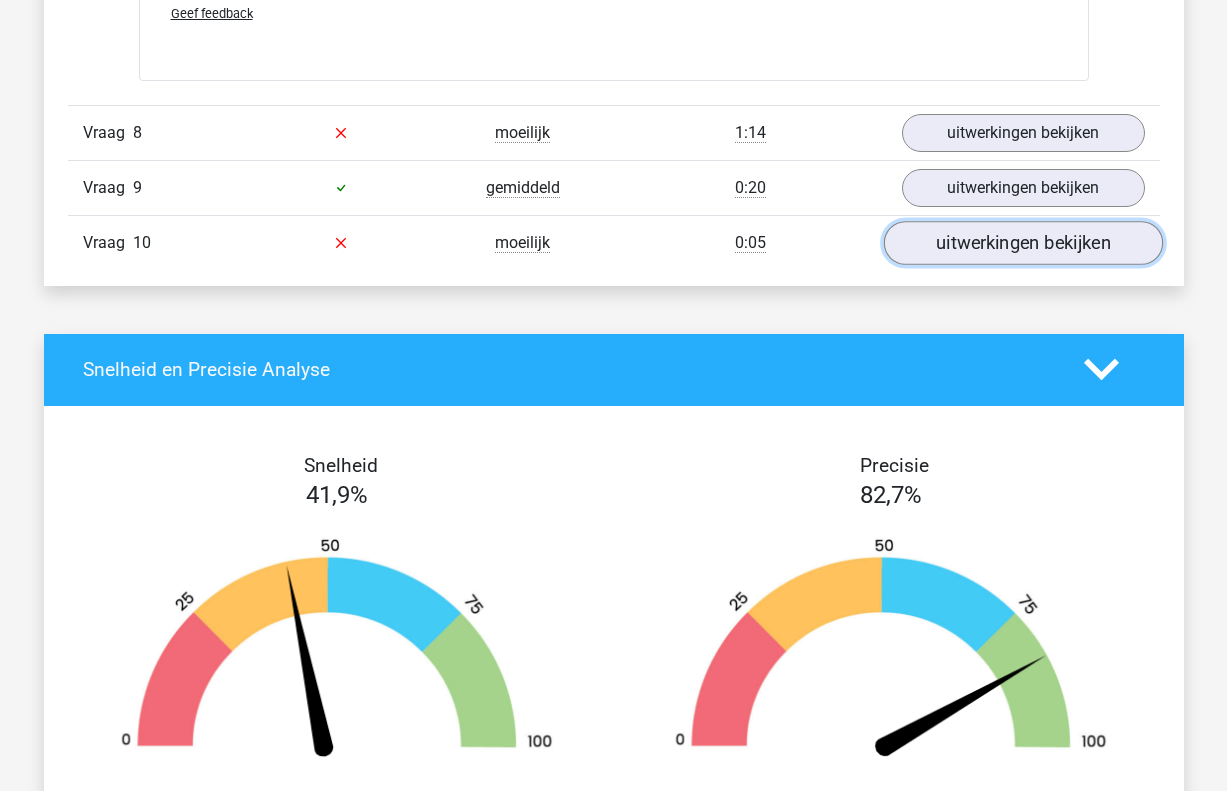 click on "uitwerkingen bekijken" at bounding box center [1022, 243] 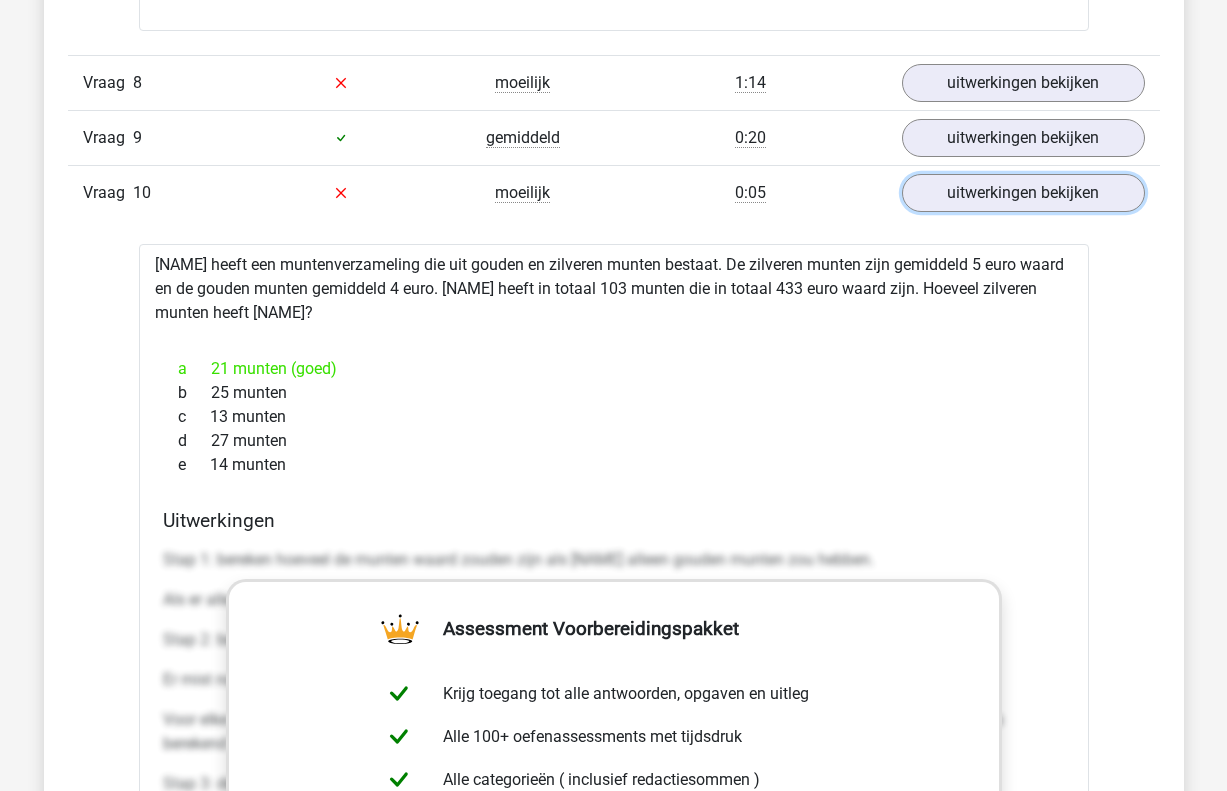 scroll, scrollTop: 7559, scrollLeft: 0, axis: vertical 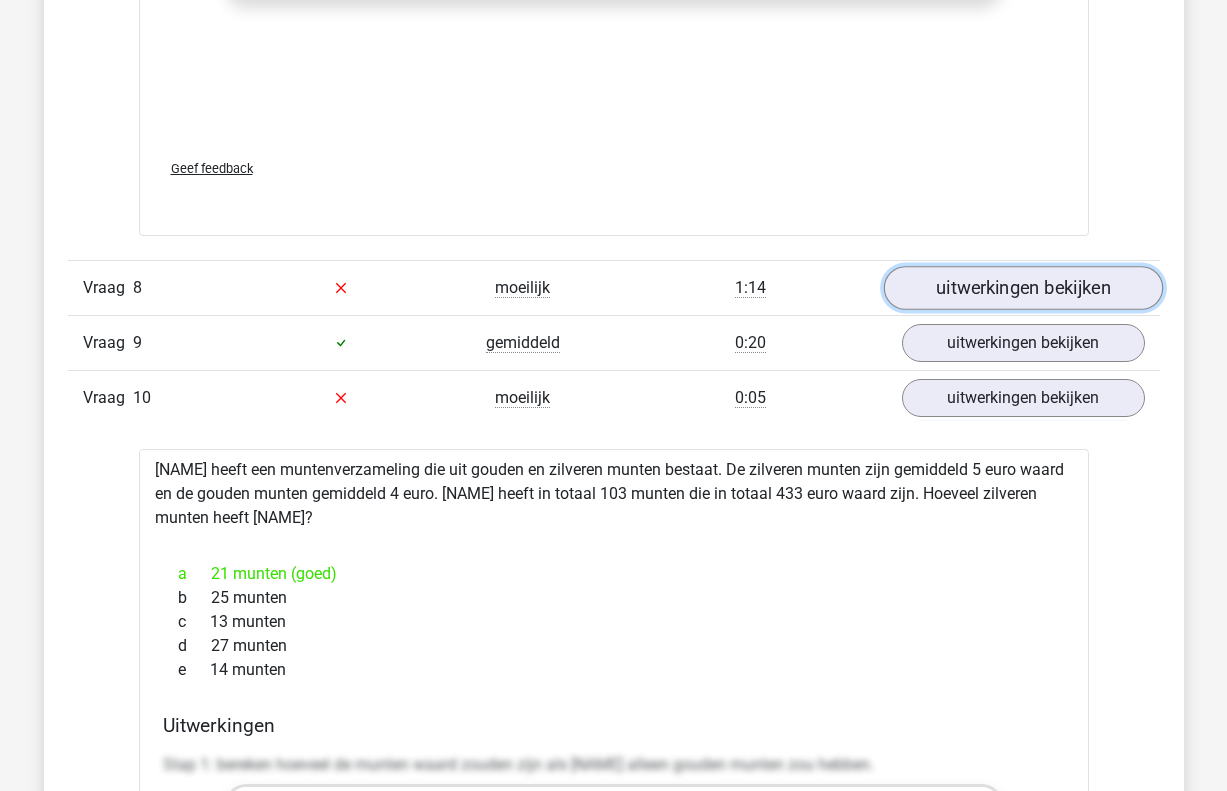 click on "uitwerkingen bekijken" at bounding box center (1022, 288) 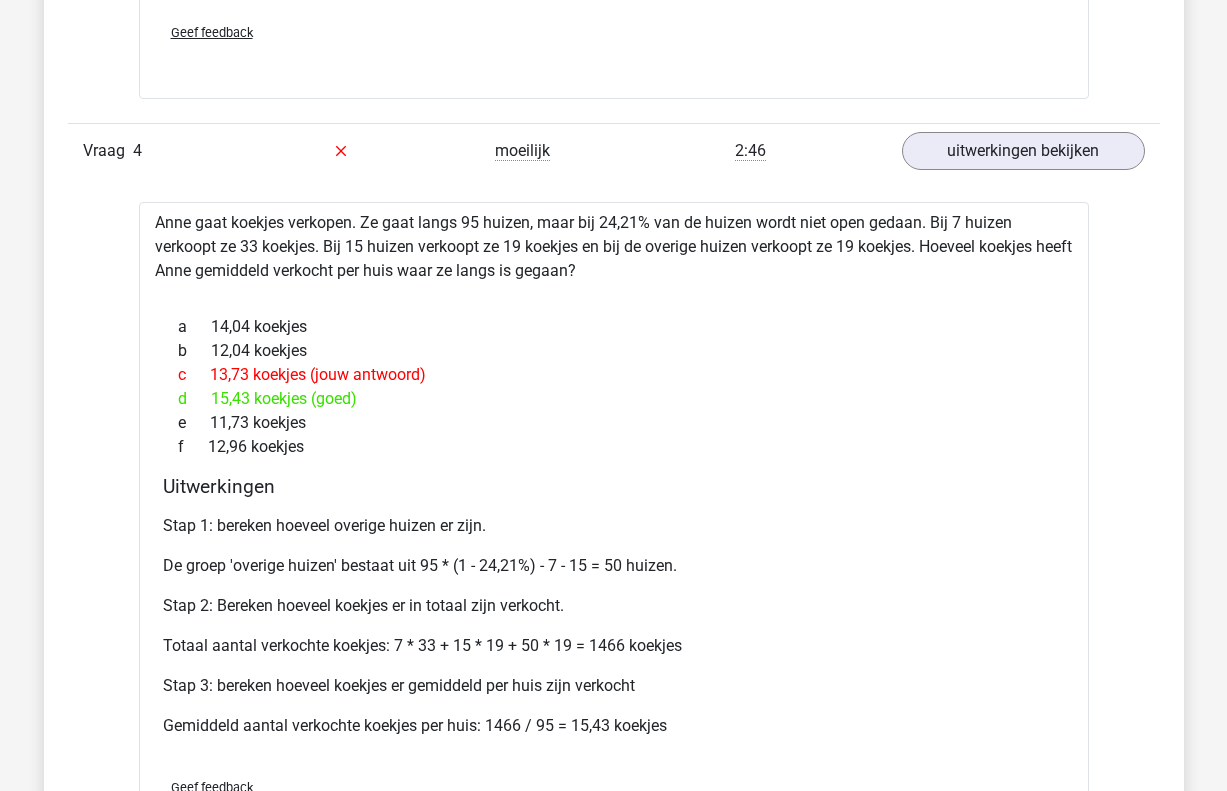 scroll, scrollTop: 4104, scrollLeft: 0, axis: vertical 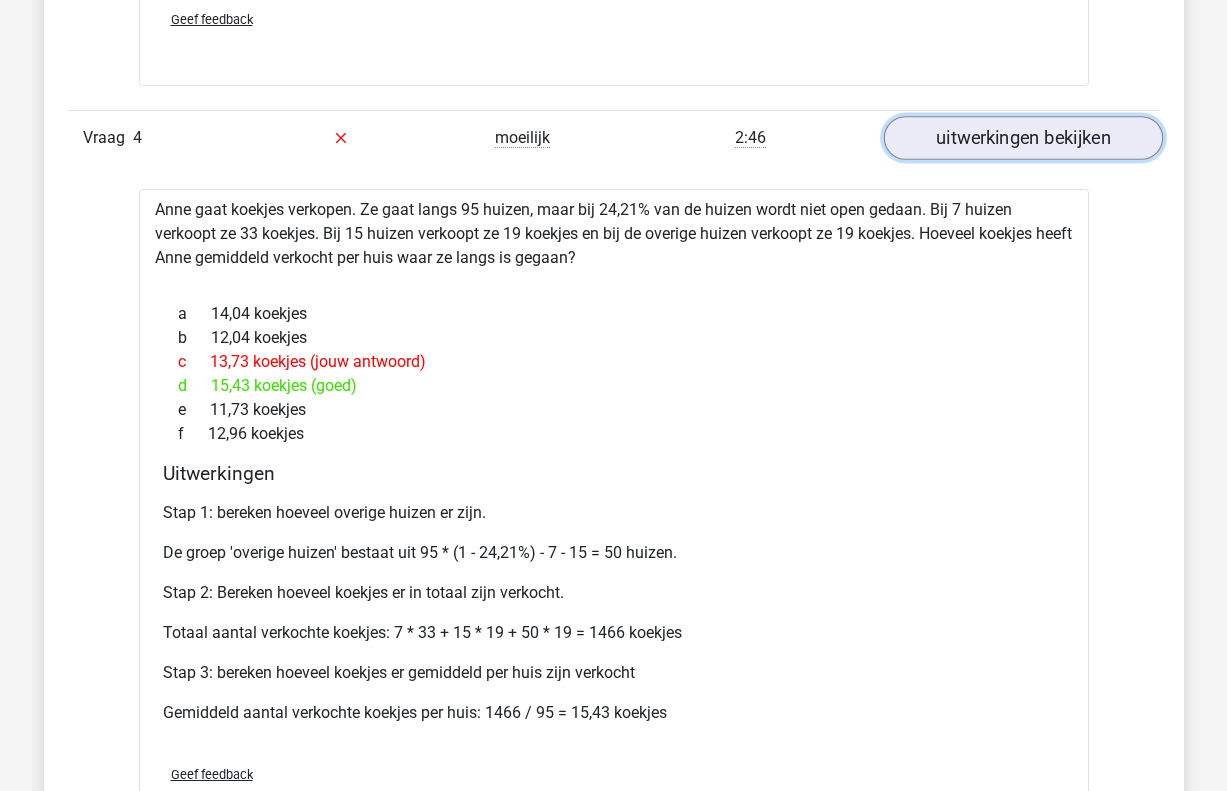 click on "uitwerkingen bekijken" at bounding box center (1022, 138) 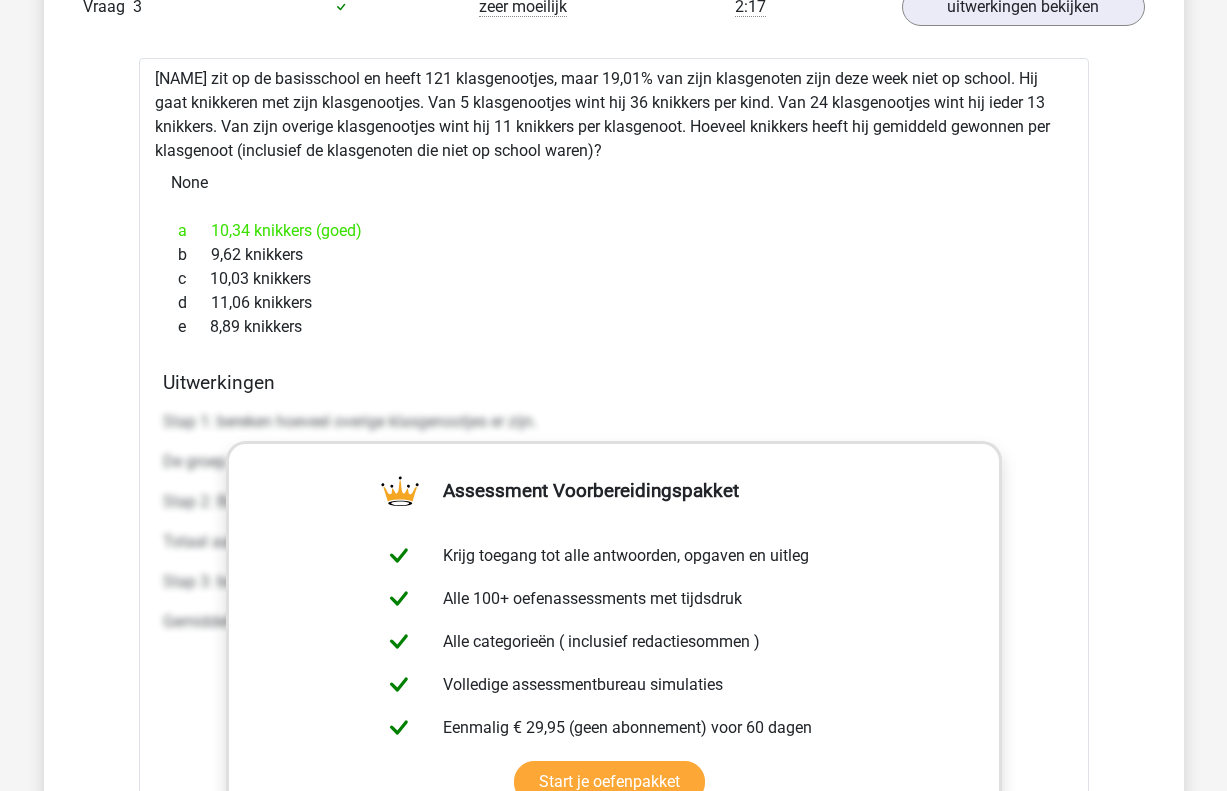 scroll, scrollTop: 3007, scrollLeft: 0, axis: vertical 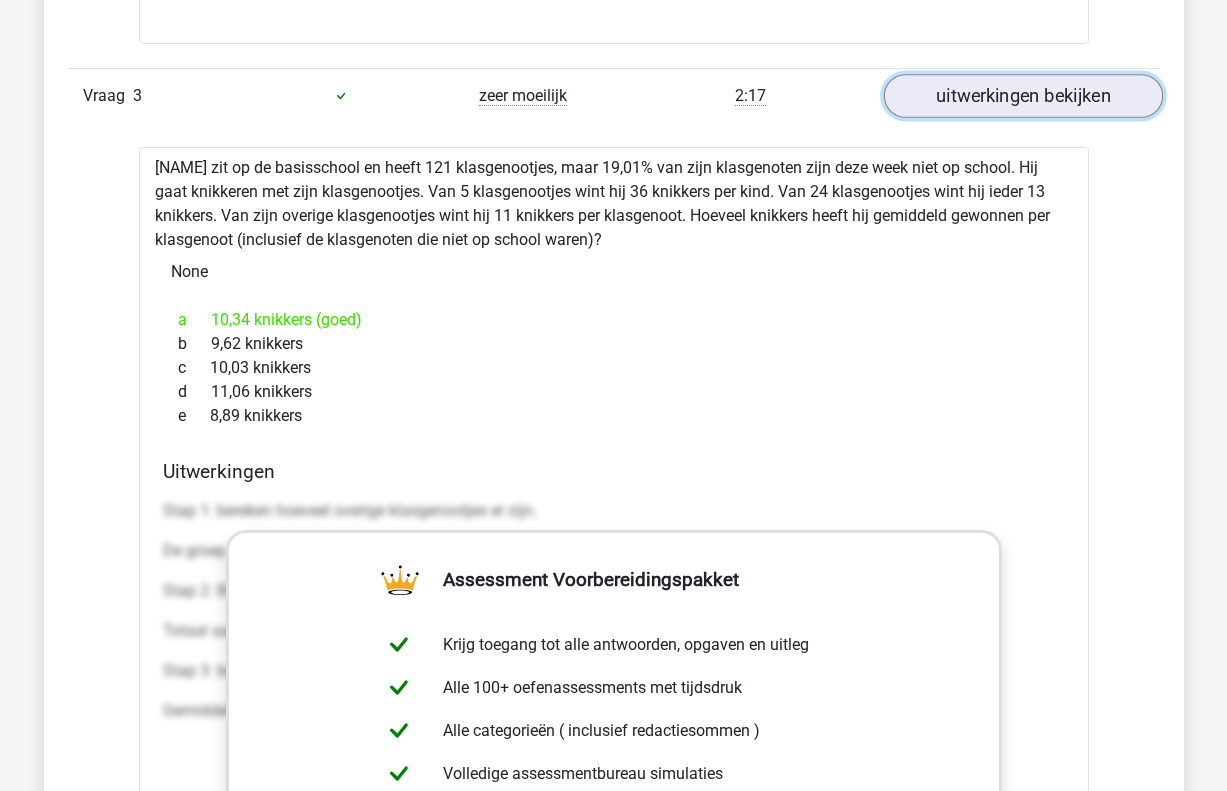 click on "uitwerkingen bekijken" at bounding box center [1022, 96] 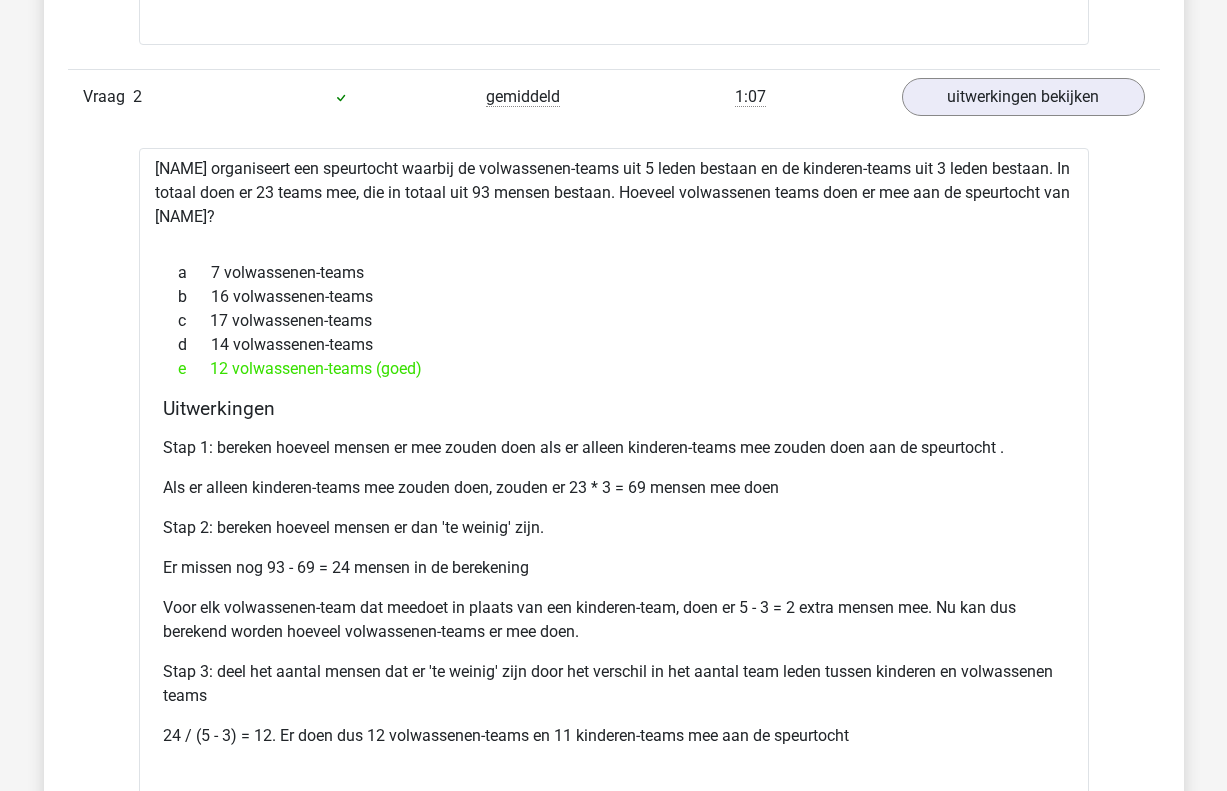 scroll, scrollTop: 2173, scrollLeft: 0, axis: vertical 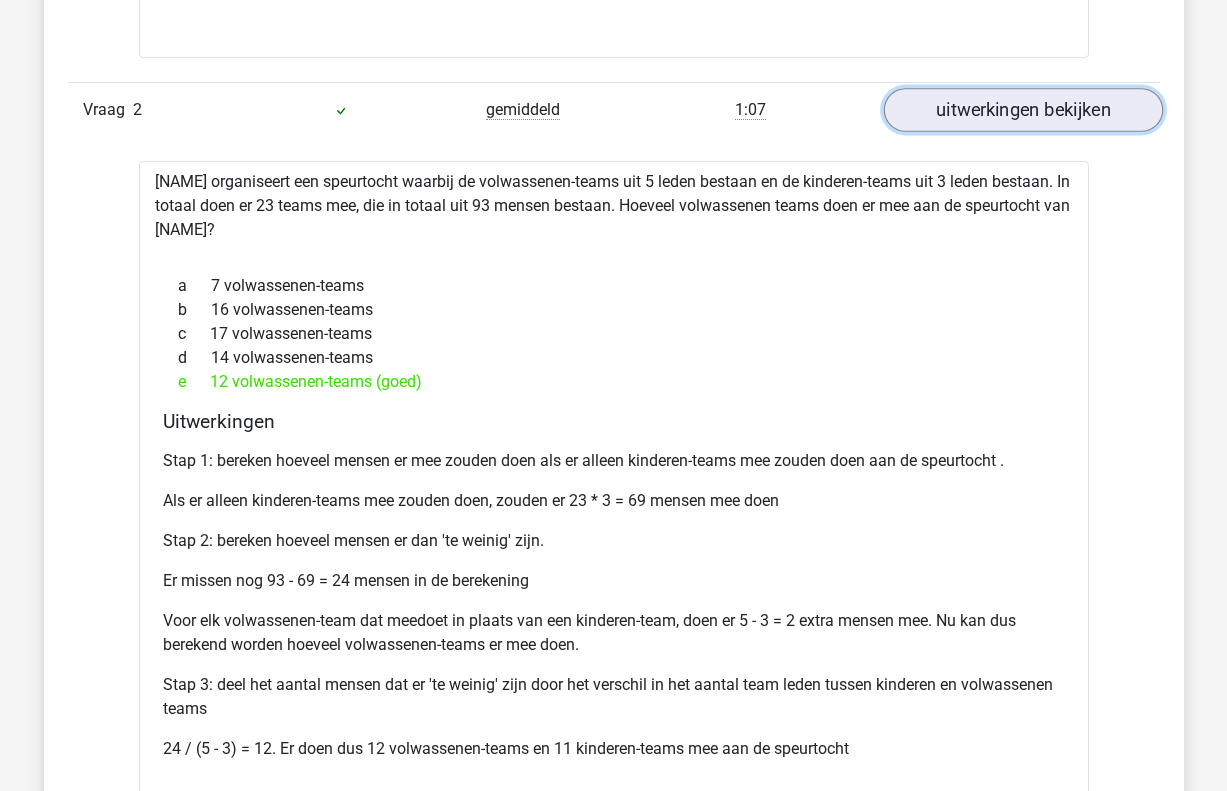 click on "uitwerkingen bekijken" at bounding box center [1022, 110] 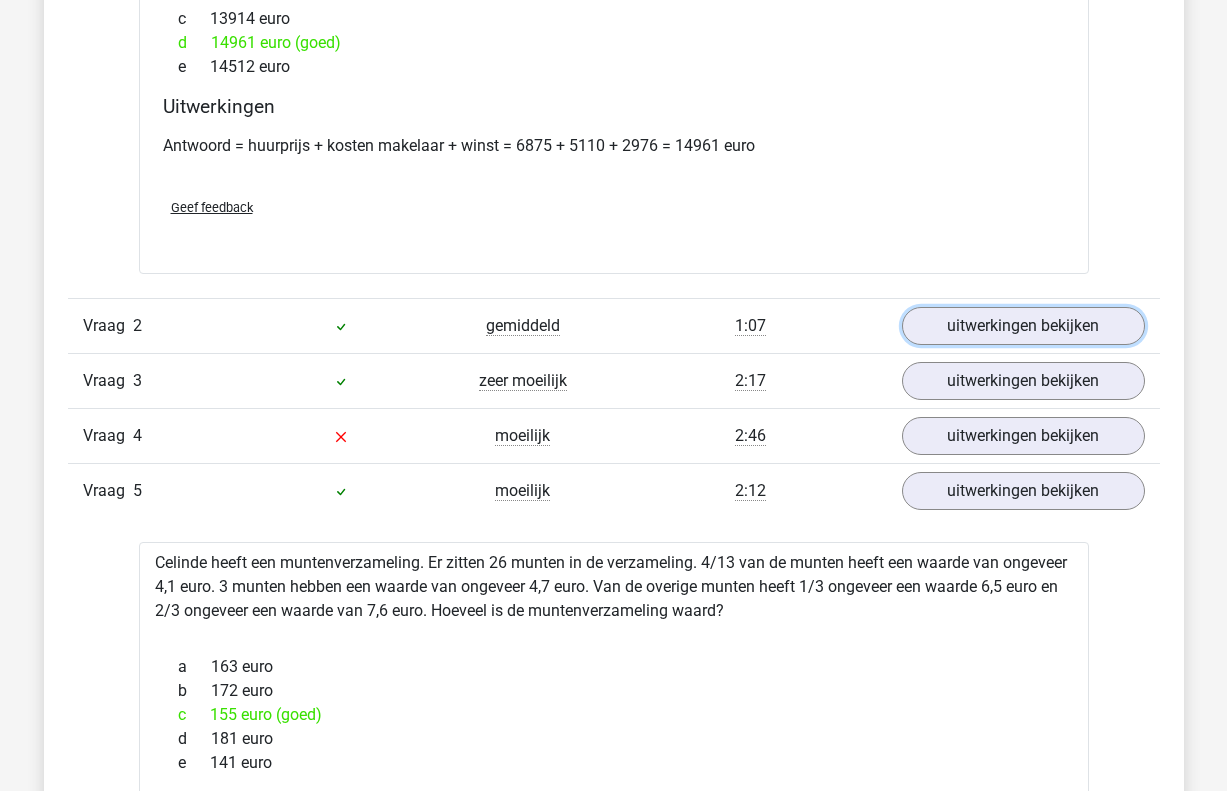 scroll, scrollTop: 1710, scrollLeft: 0, axis: vertical 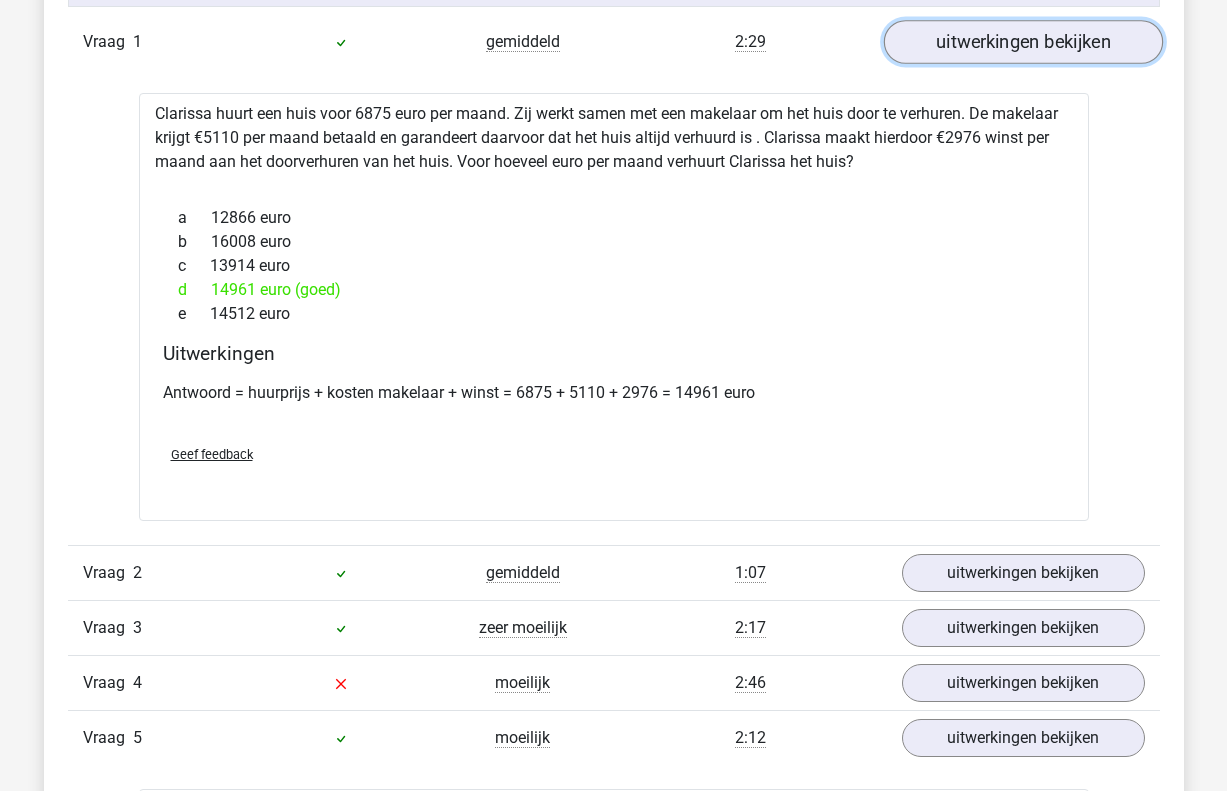 click on "uitwerkingen bekijken" at bounding box center [1022, 42] 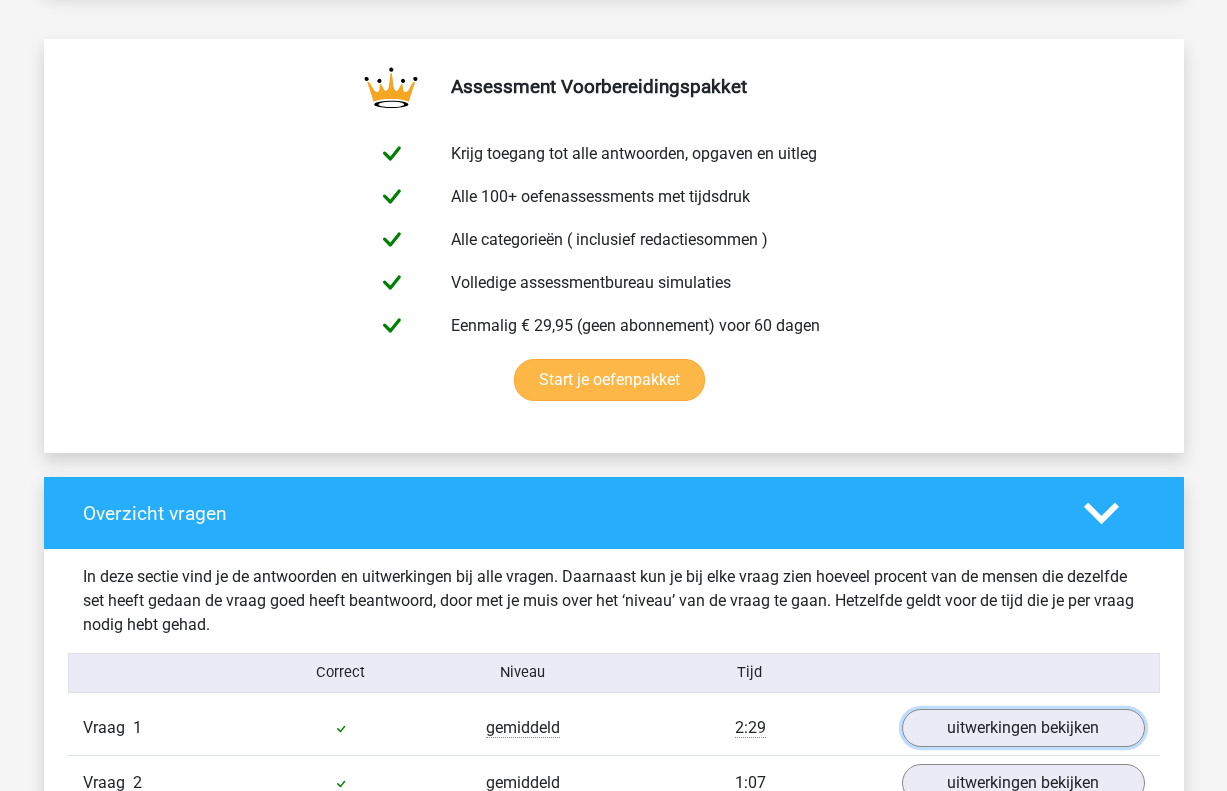 scroll, scrollTop: 921, scrollLeft: 0, axis: vertical 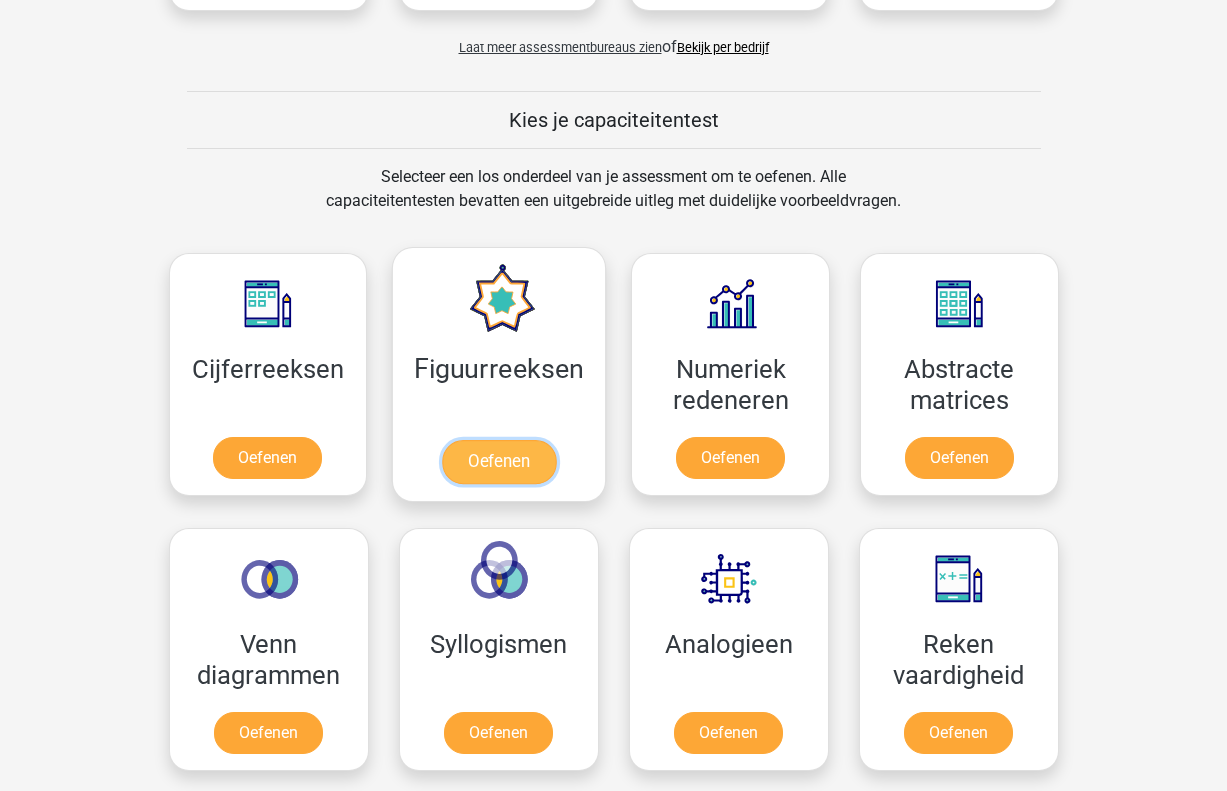 click on "Oefenen" at bounding box center (499, 462) 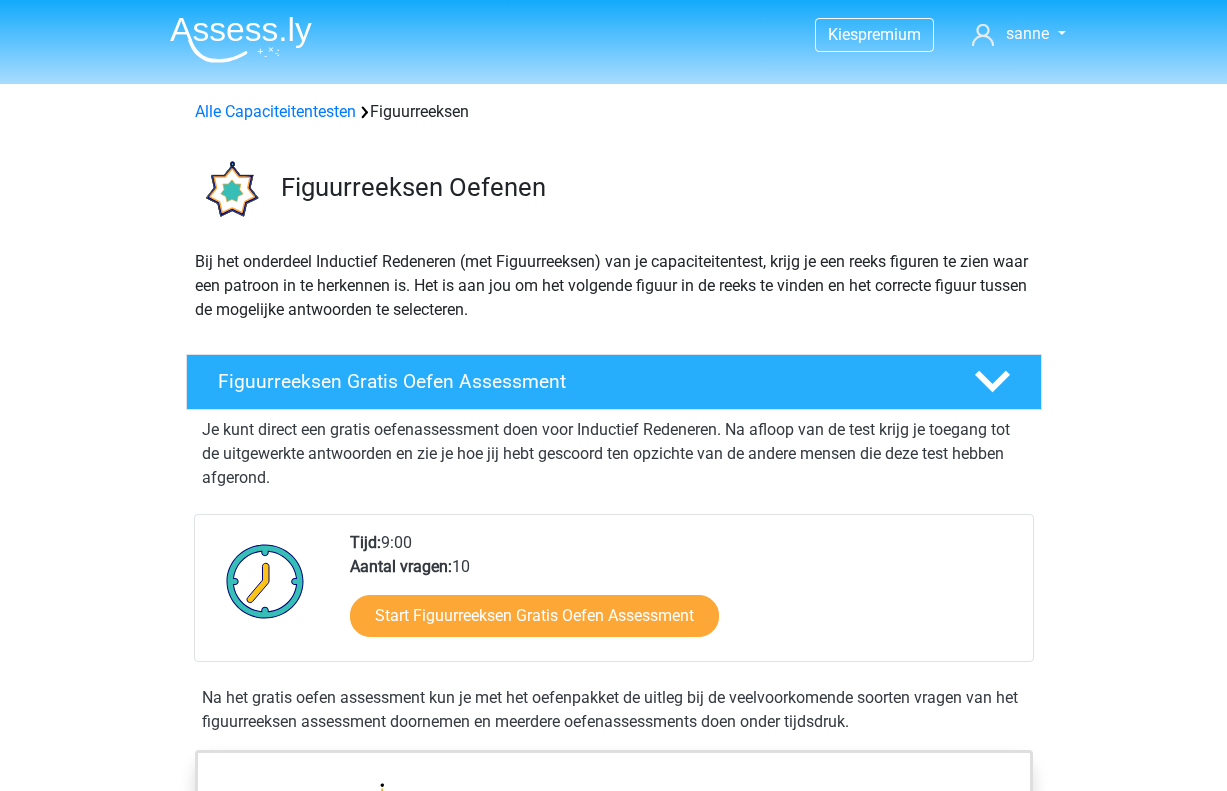 scroll, scrollTop: 0, scrollLeft: 0, axis: both 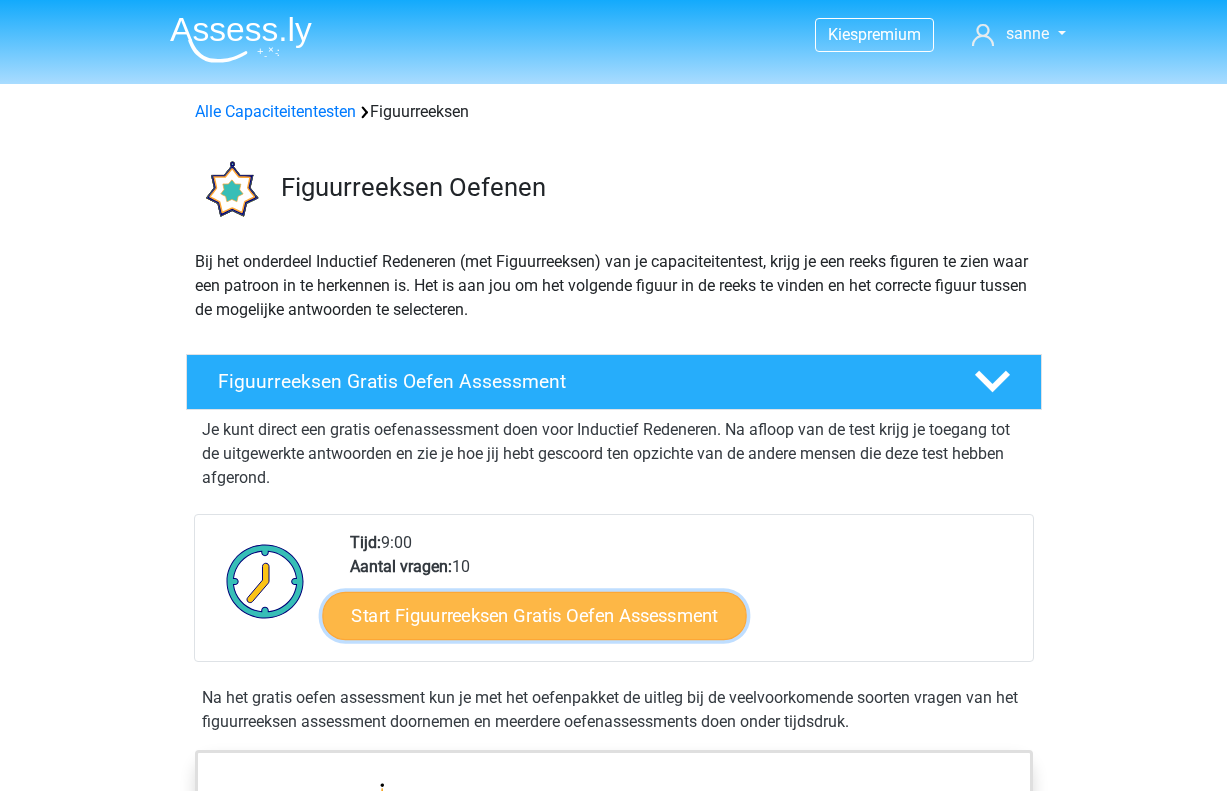click on "Start Figuurreeksen
Gratis Oefen Assessment" at bounding box center [534, 615] 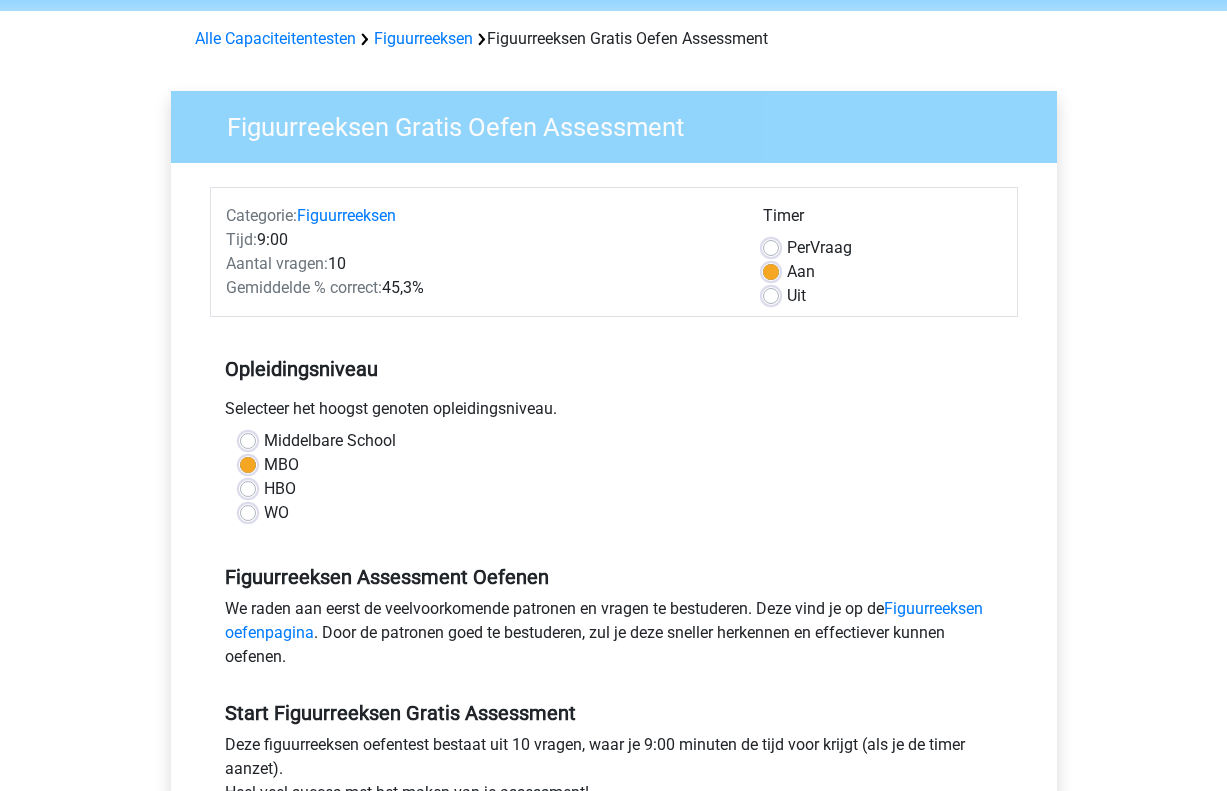 scroll, scrollTop: 251, scrollLeft: 0, axis: vertical 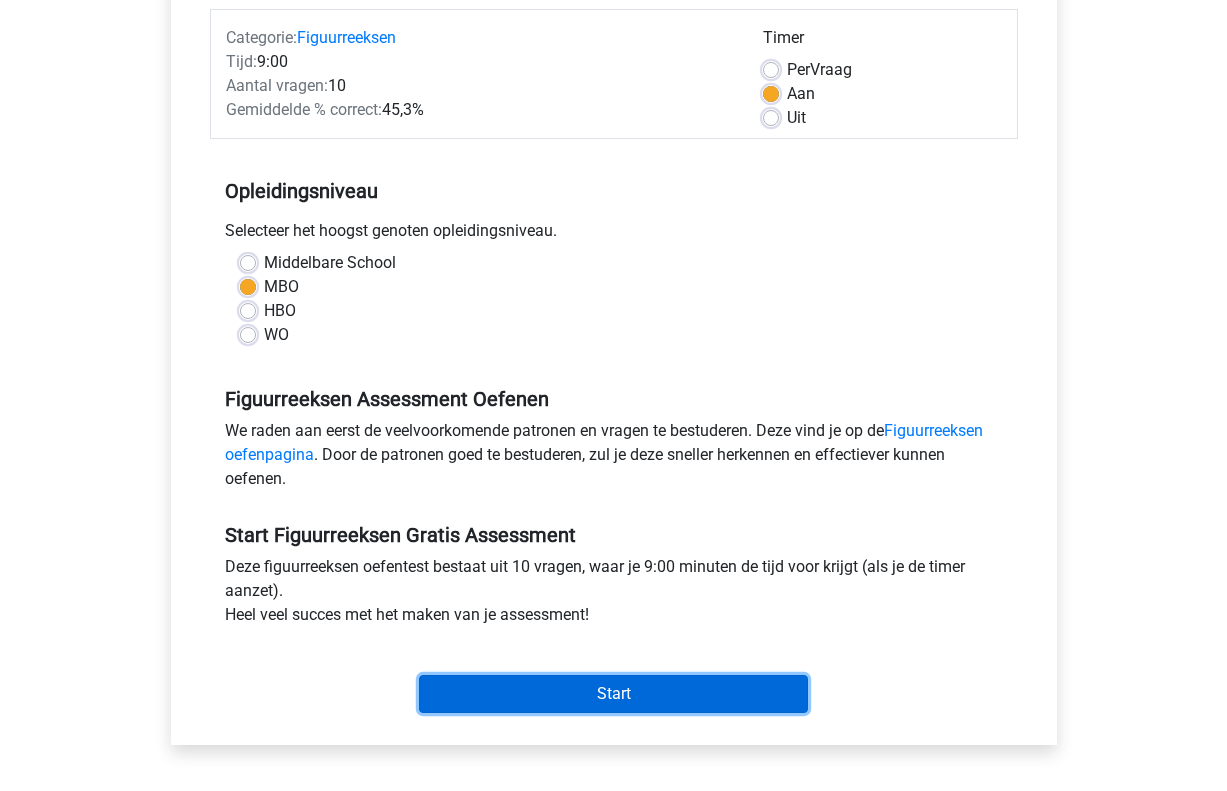 click on "Start" at bounding box center [613, 694] 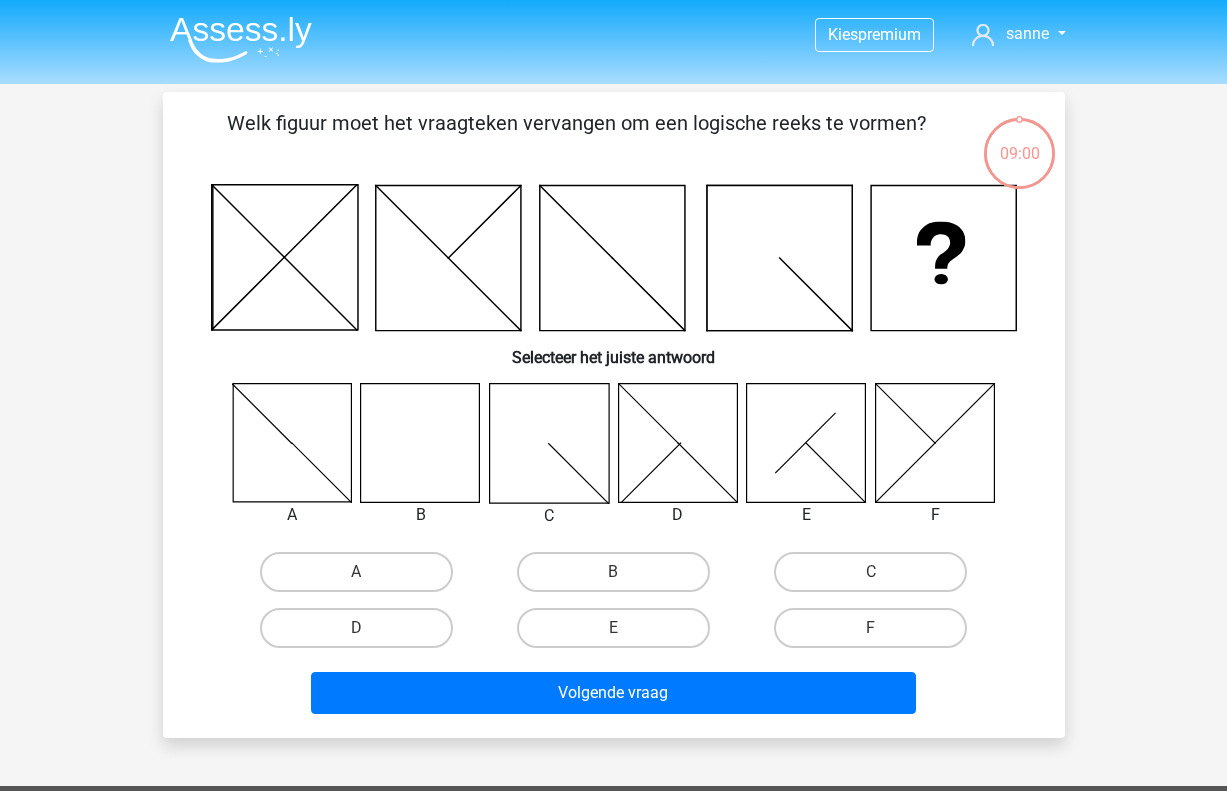 scroll, scrollTop: 0, scrollLeft: 0, axis: both 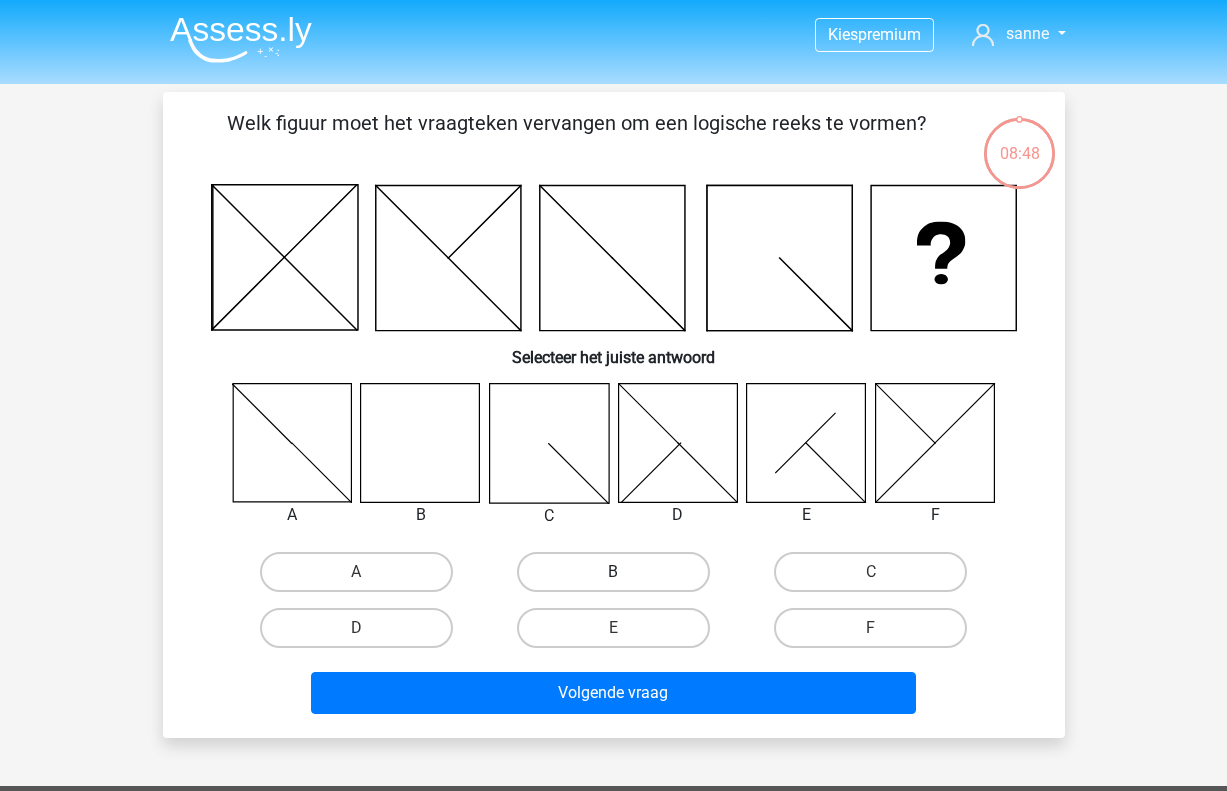 click on "B" at bounding box center (613, 572) 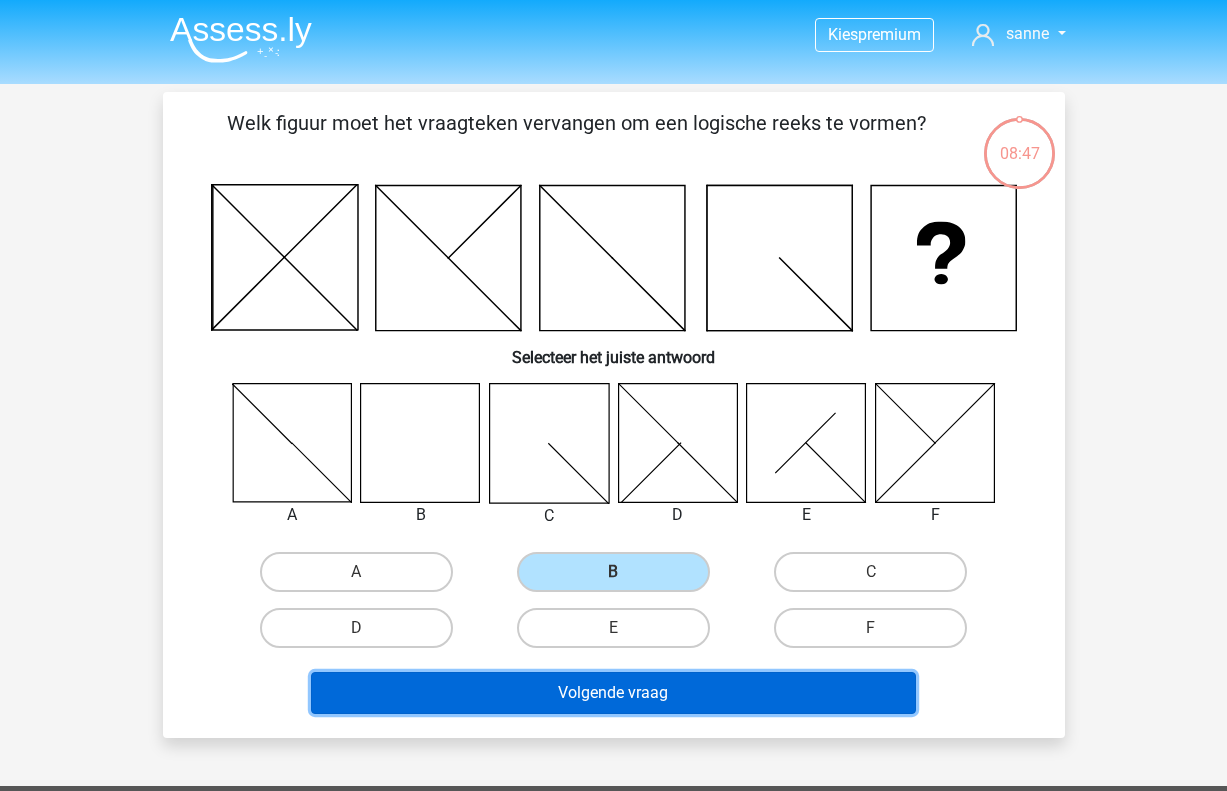 click on "Volgende vraag" at bounding box center [613, 693] 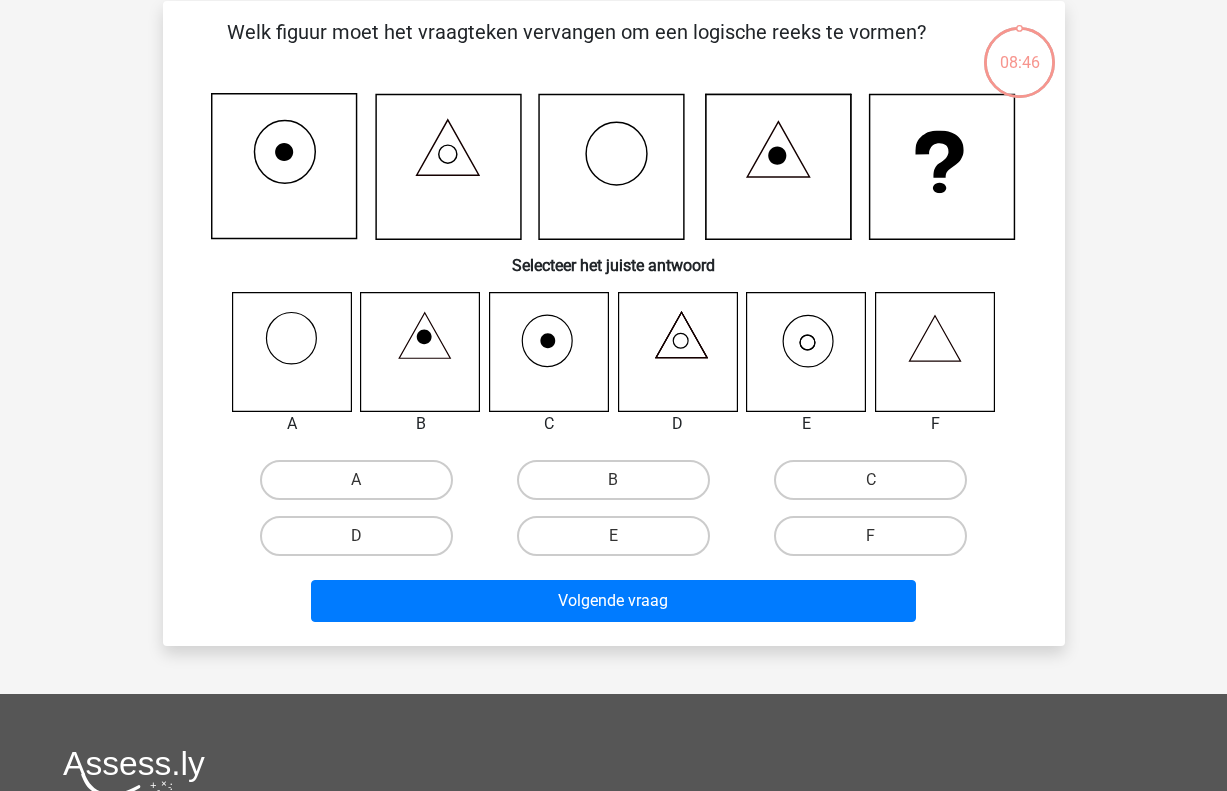 scroll, scrollTop: 92, scrollLeft: 0, axis: vertical 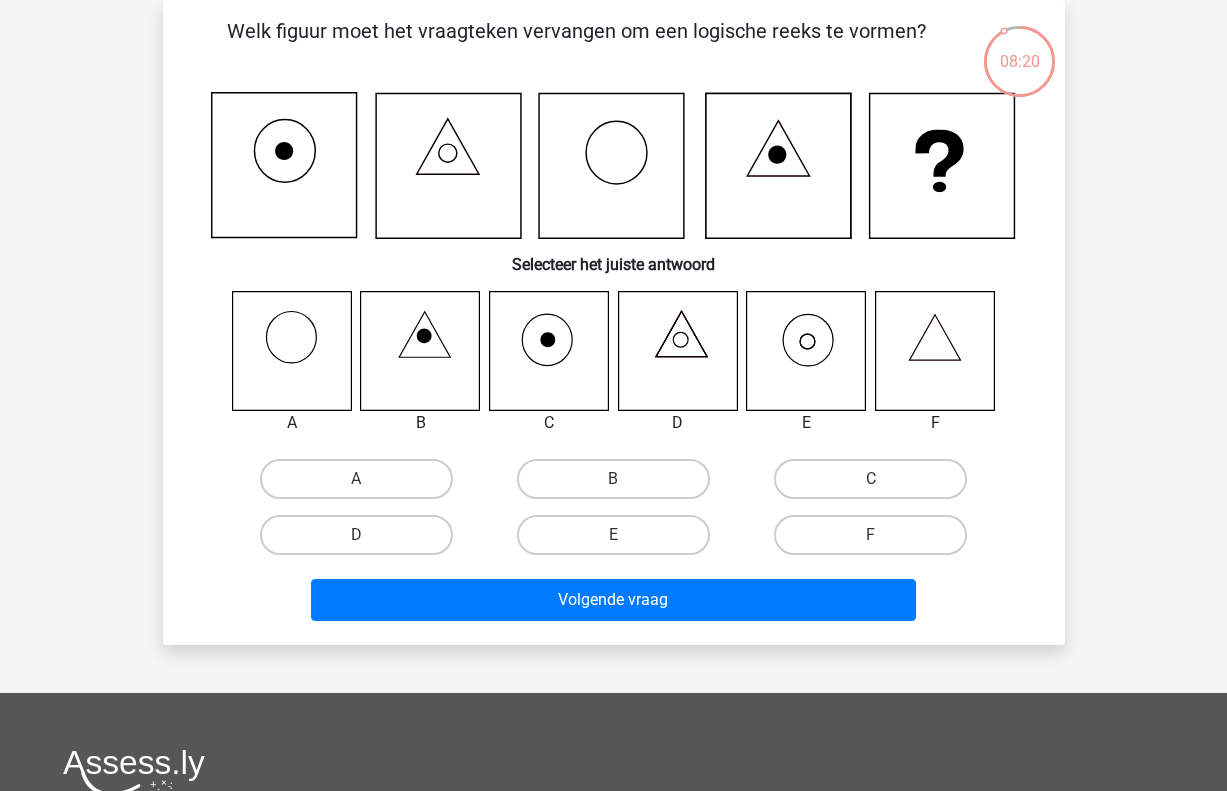 click on "E" at bounding box center (619, 541) 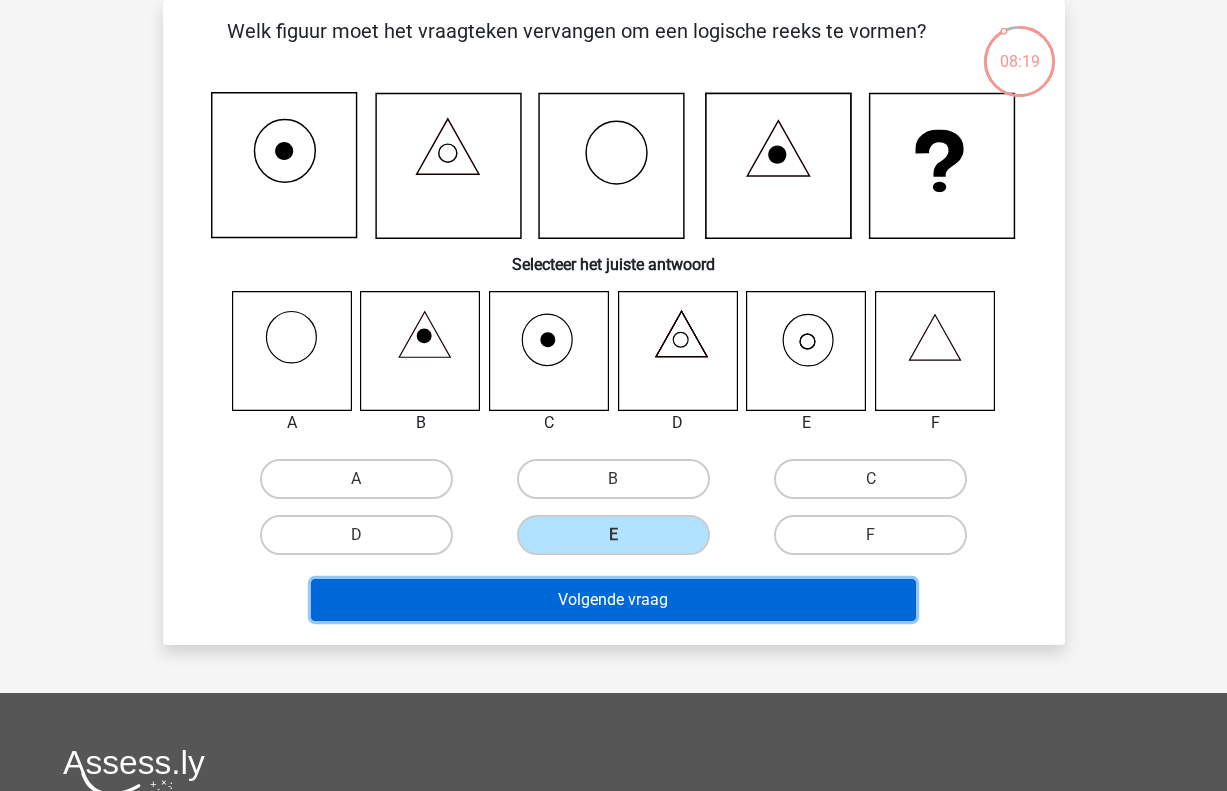 click on "Volgende vraag" at bounding box center (613, 600) 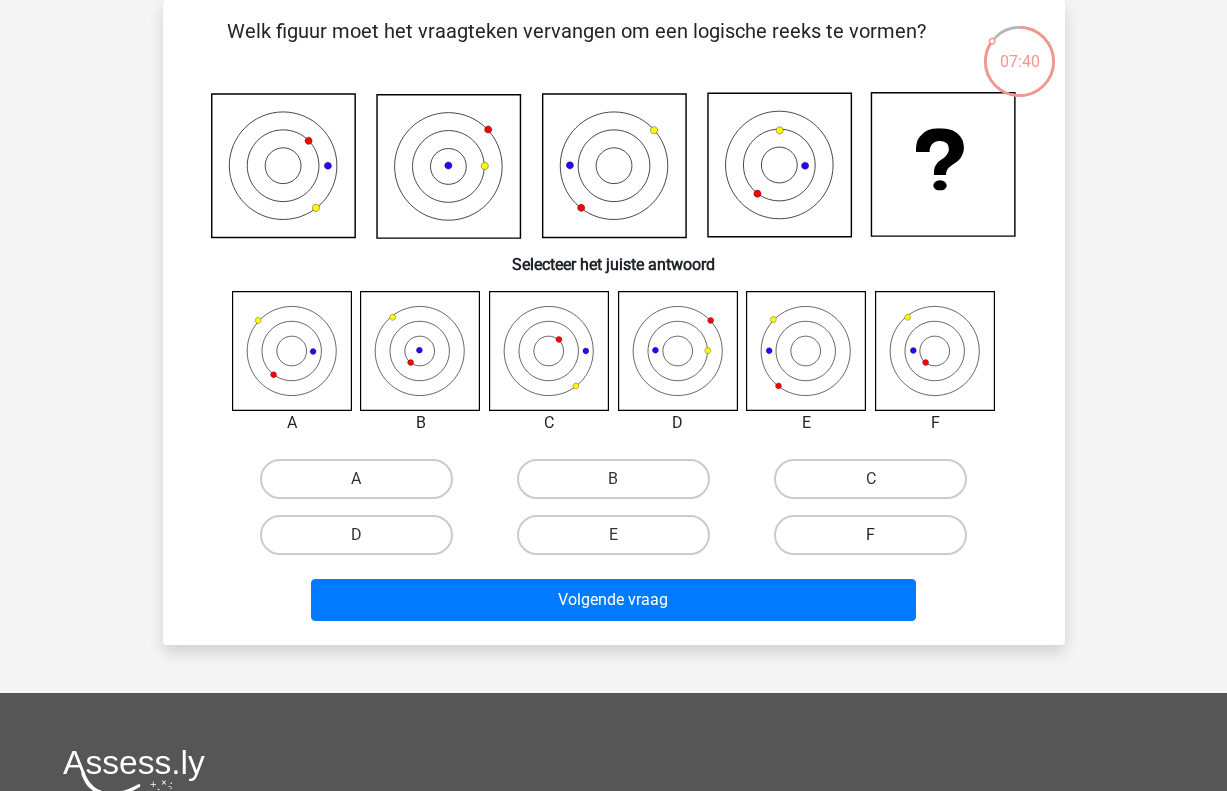 click on "F" at bounding box center [870, 535] 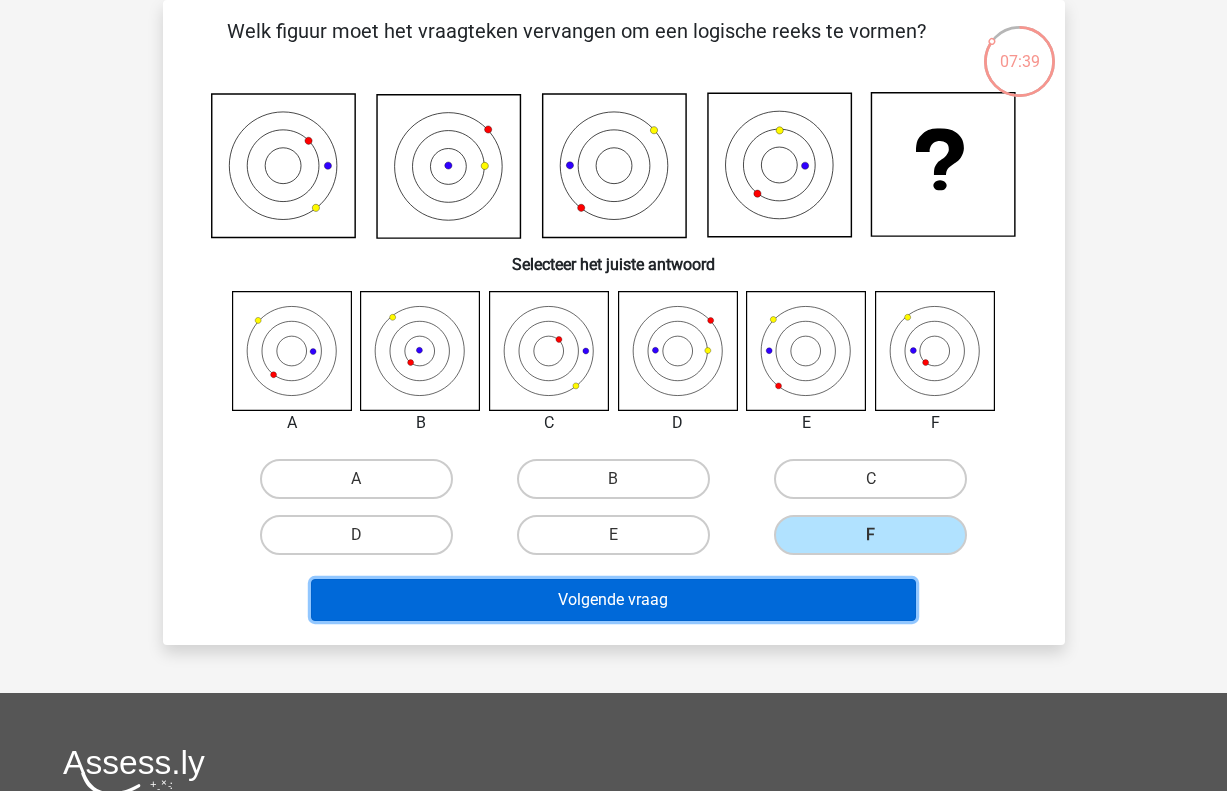 click on "Volgende vraag" at bounding box center (613, 600) 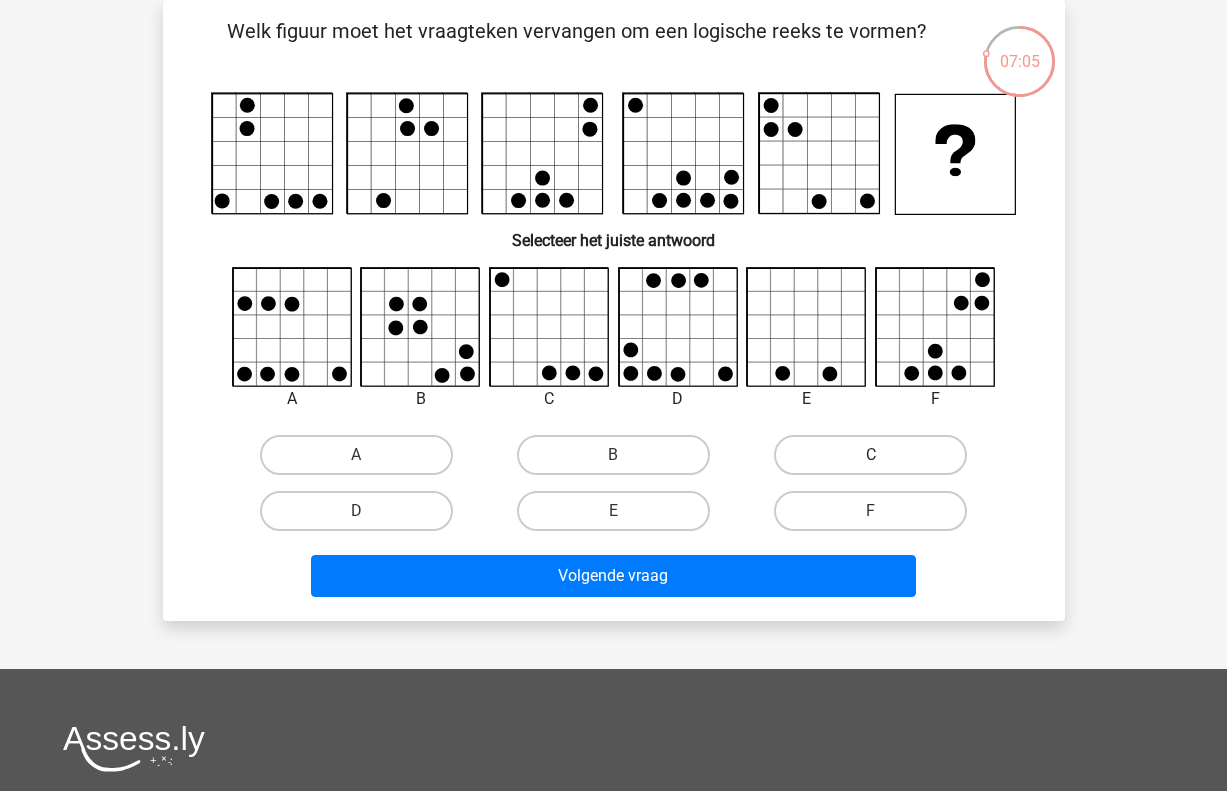 click on "C" at bounding box center [870, 455] 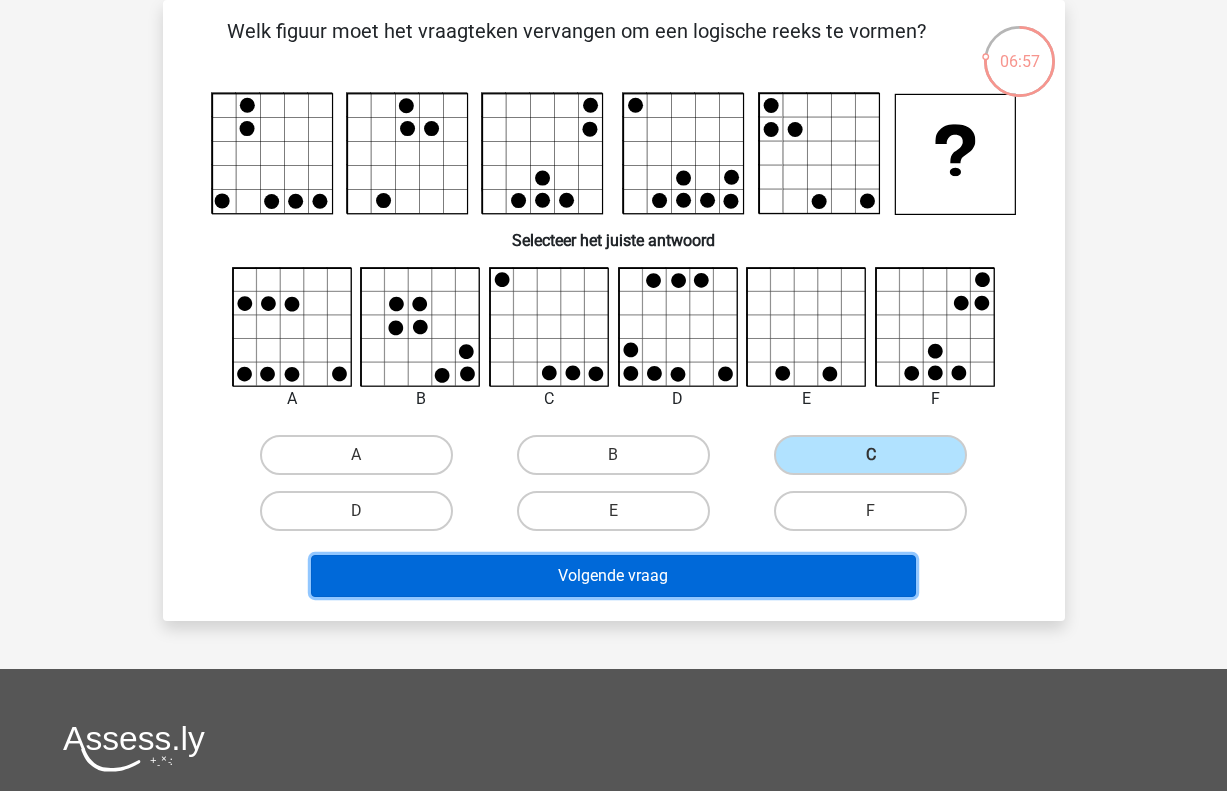 click on "Volgende vraag" at bounding box center (613, 576) 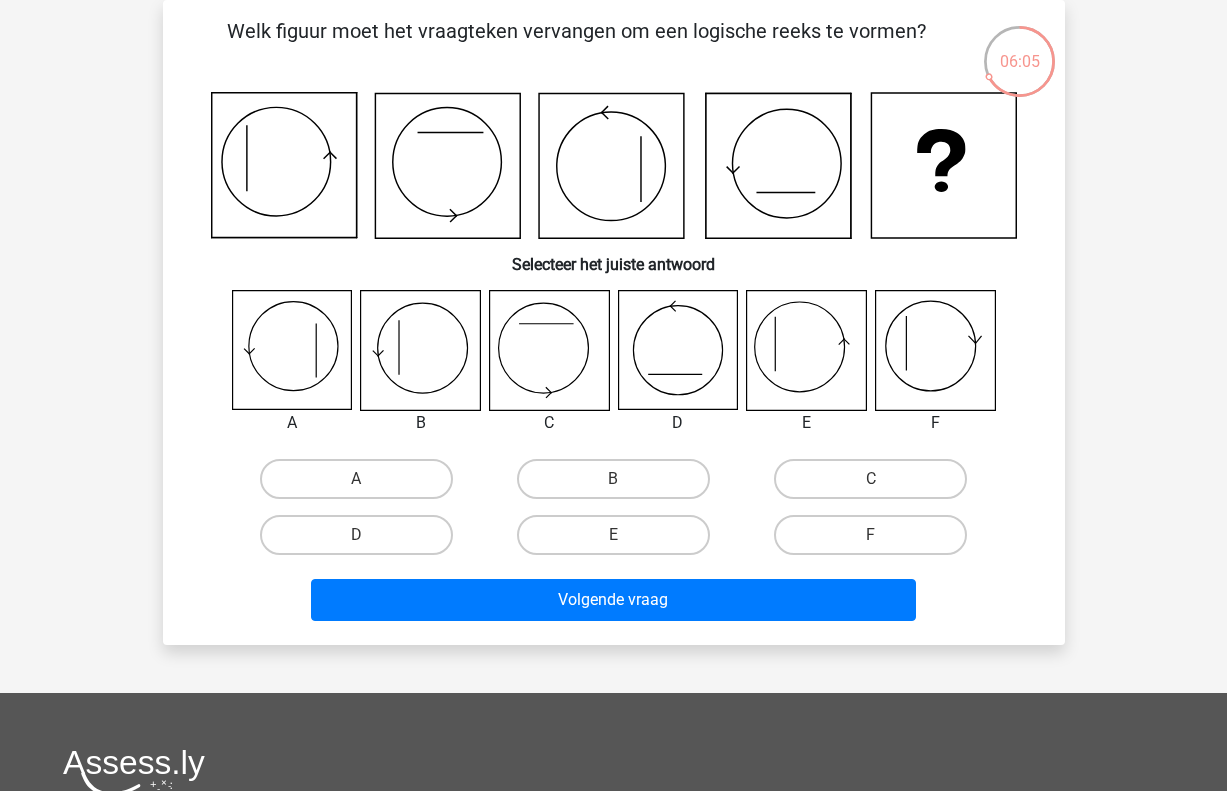click on "B" at bounding box center (619, 485) 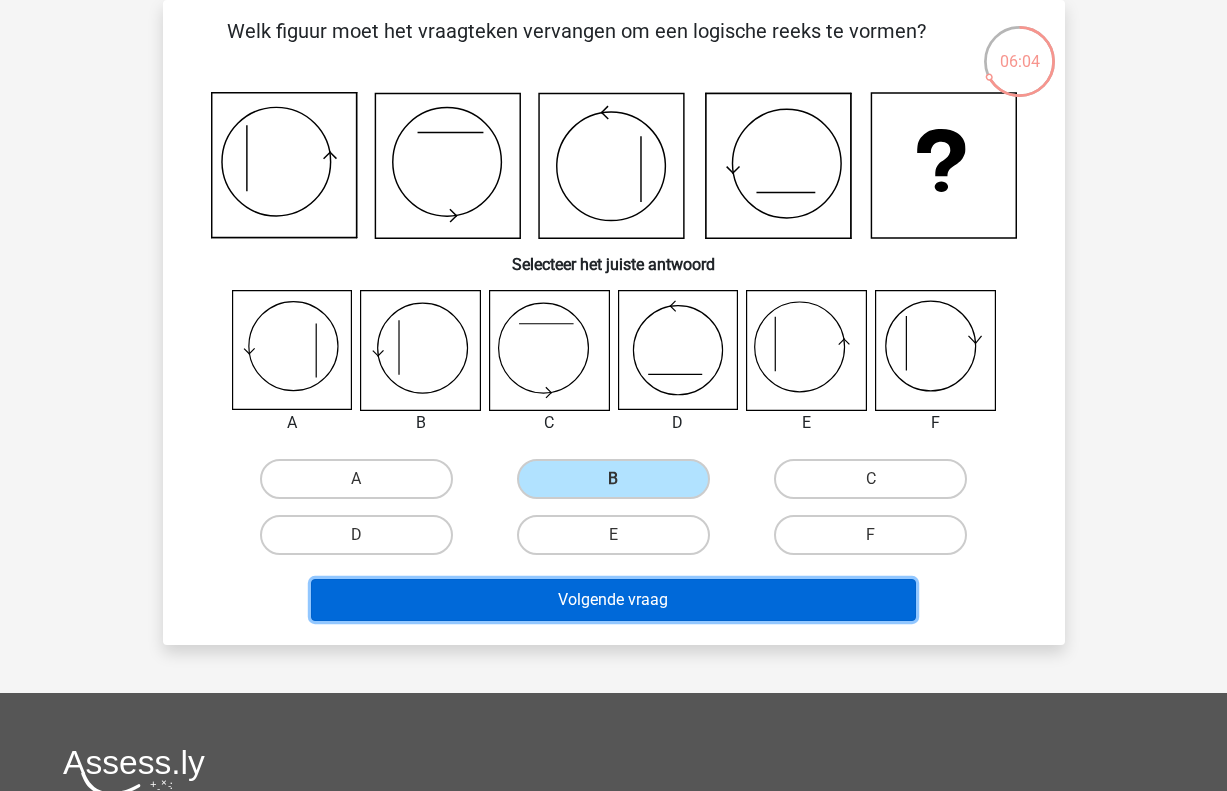 click on "Volgende vraag" at bounding box center (613, 600) 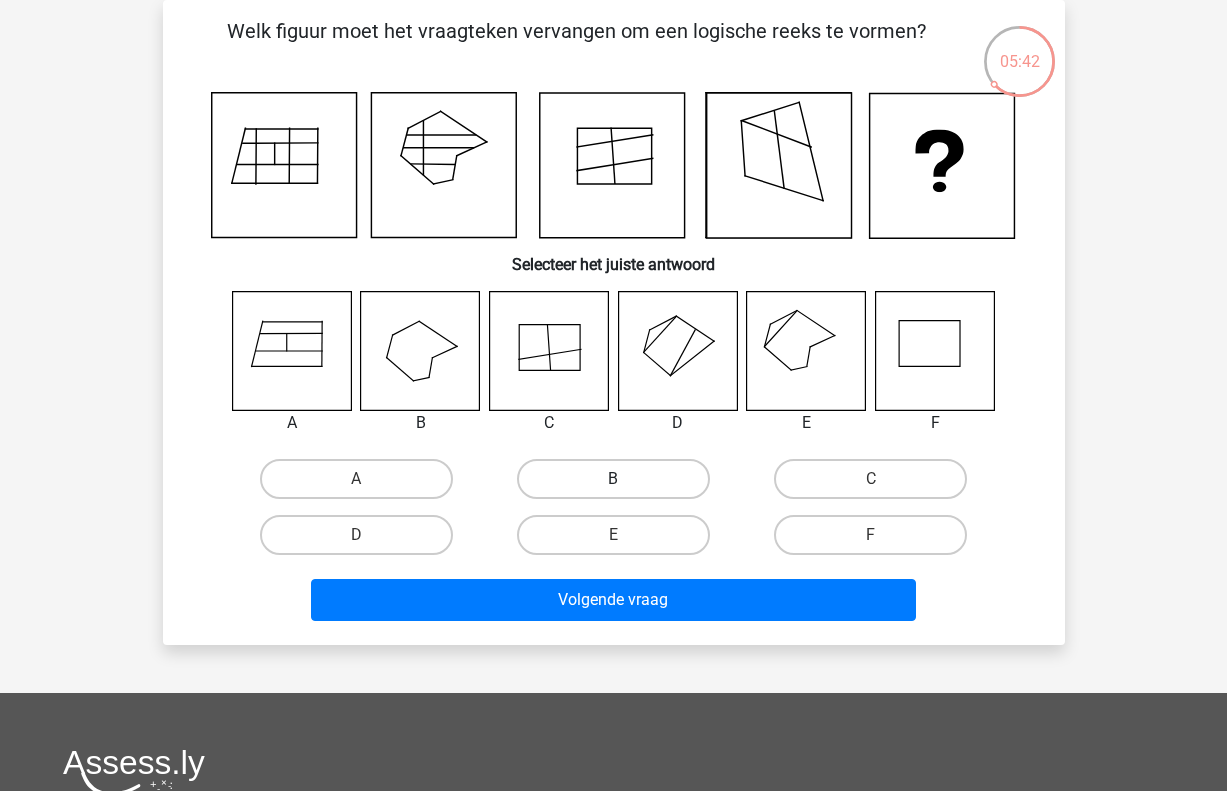 click on "B" at bounding box center [613, 479] 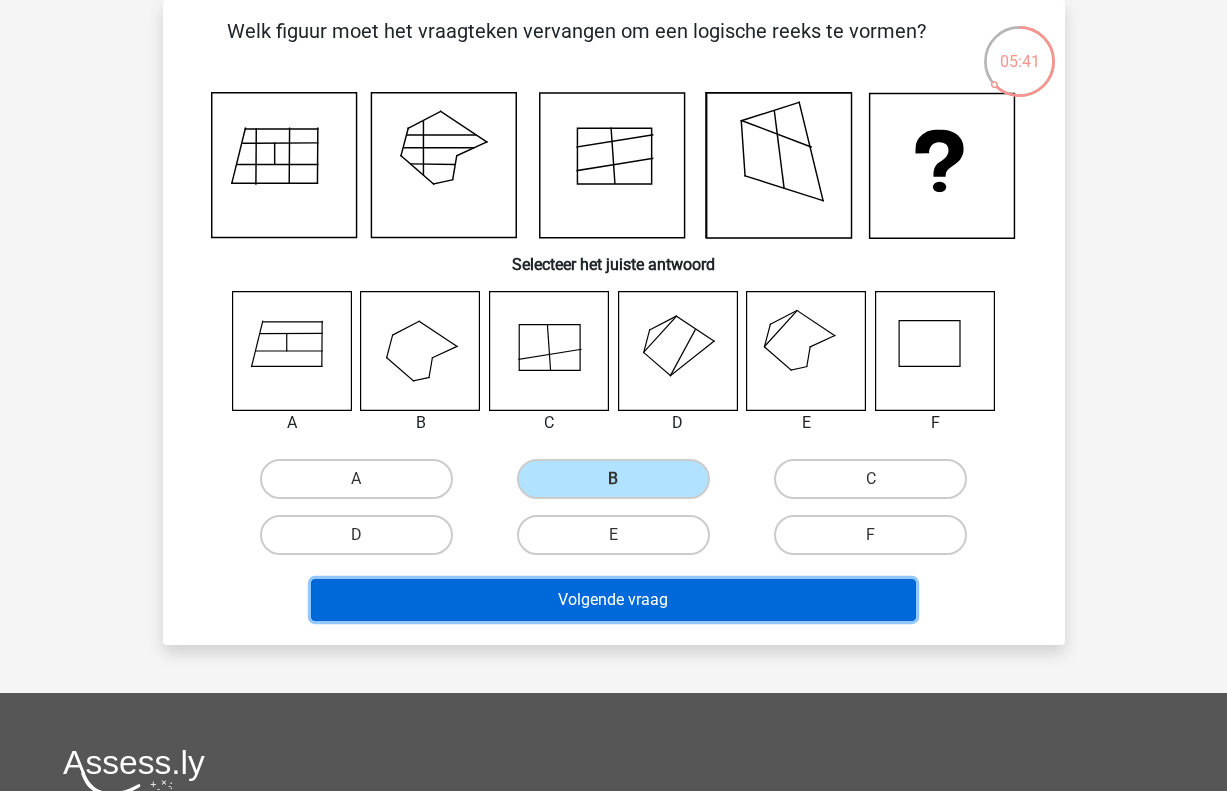click on "Volgende vraag" at bounding box center (613, 600) 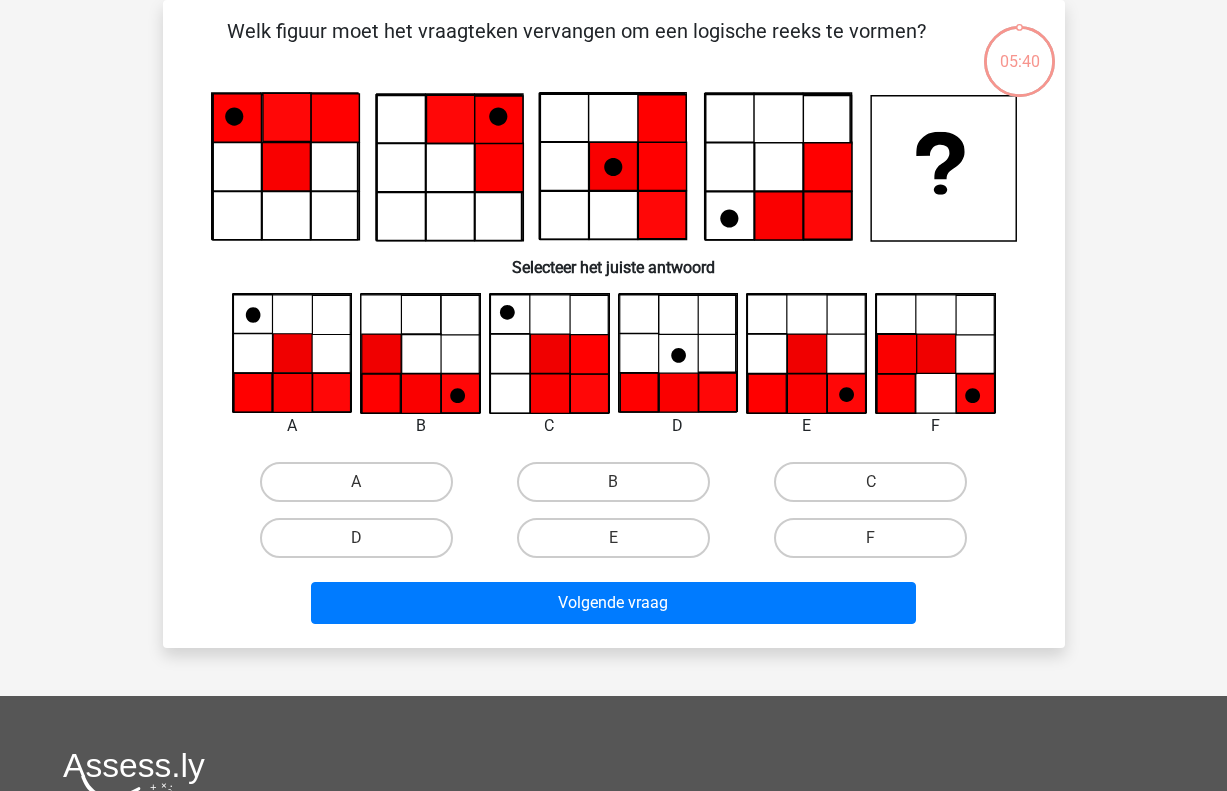 click on "E" at bounding box center [619, 544] 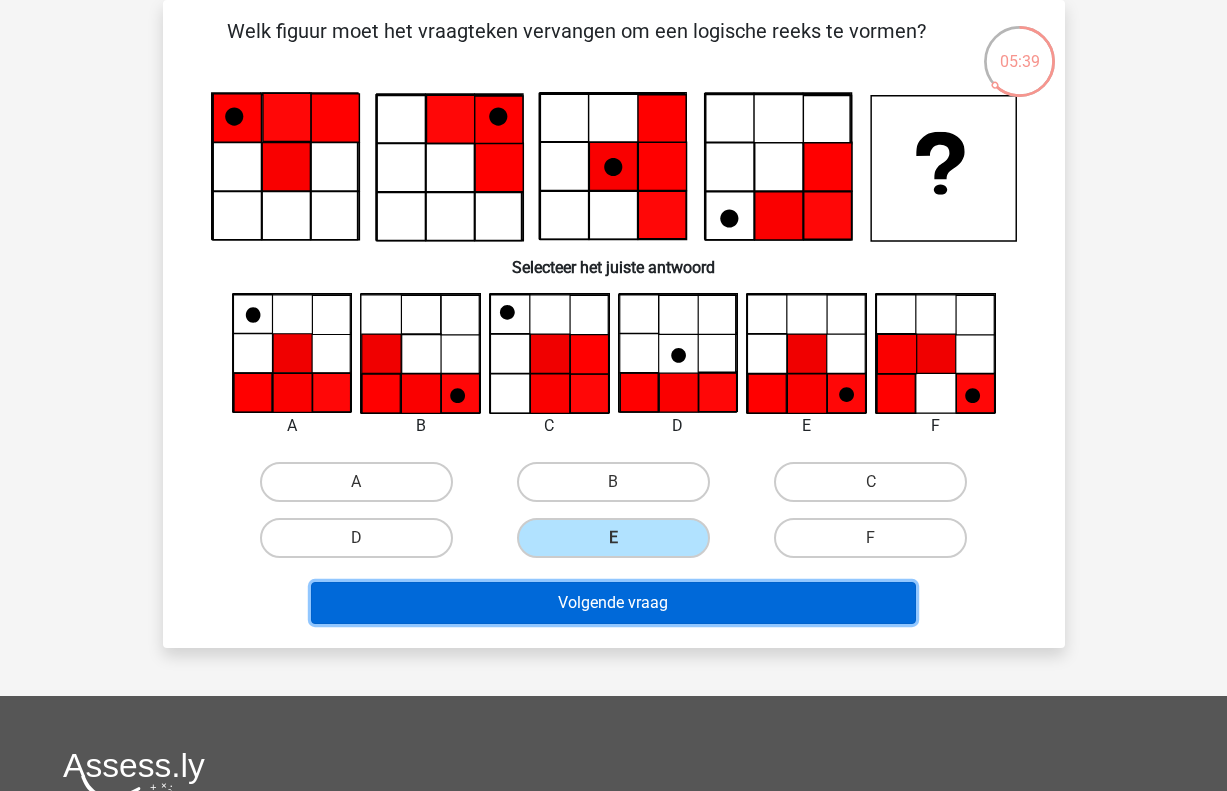 click on "Volgende vraag" at bounding box center [613, 603] 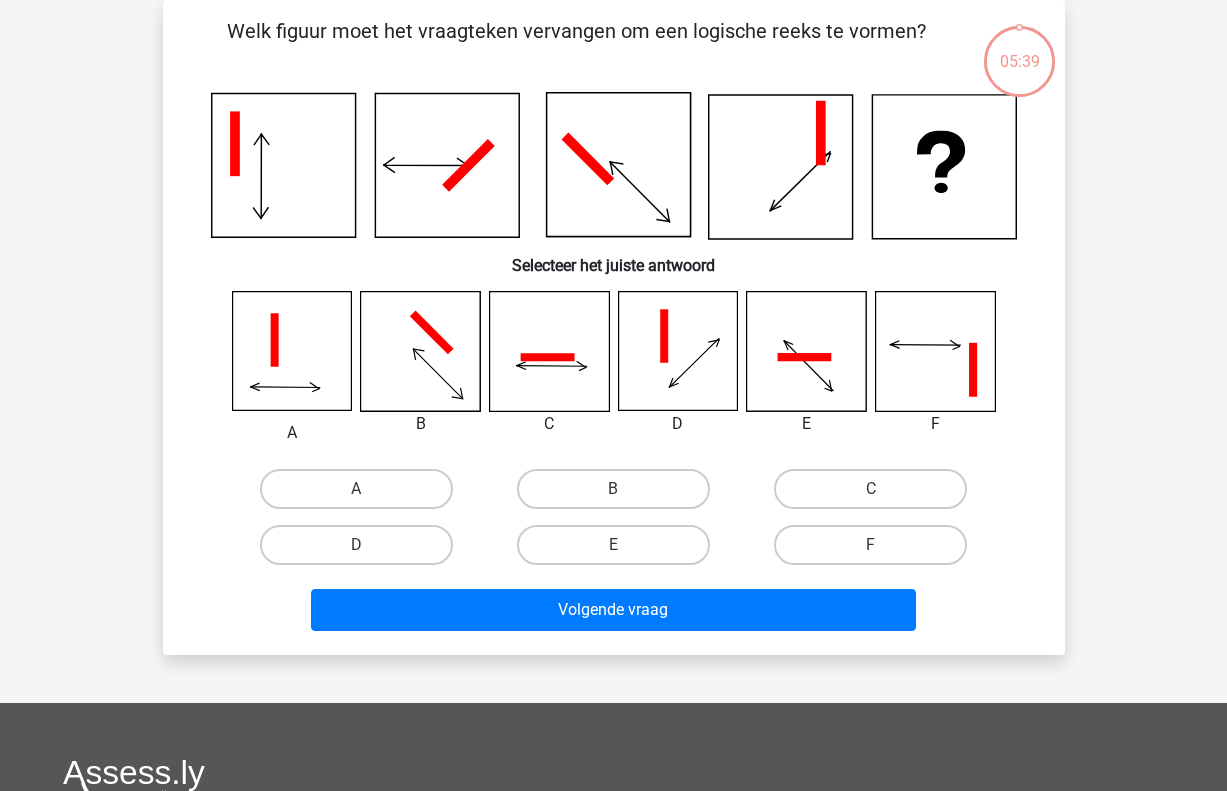 click on "E" at bounding box center [619, 551] 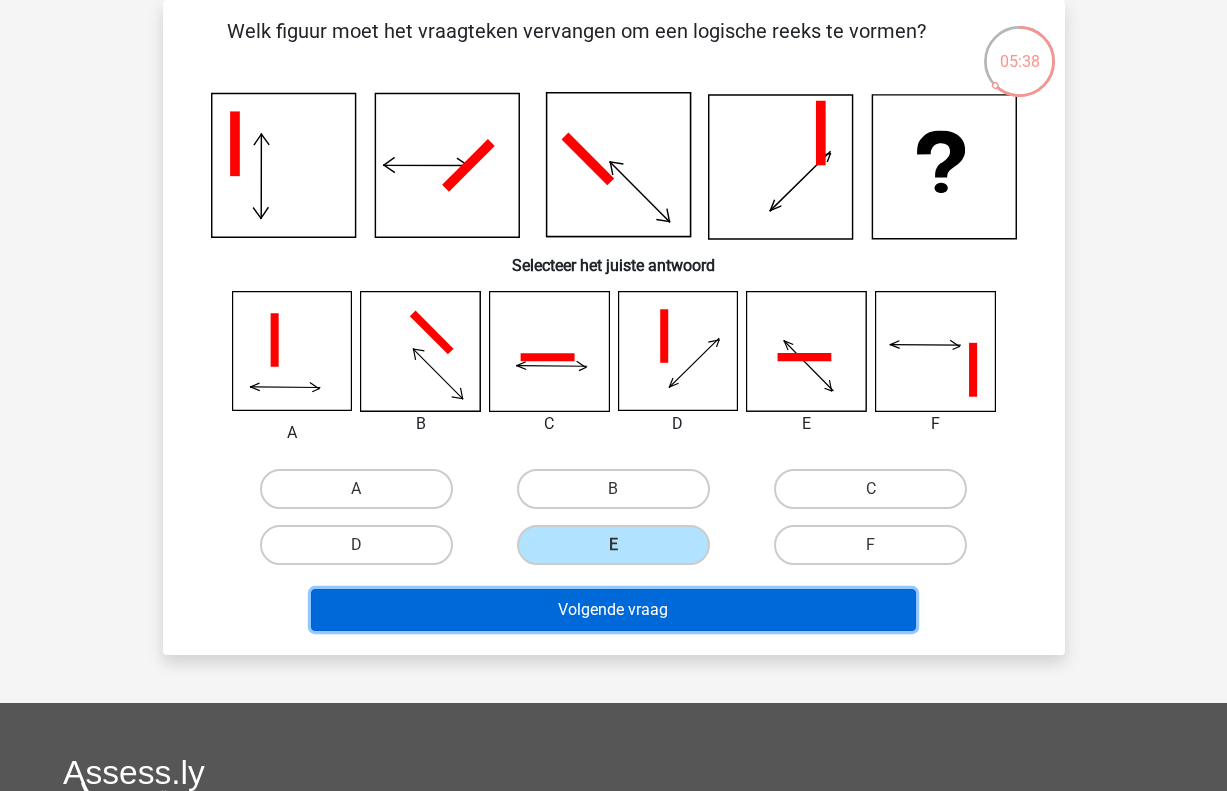 click on "Volgende vraag" at bounding box center (613, 610) 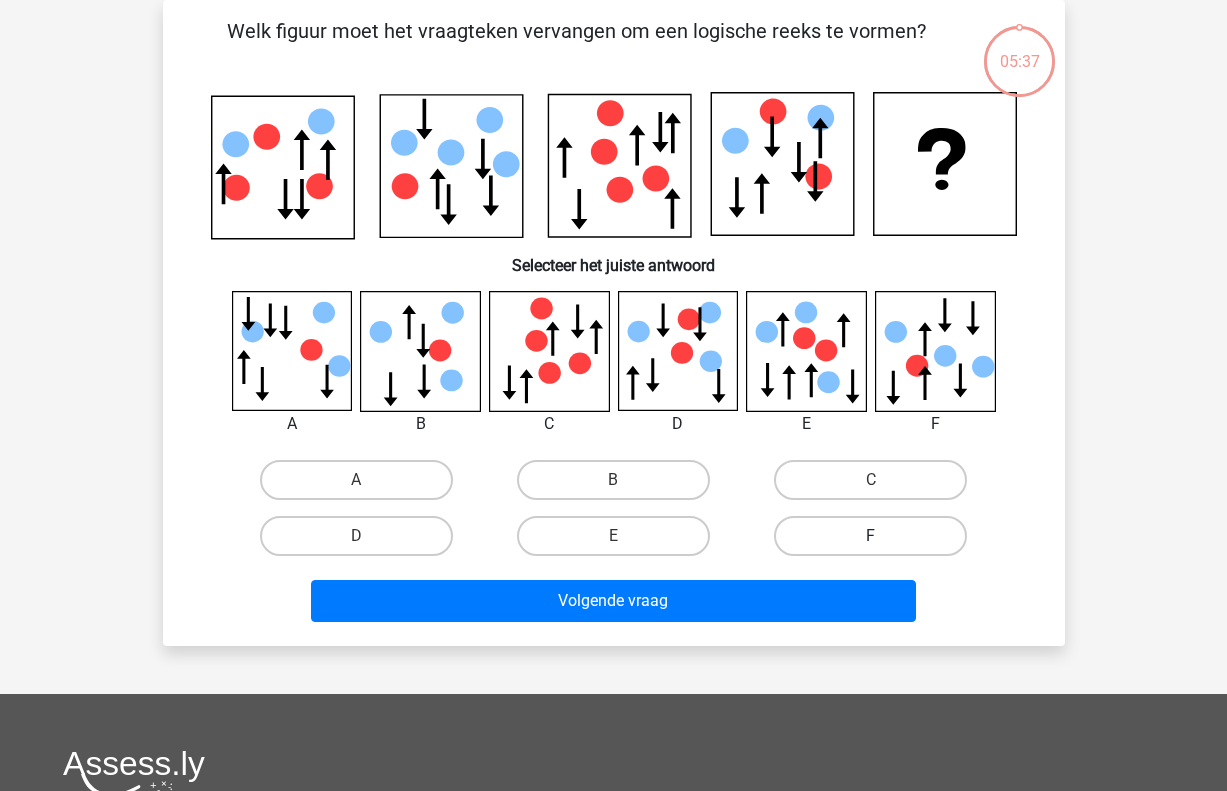 click on "F" at bounding box center (870, 536) 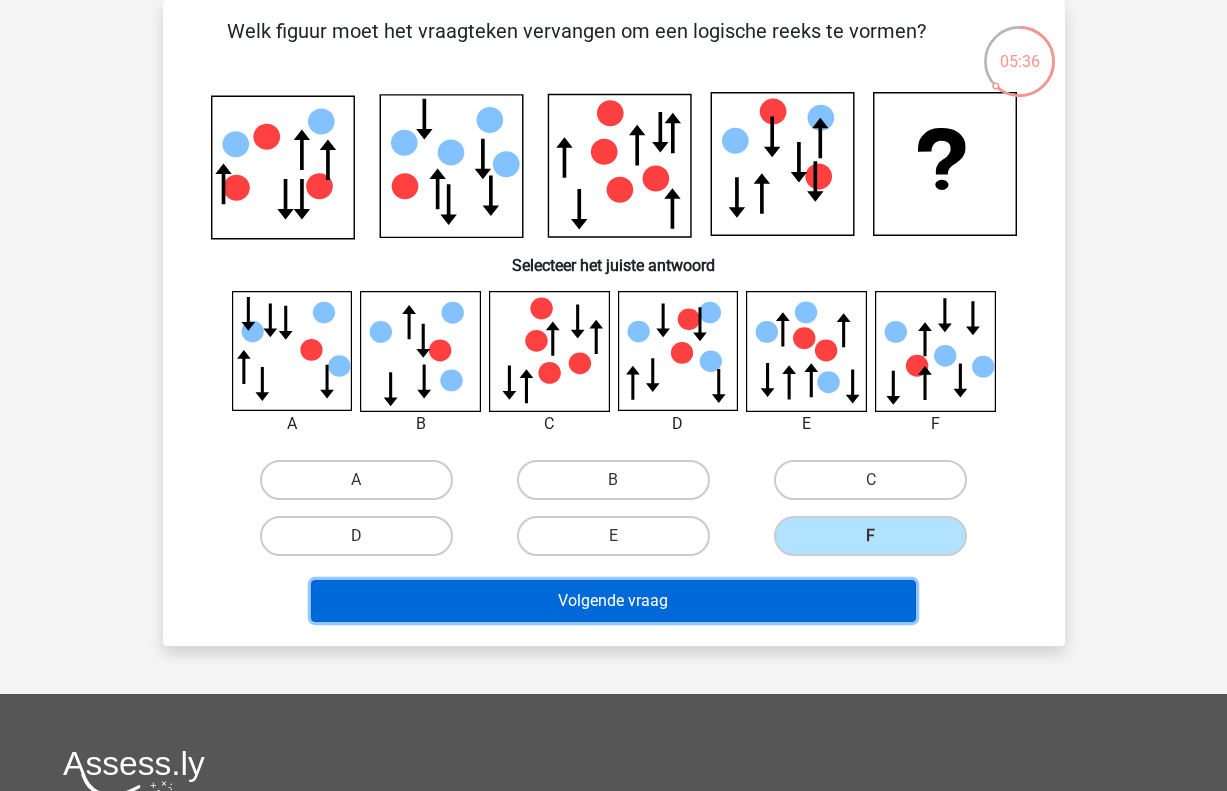 click on "Volgende vraag" at bounding box center (613, 601) 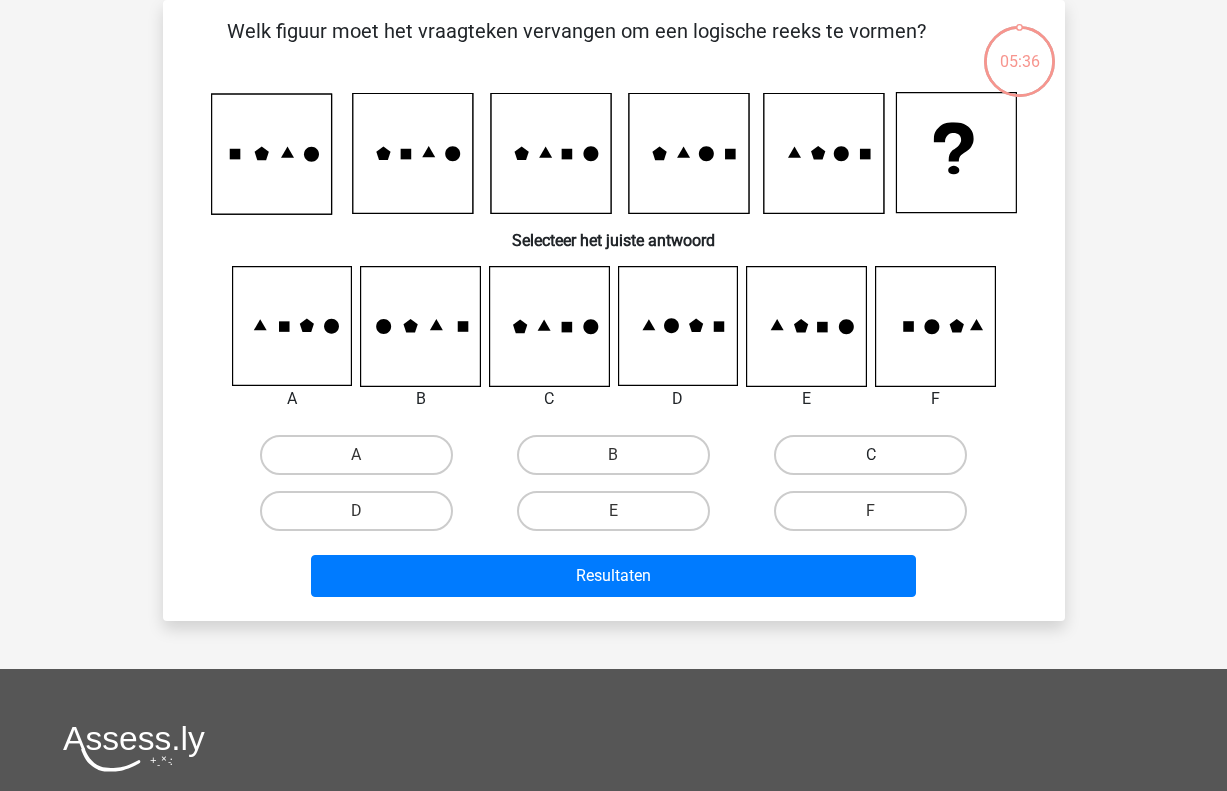 click on "C" at bounding box center (870, 455) 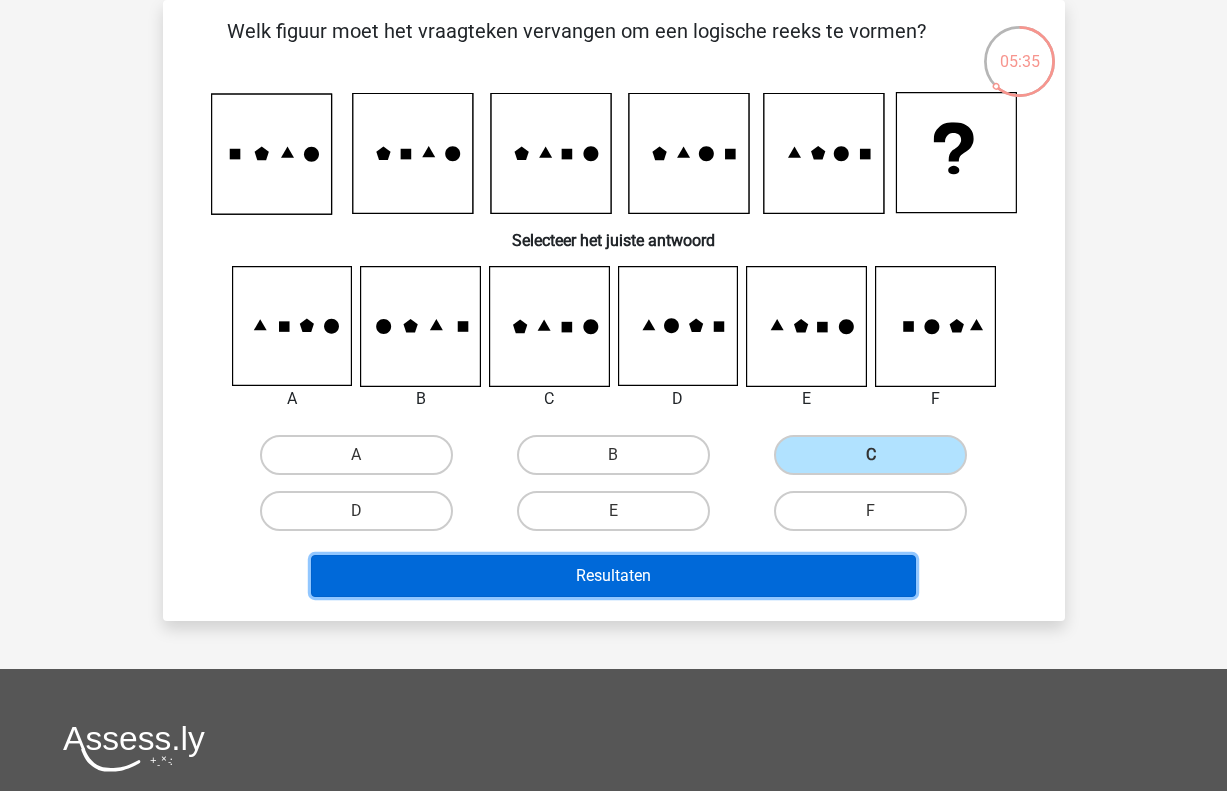 click on "Resultaten" at bounding box center (613, 576) 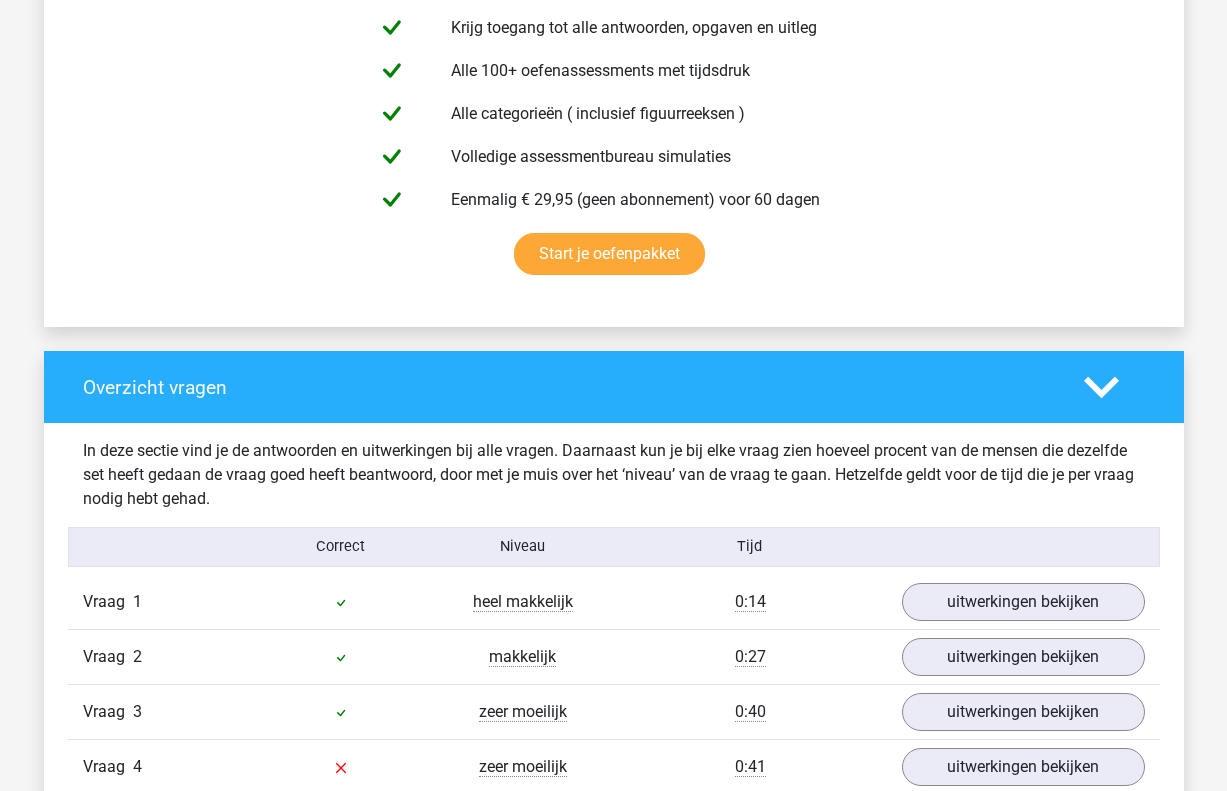 scroll, scrollTop: 1386, scrollLeft: 0, axis: vertical 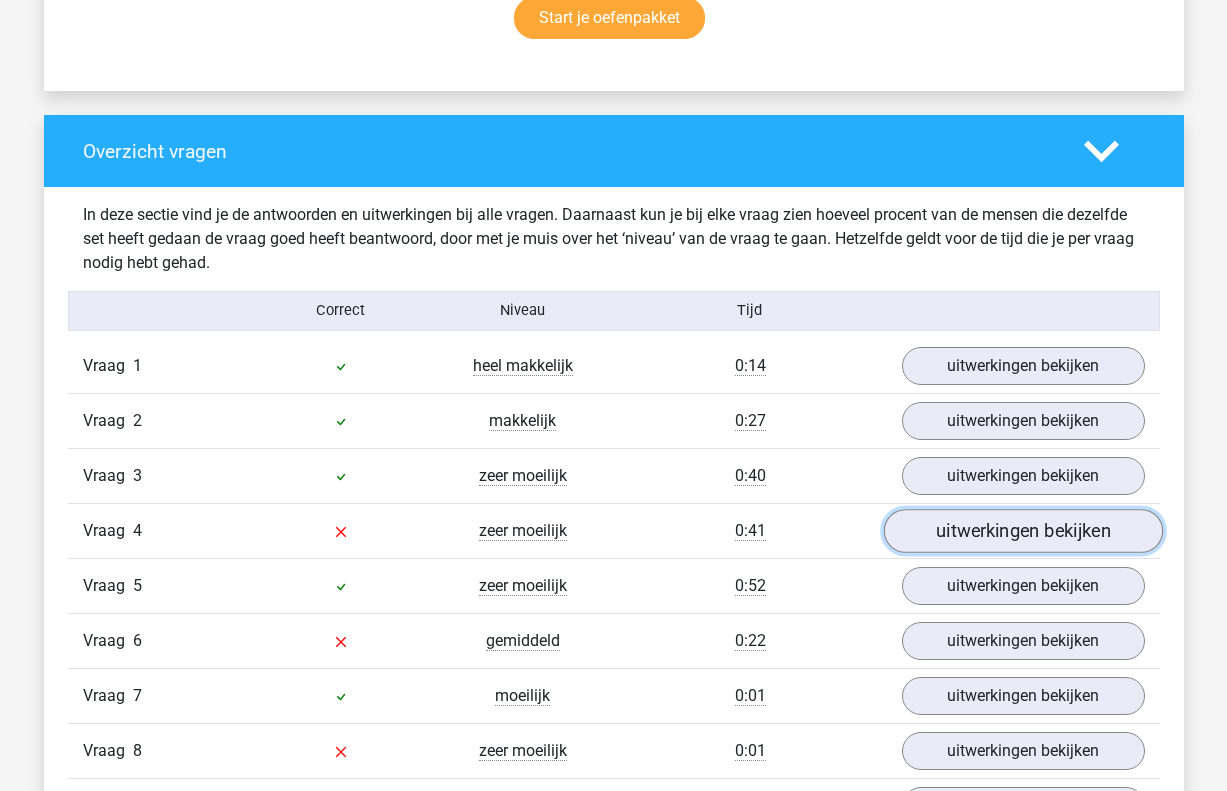 click on "uitwerkingen bekijken" at bounding box center [1022, 531] 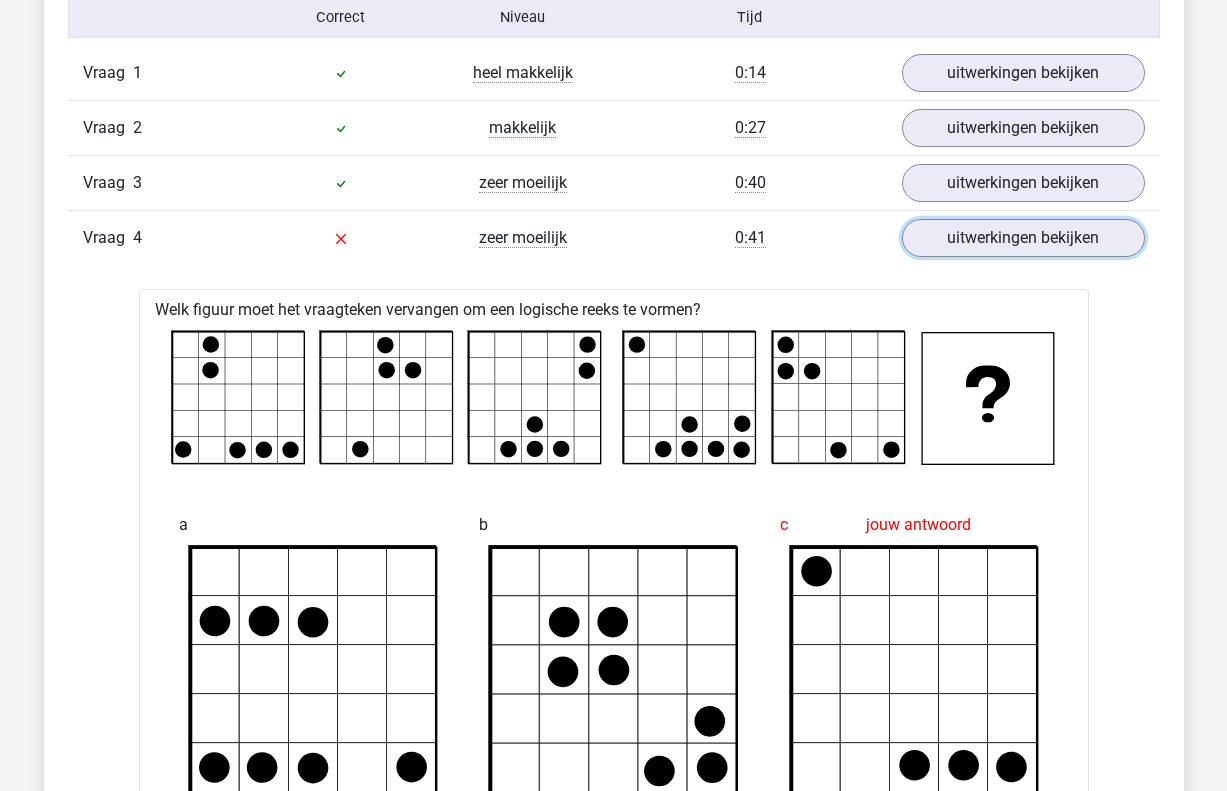 scroll, scrollTop: 1884, scrollLeft: 0, axis: vertical 